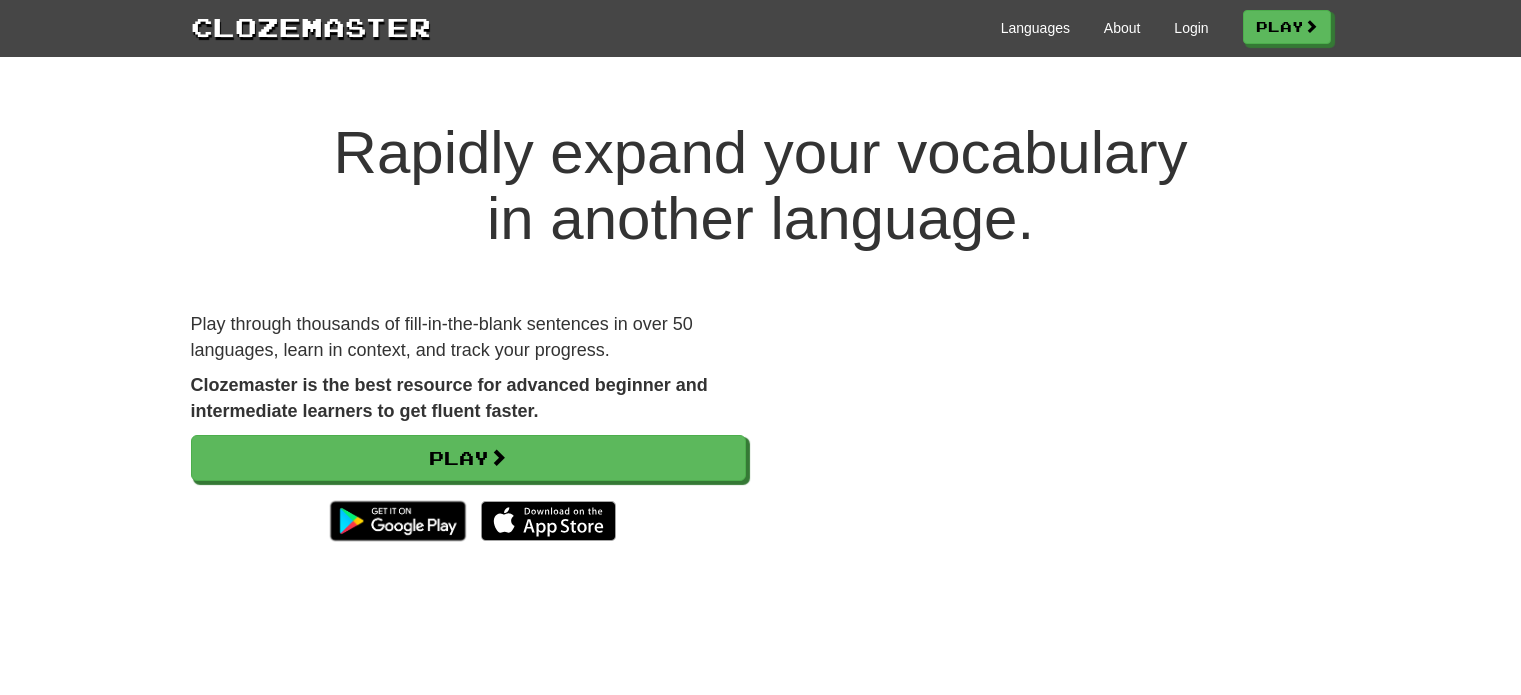 scroll, scrollTop: 0, scrollLeft: 0, axis: both 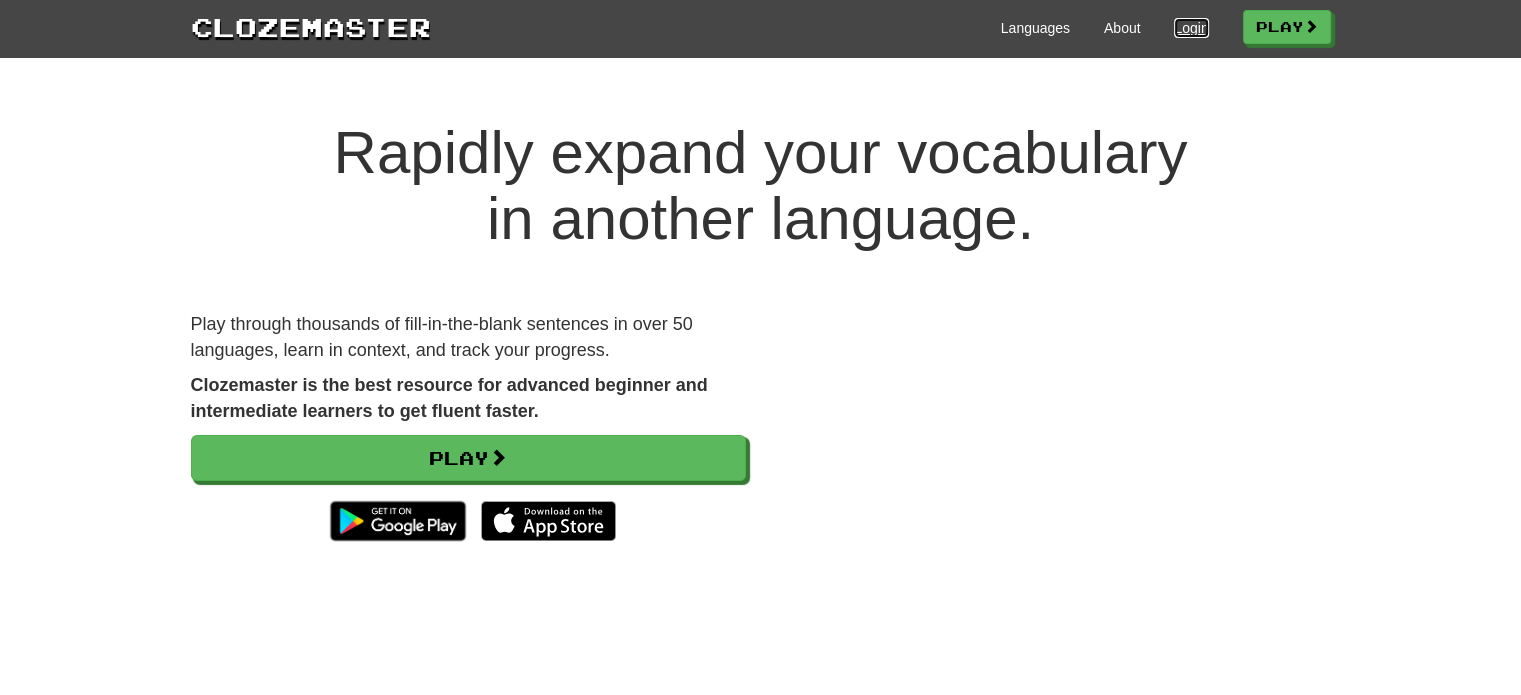 click on "Login" at bounding box center (1191, 28) 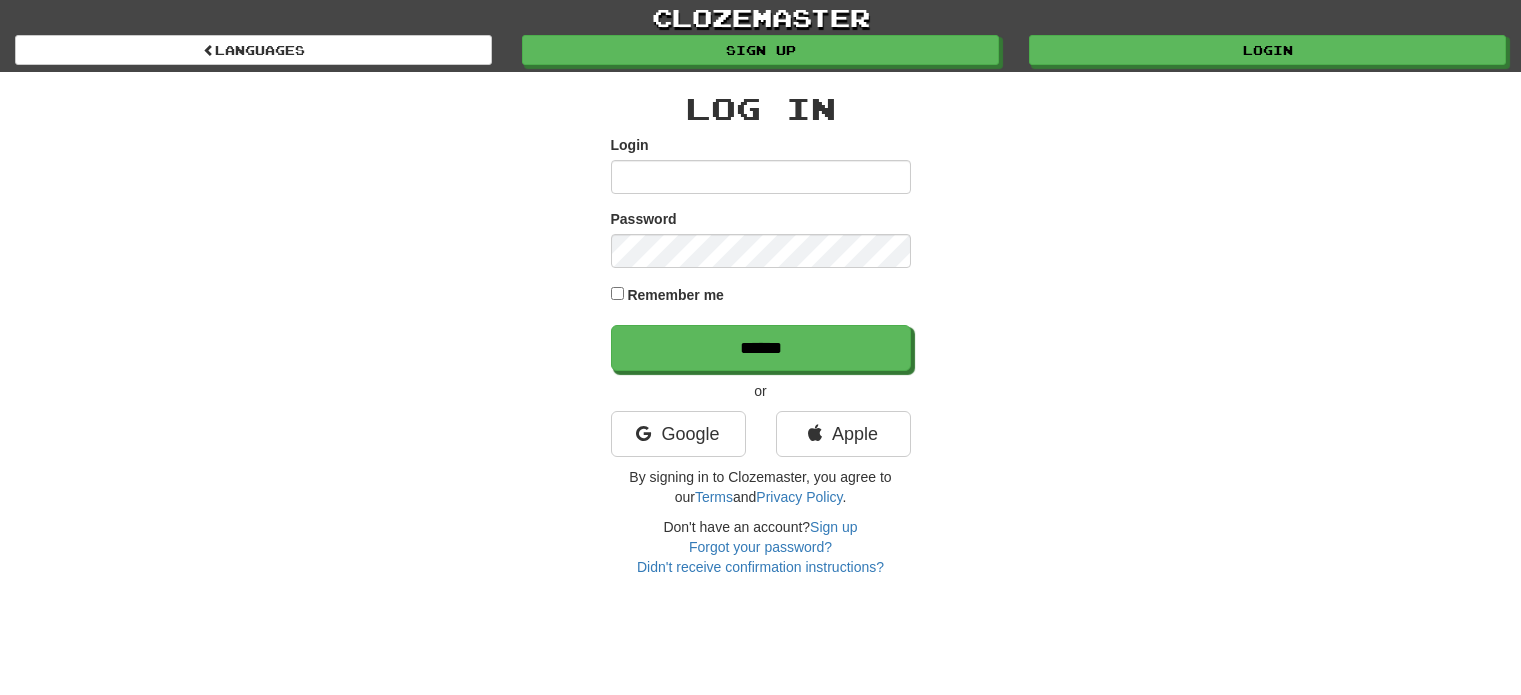 scroll, scrollTop: 0, scrollLeft: 0, axis: both 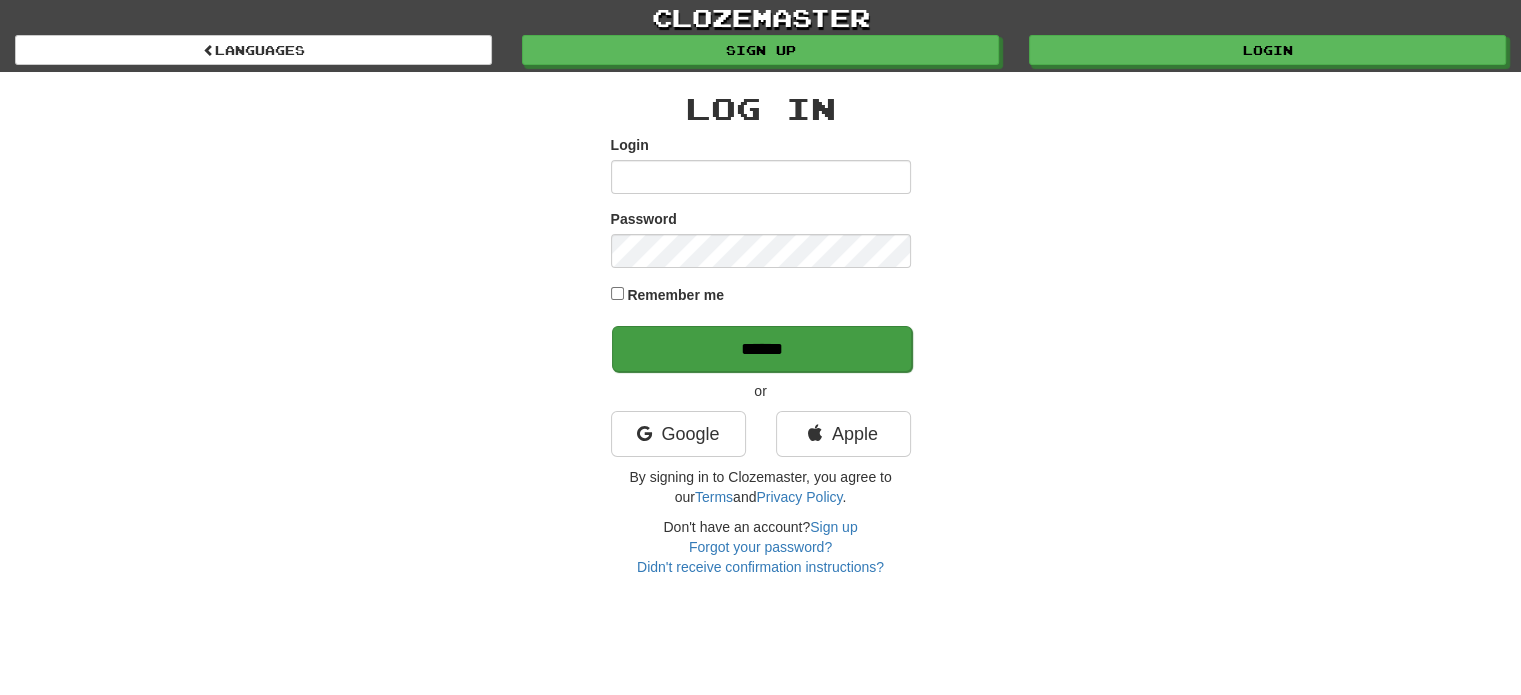 type on "**********" 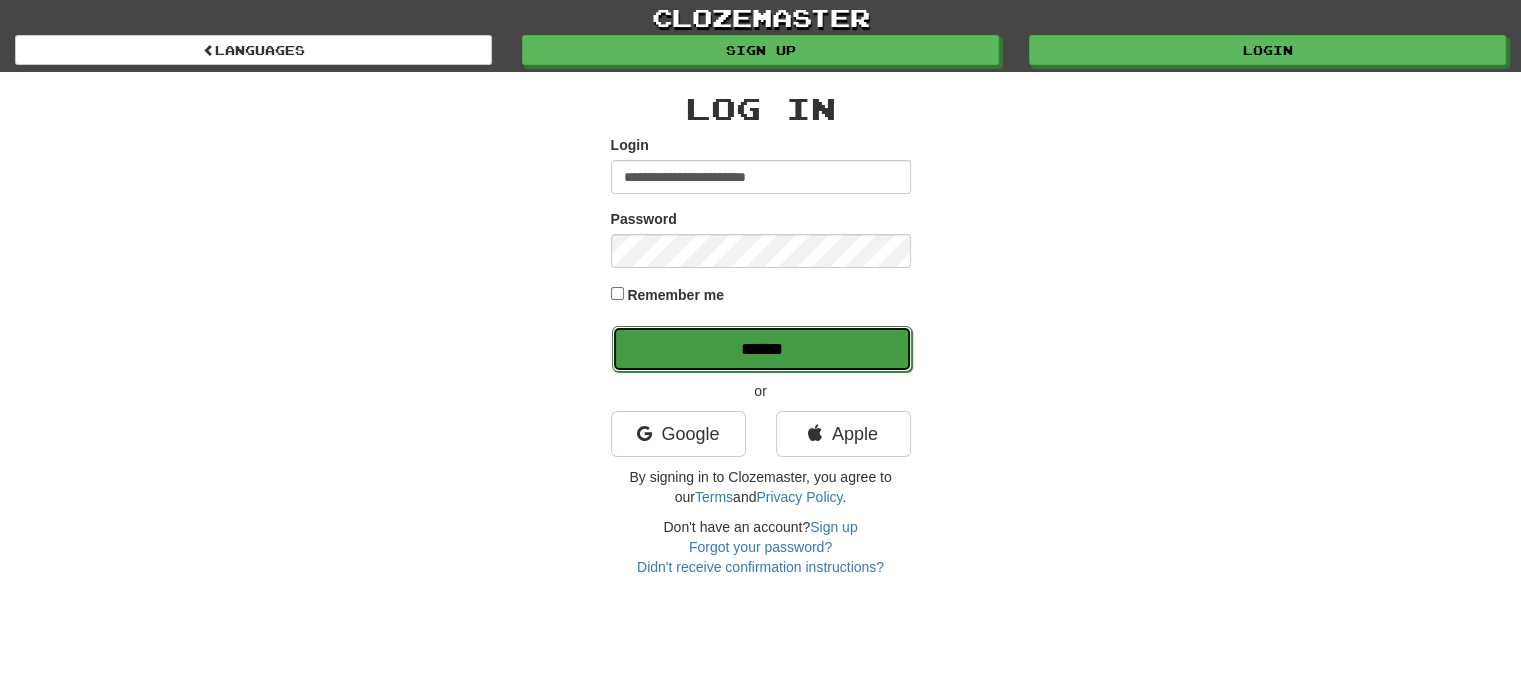 click on "******" at bounding box center [762, 349] 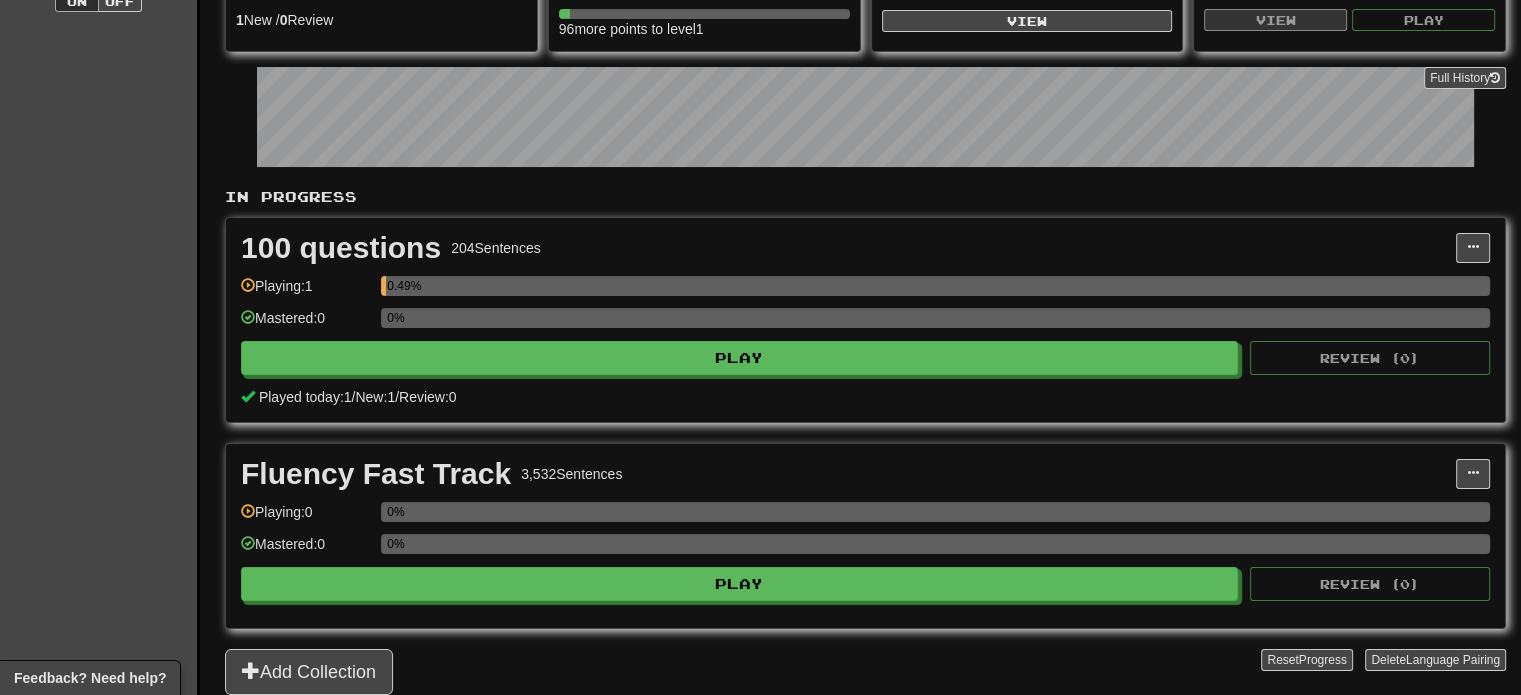 scroll, scrollTop: 400, scrollLeft: 0, axis: vertical 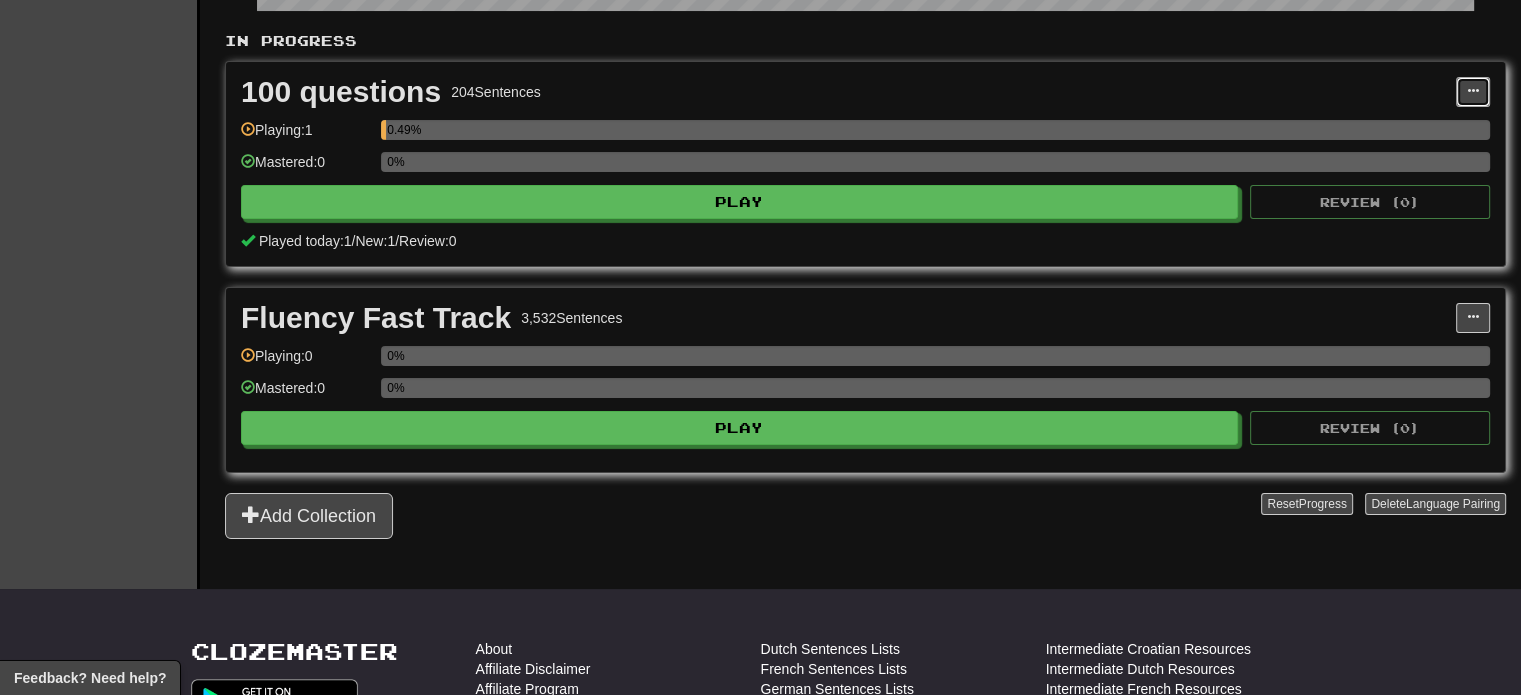 click at bounding box center [1473, 92] 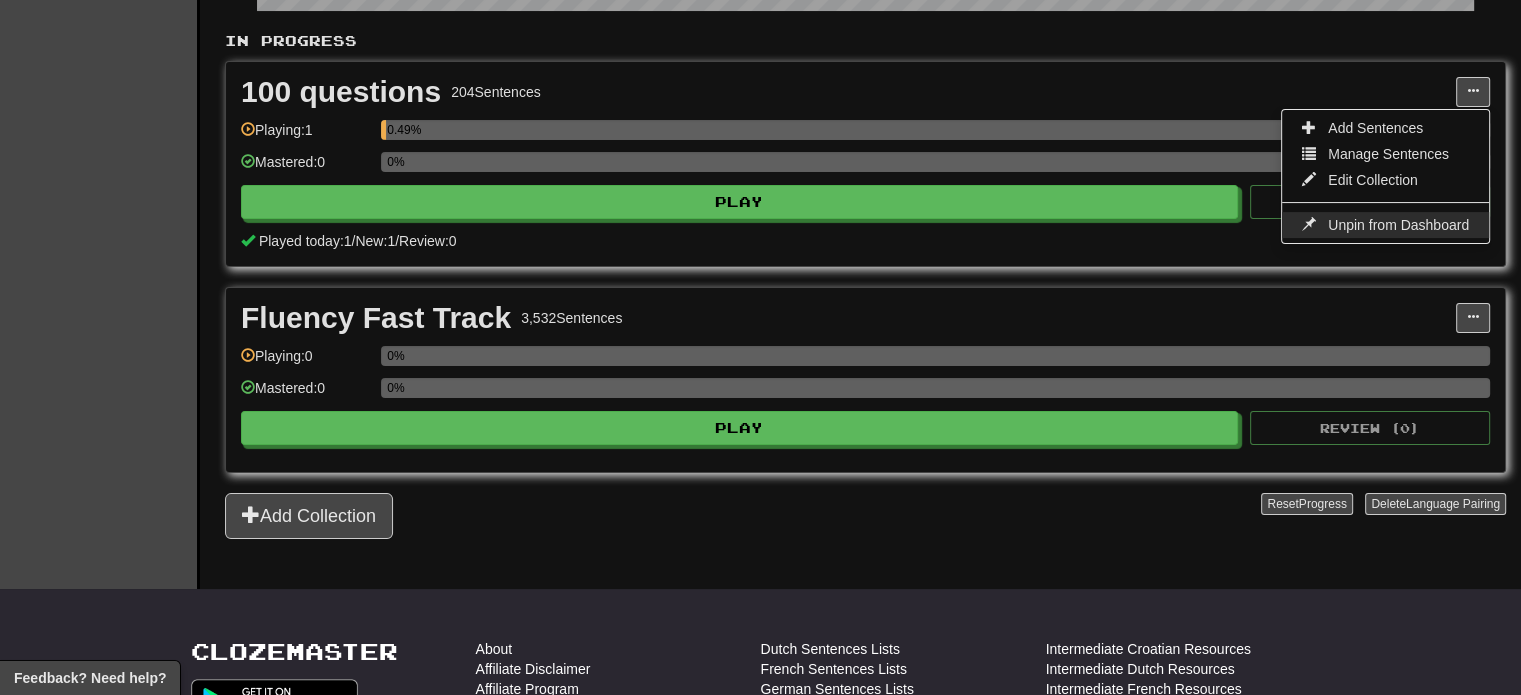 click on "Unpin from Dashboard" at bounding box center (1398, 225) 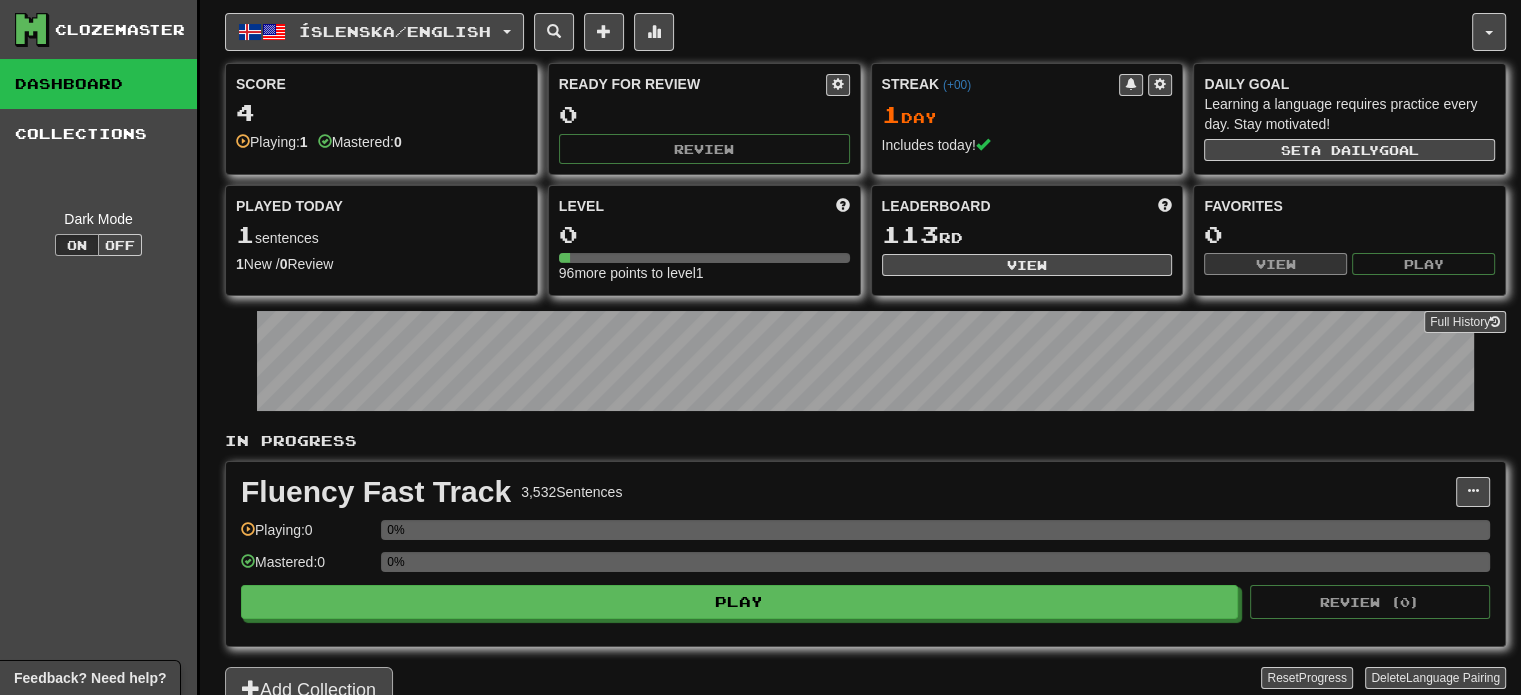 scroll, scrollTop: 400, scrollLeft: 0, axis: vertical 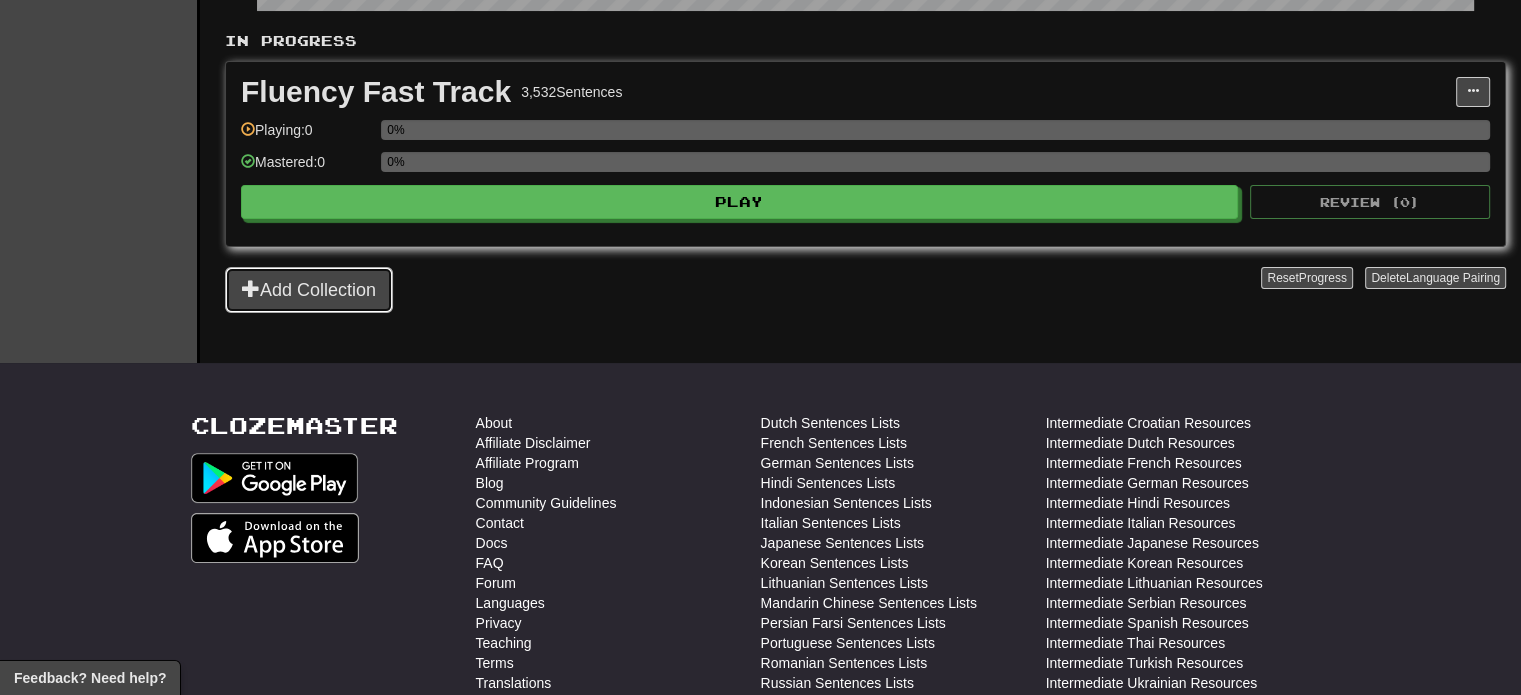 click on "Add Collection" at bounding box center [309, 290] 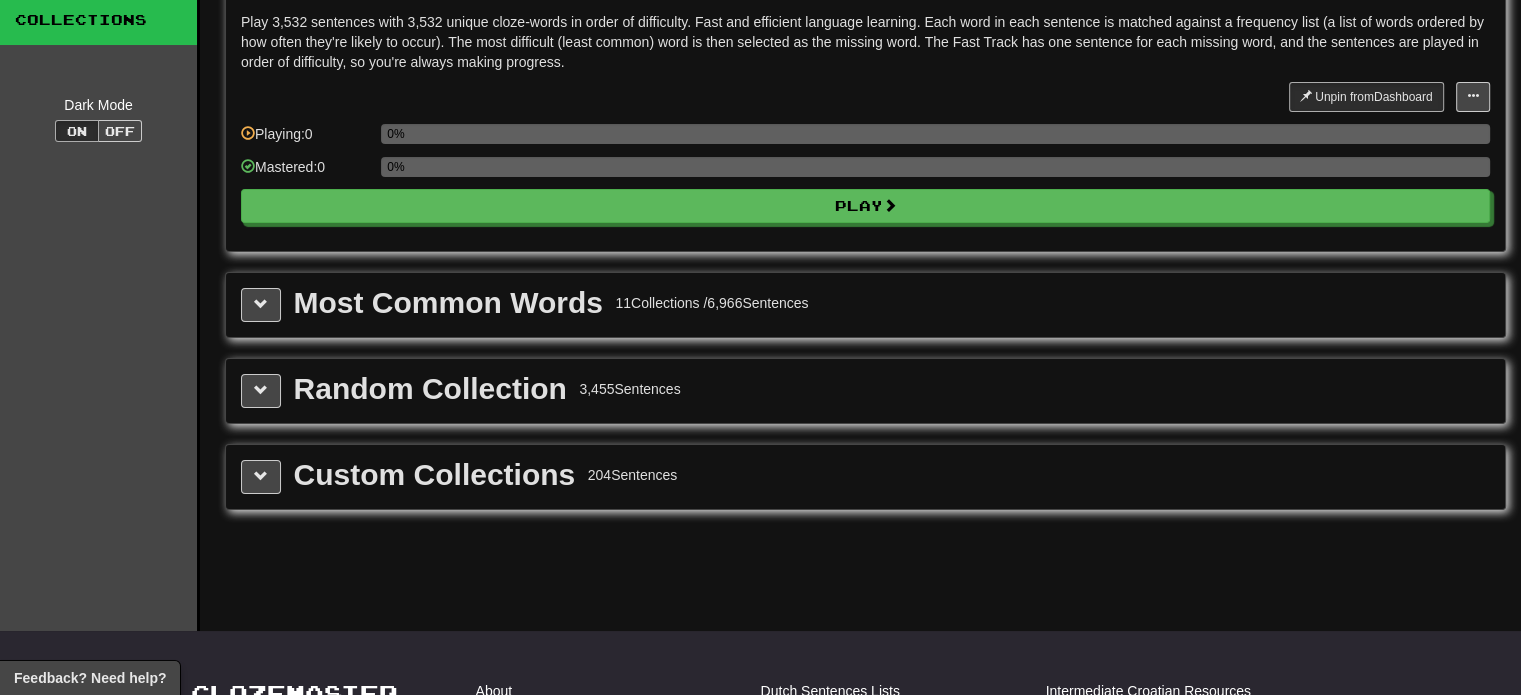 scroll, scrollTop: 200, scrollLeft: 0, axis: vertical 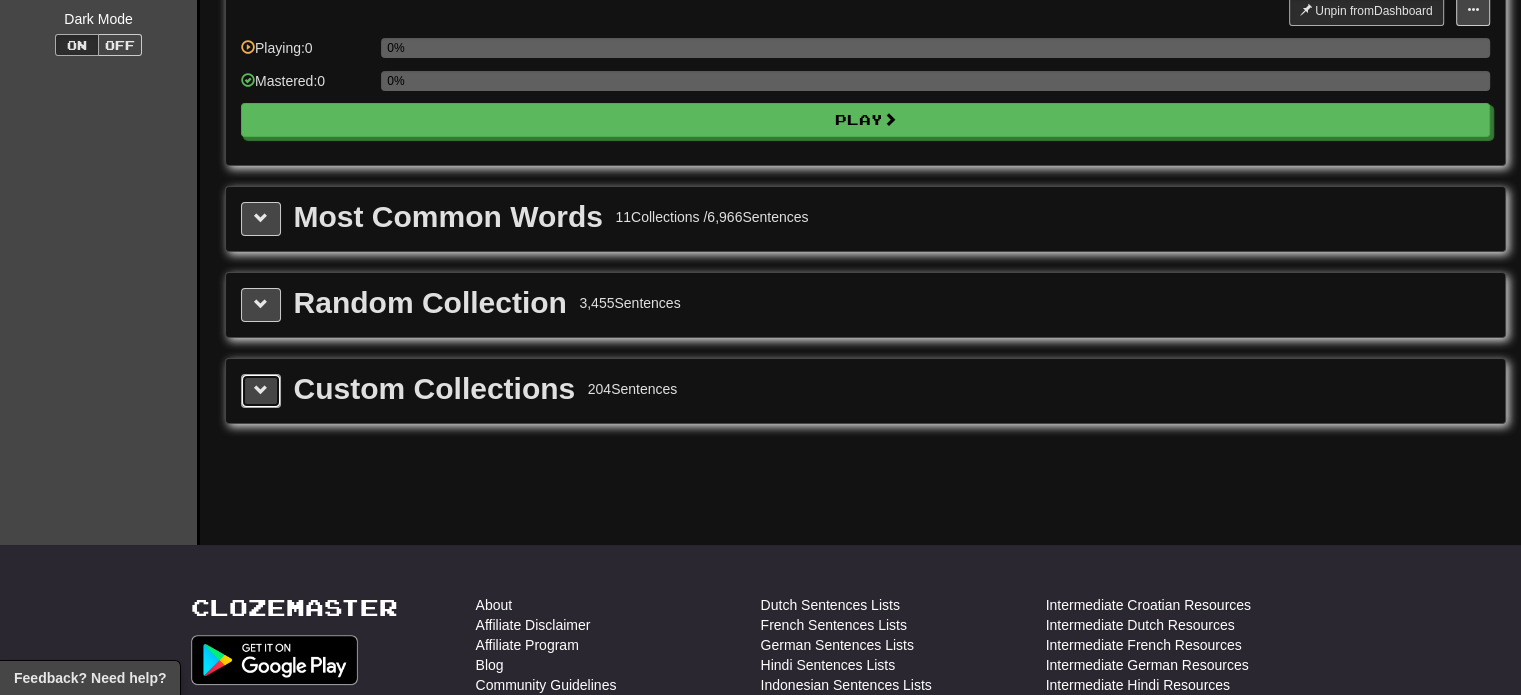 click at bounding box center [261, 390] 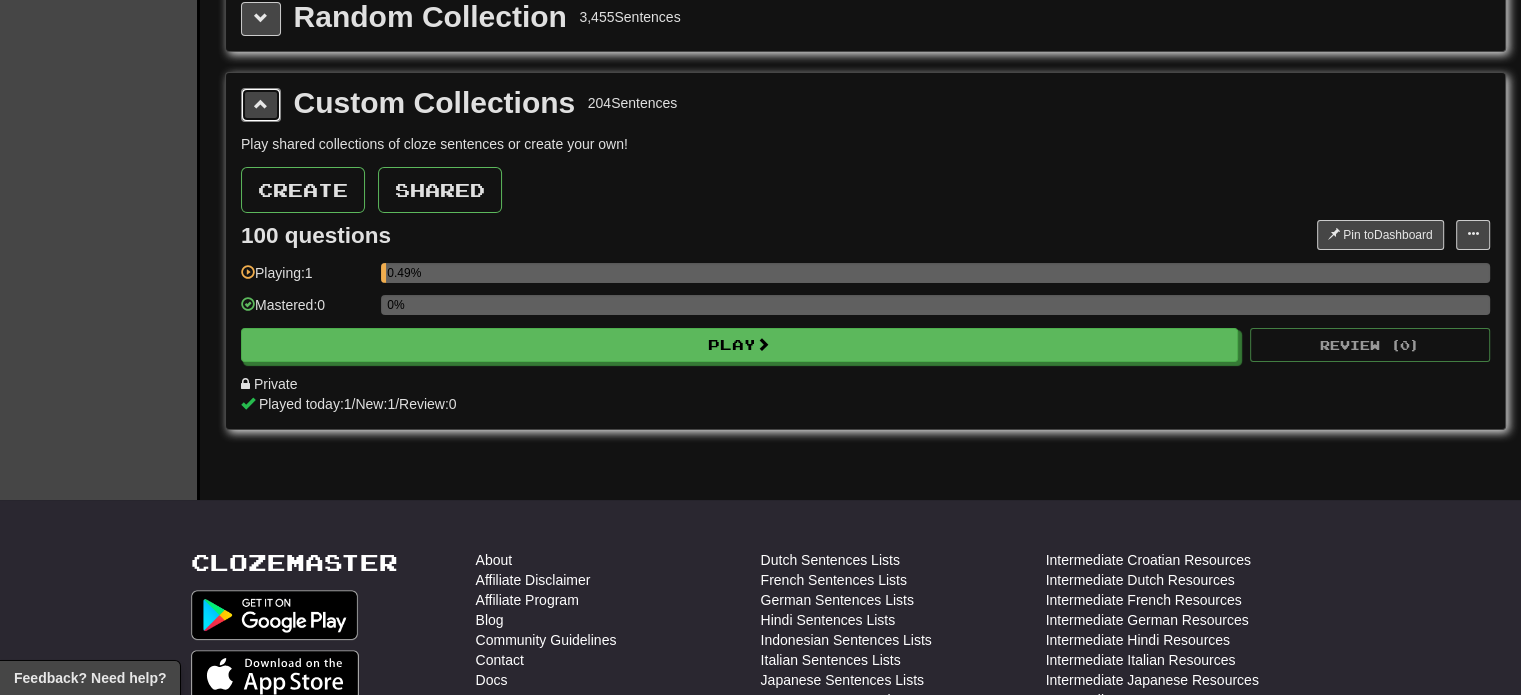 scroll, scrollTop: 400, scrollLeft: 0, axis: vertical 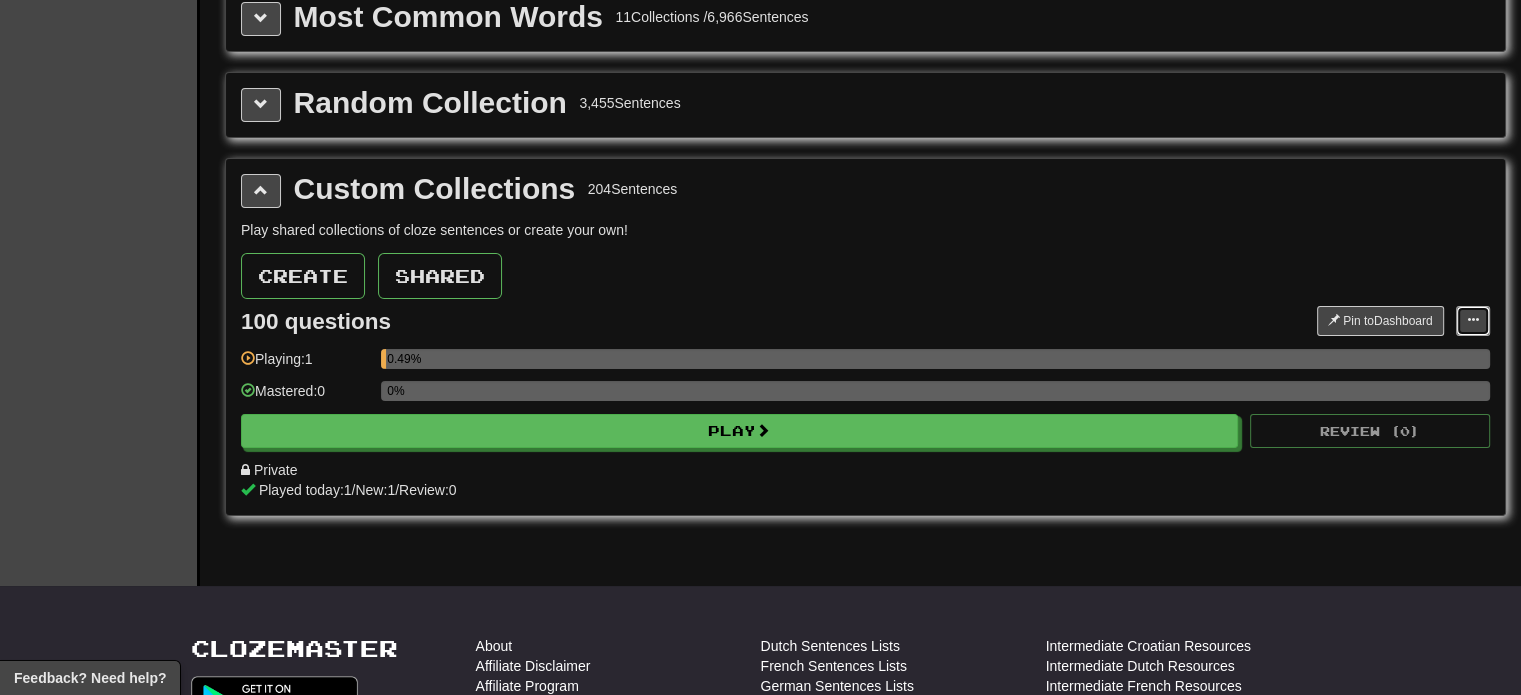 click at bounding box center [1473, 320] 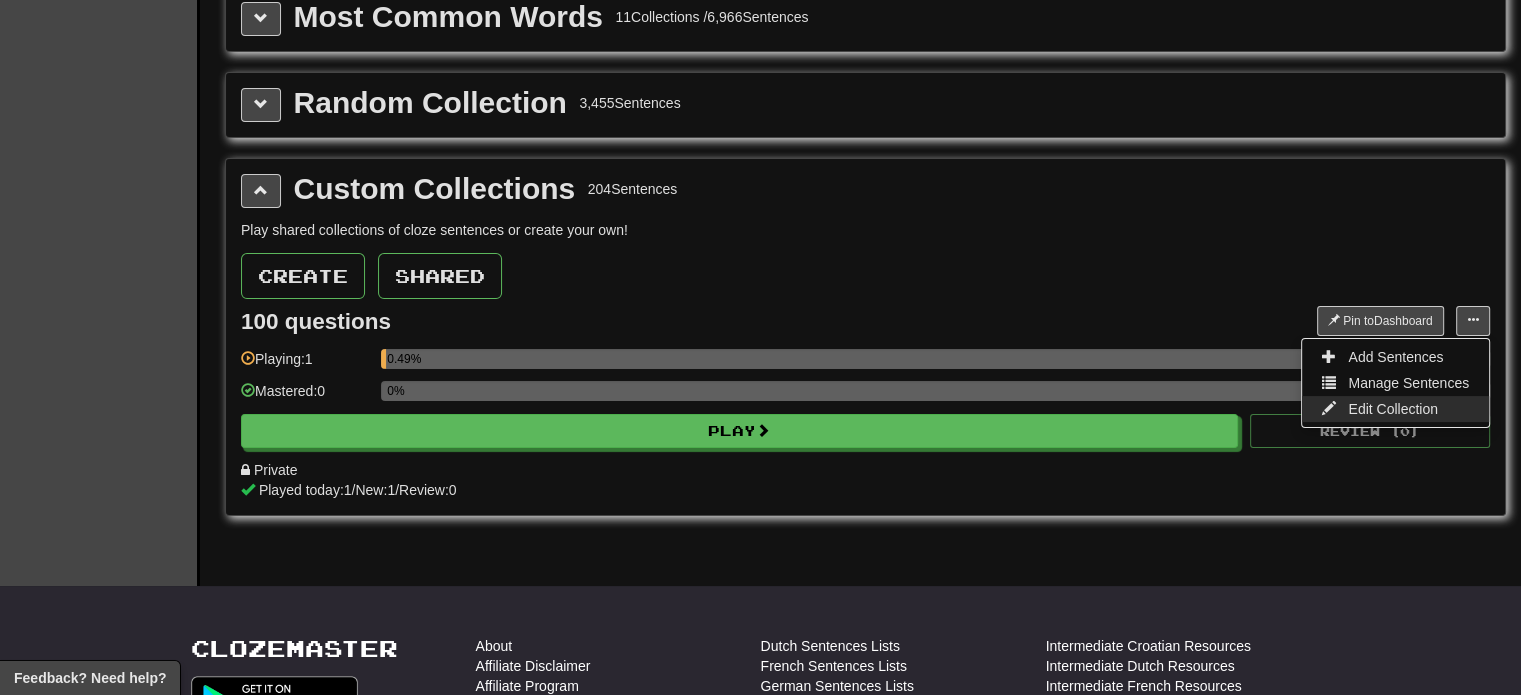 click on "Edit Collection" at bounding box center (1393, 409) 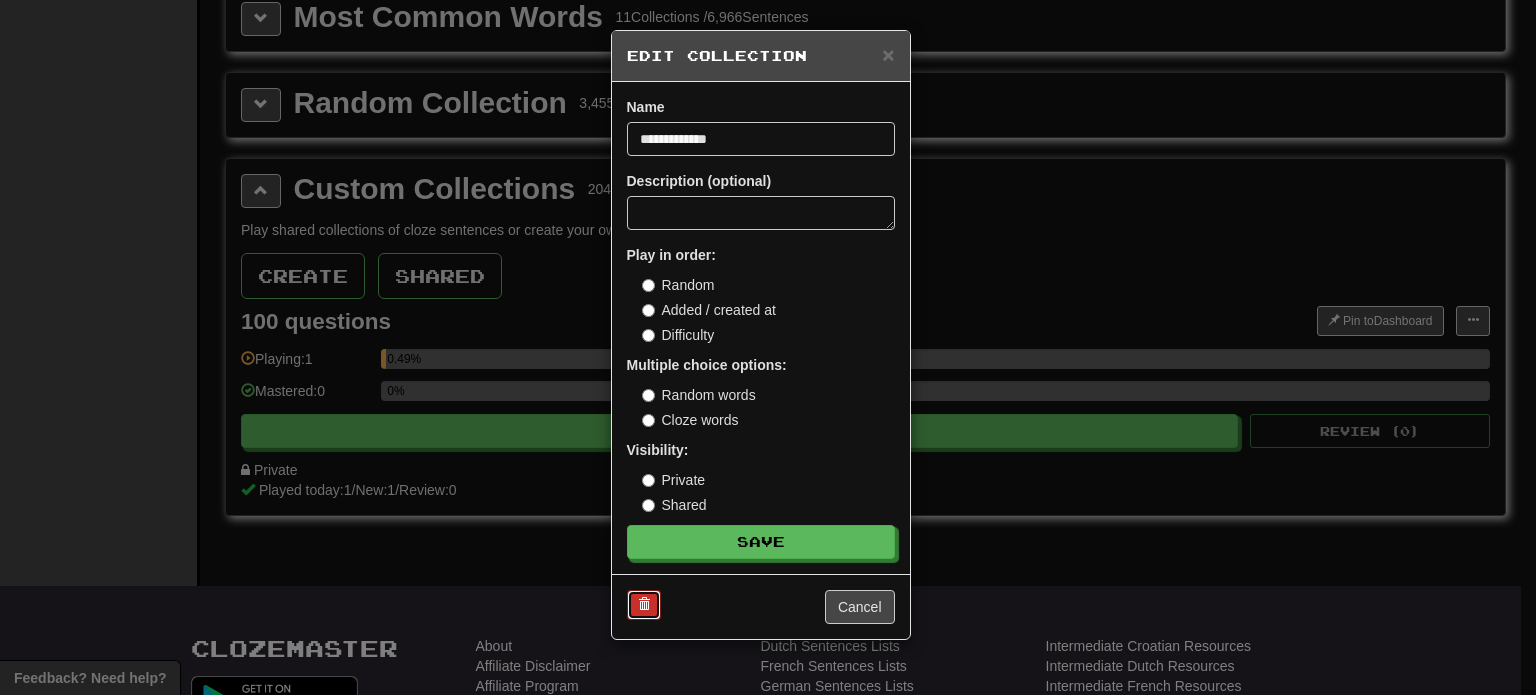 drag, startPoint x: 652, startPoint y: 609, endPoint x: 854, endPoint y: 81, distance: 565.32117 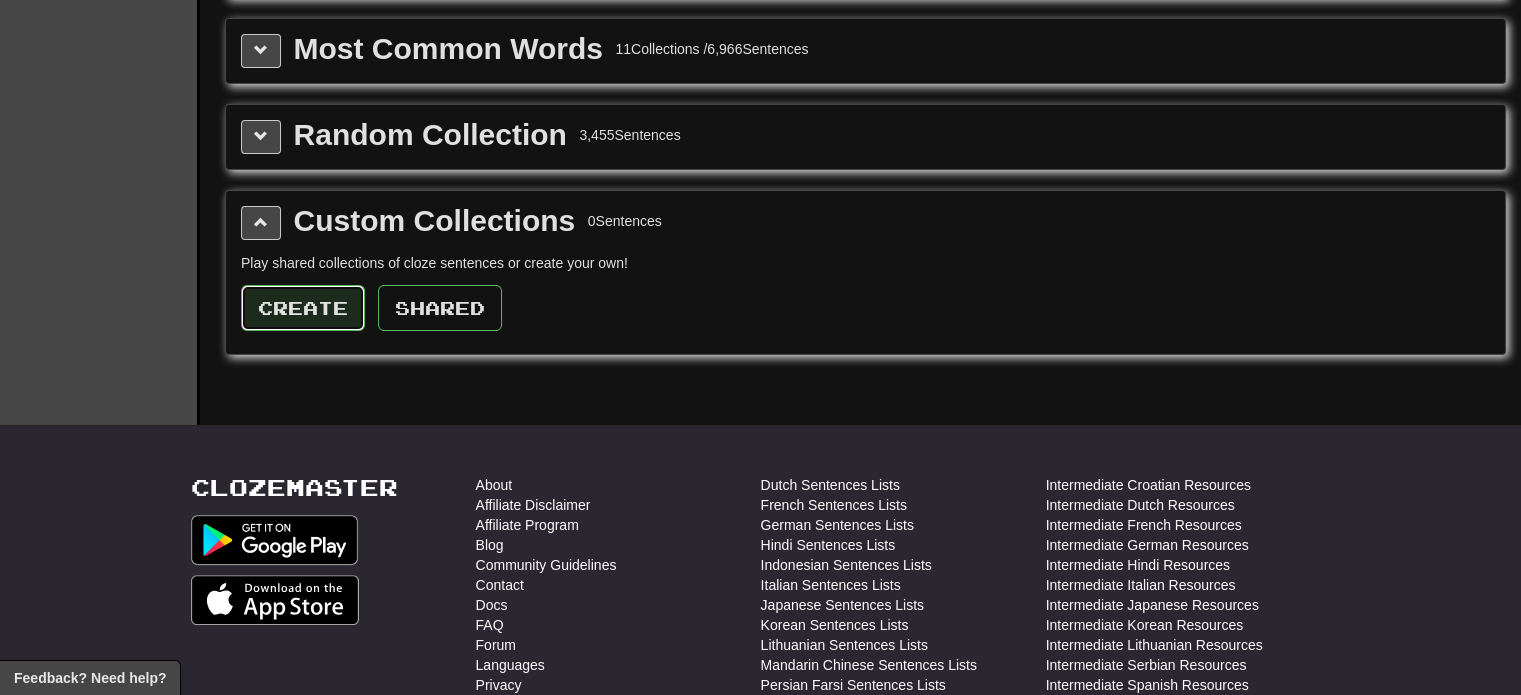 click on "Create" at bounding box center [303, 308] 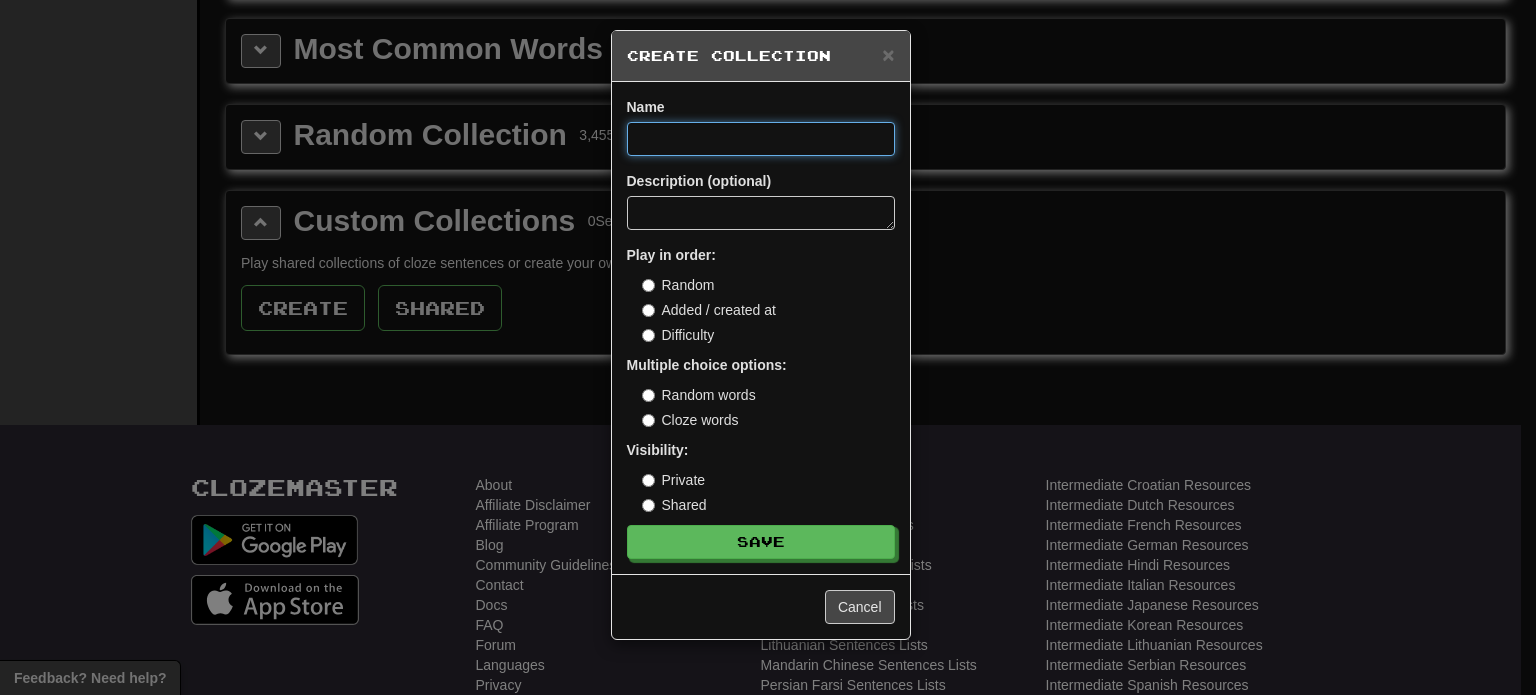 click at bounding box center (761, 139) 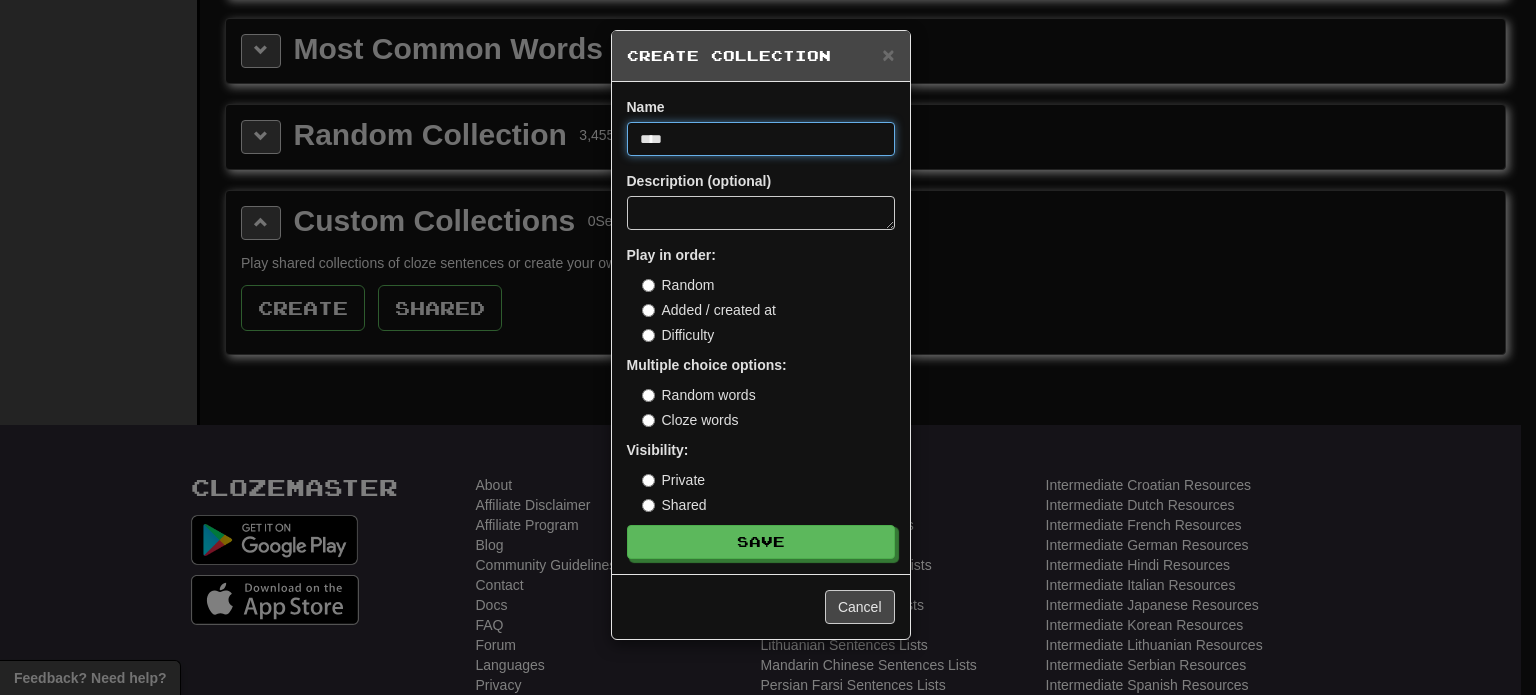 type on "**********" 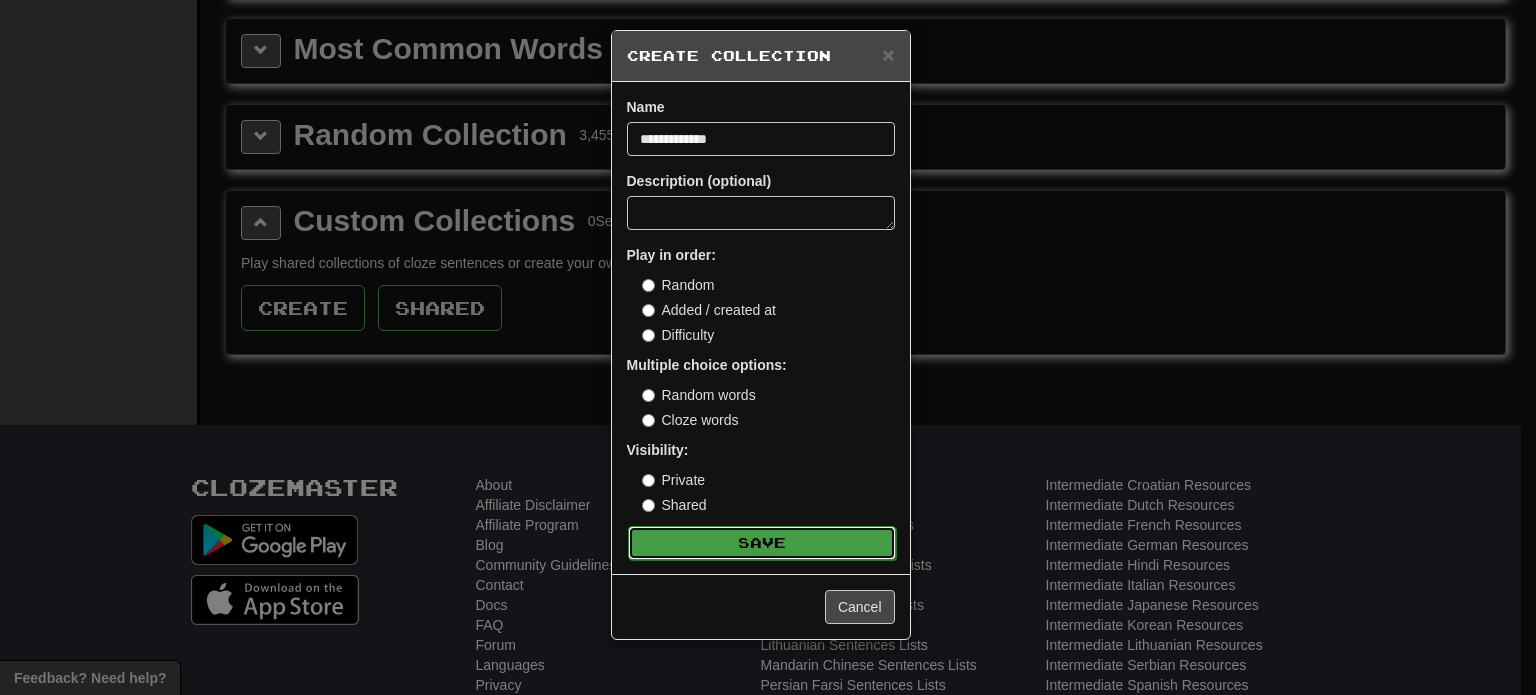 click on "Save" at bounding box center (762, 543) 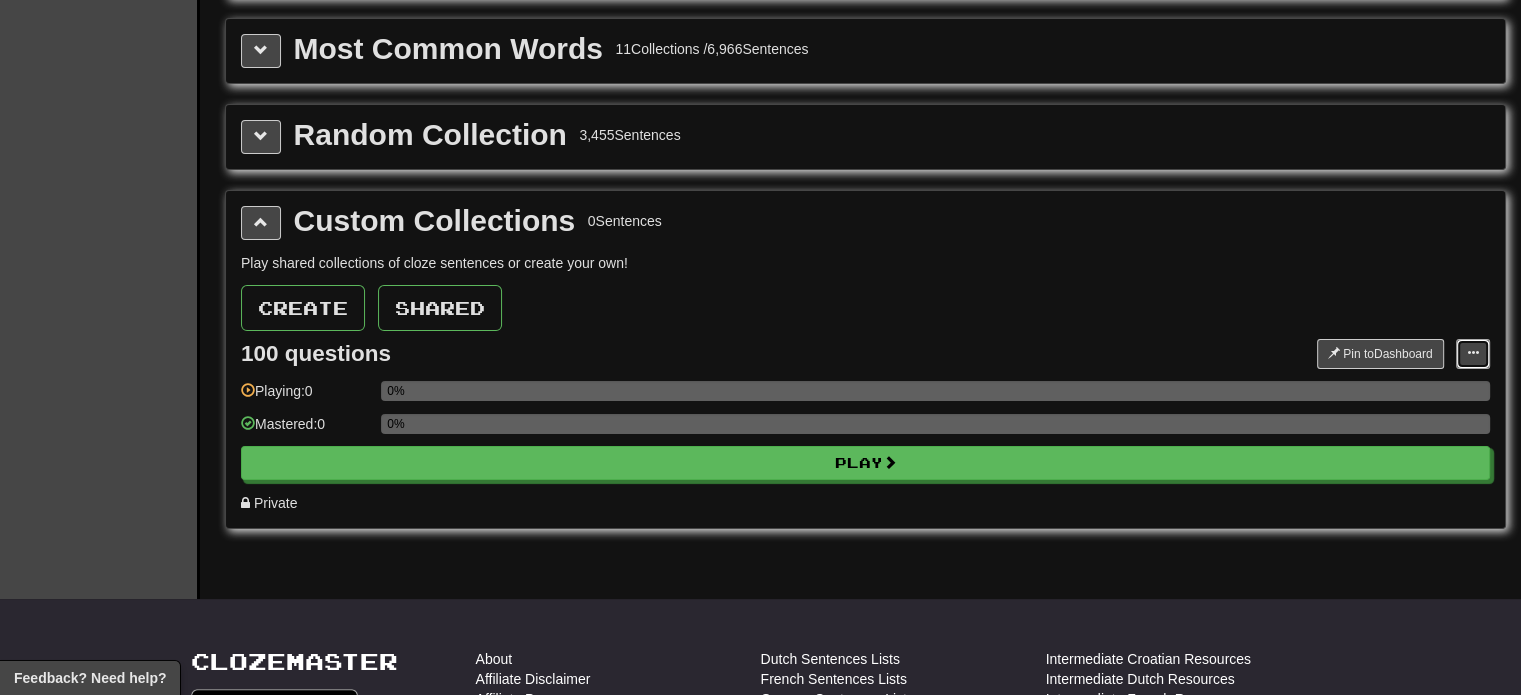 click at bounding box center (1473, 353) 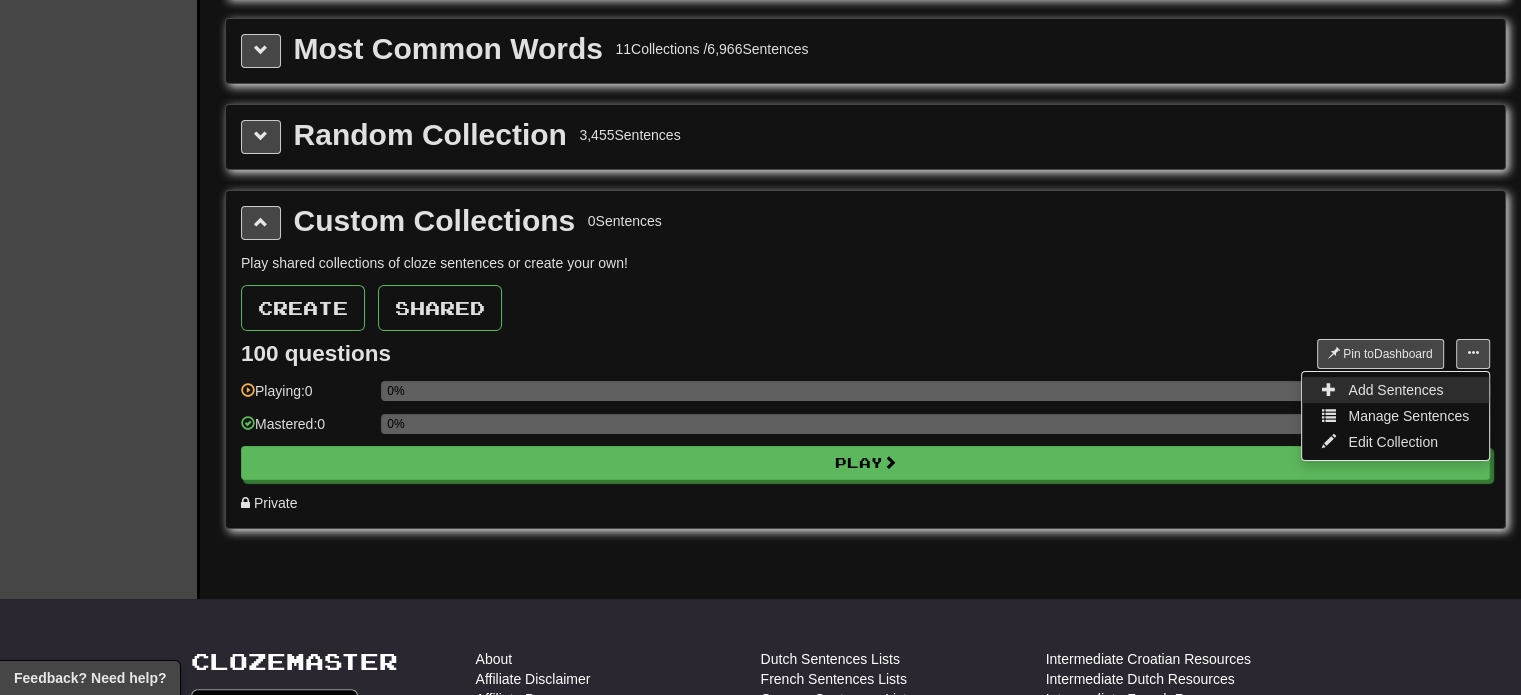 click on "Add Sentences" at bounding box center (1395, 390) 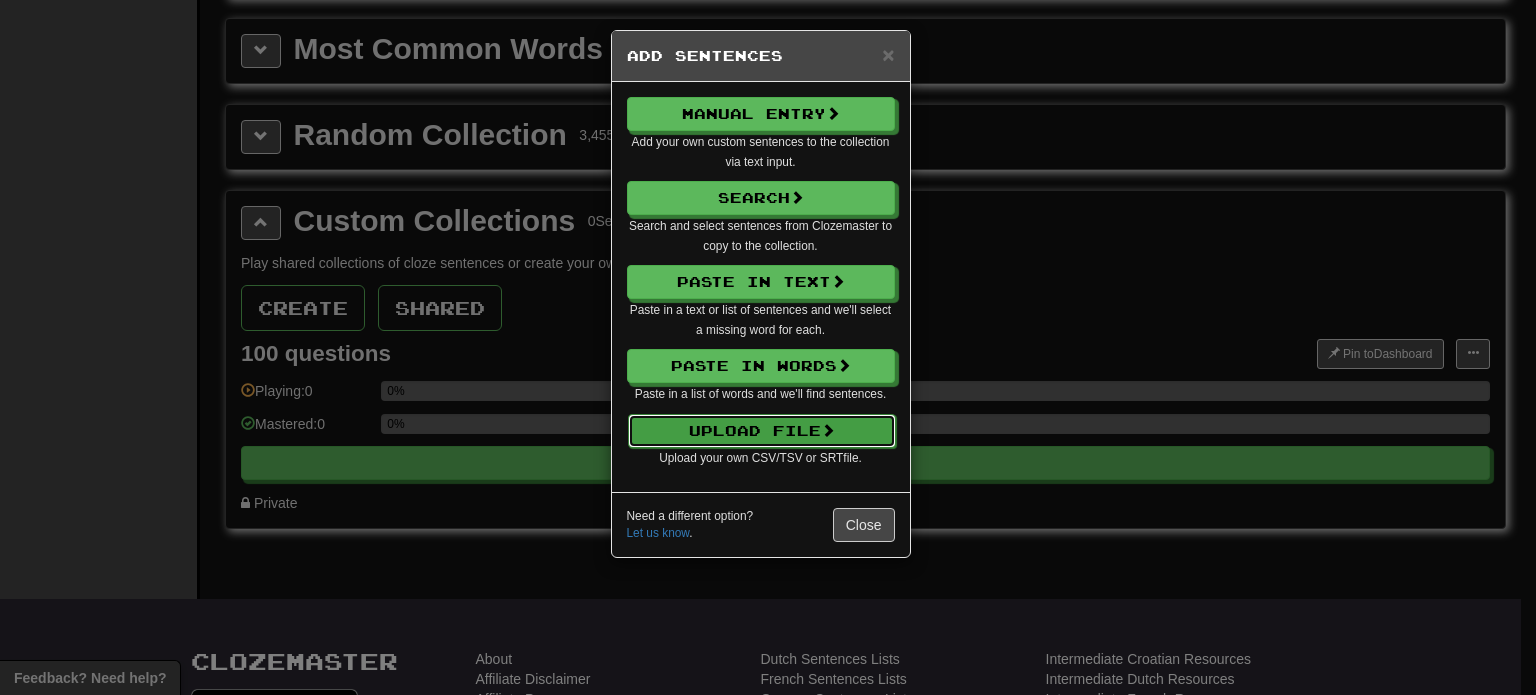 click on "Upload File" at bounding box center [762, 431] 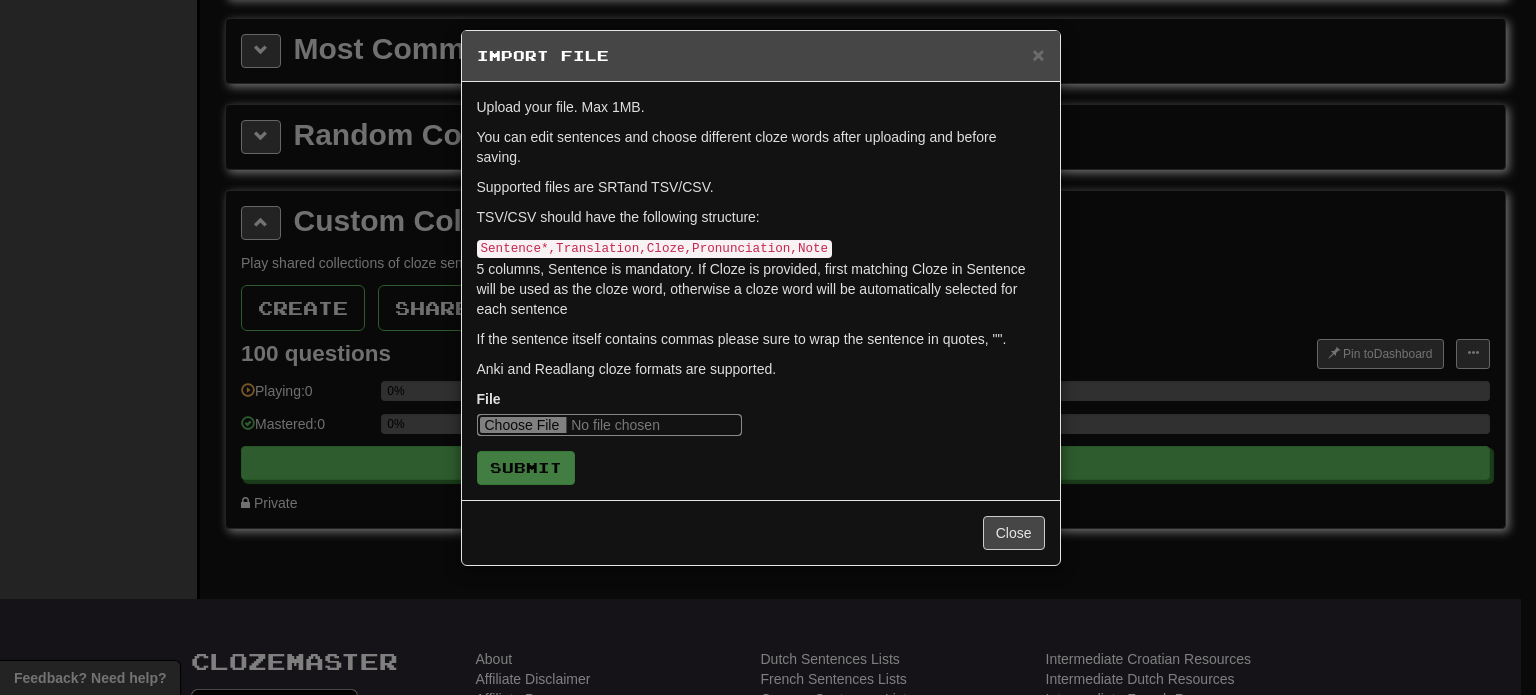 click at bounding box center [609, 425] 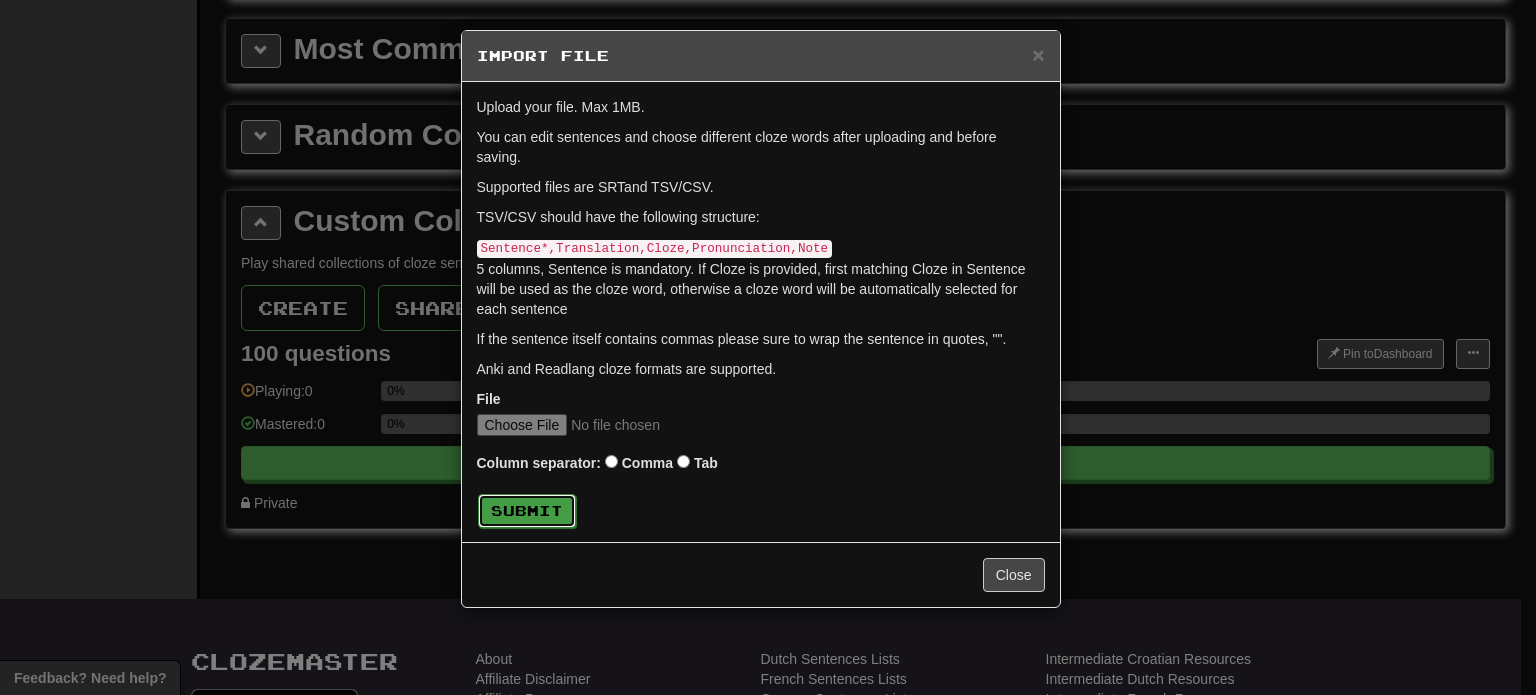 click on "Submit" at bounding box center (527, 511) 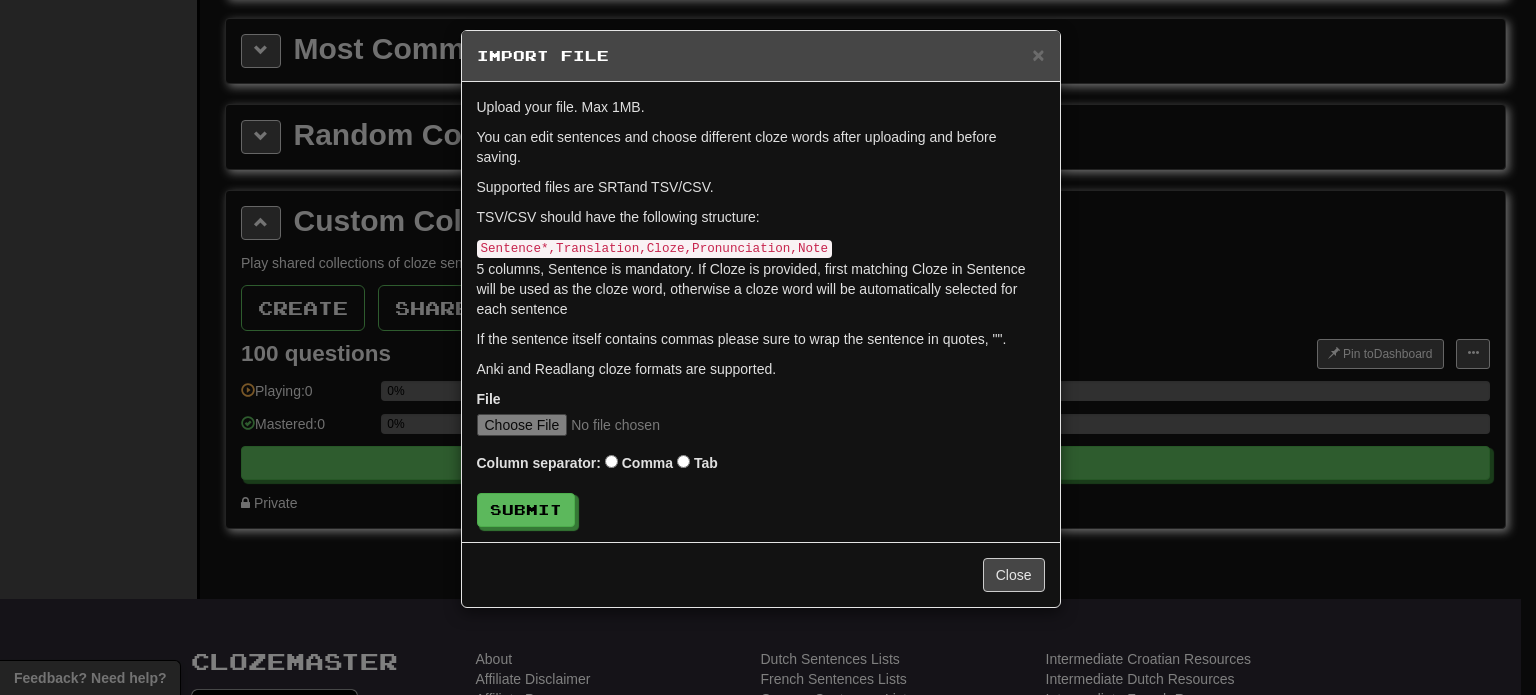 click on "× Import File" at bounding box center (761, 56) 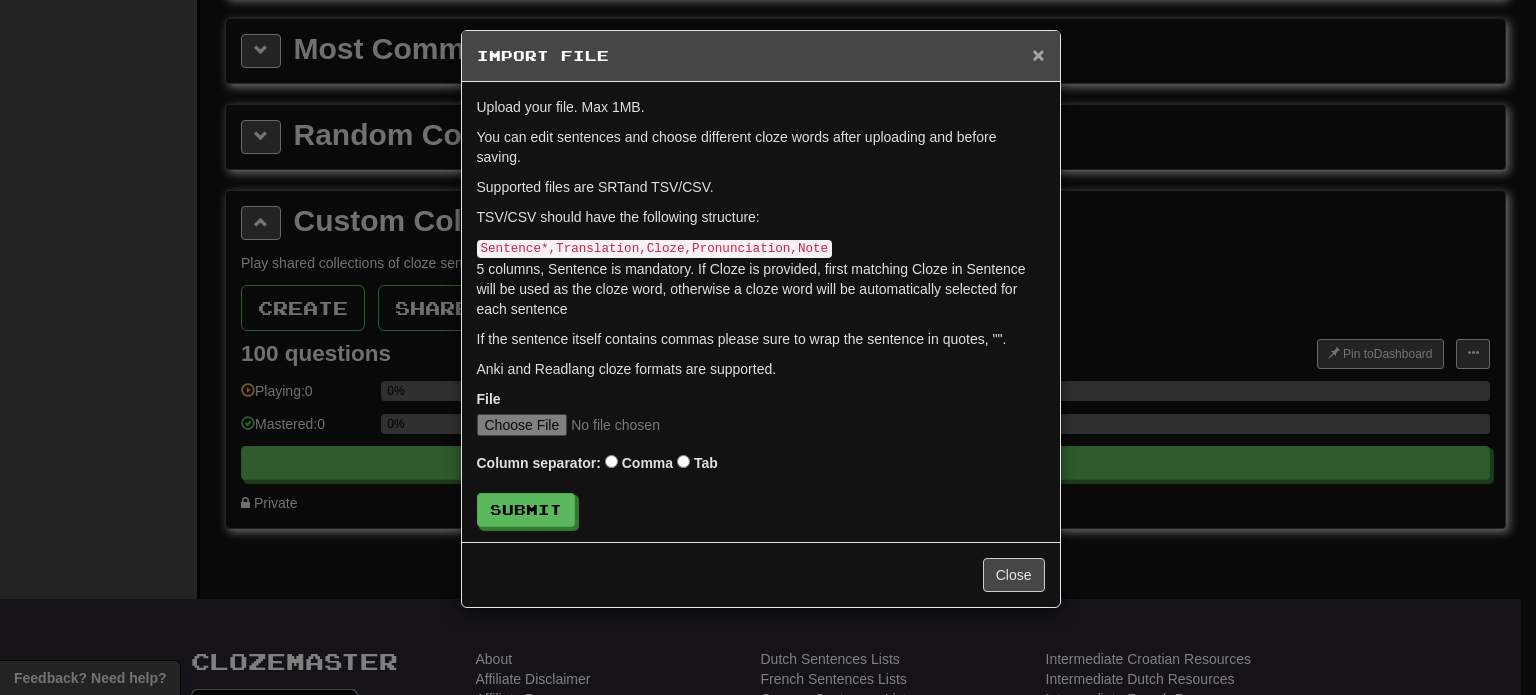 click on "×" at bounding box center [1038, 54] 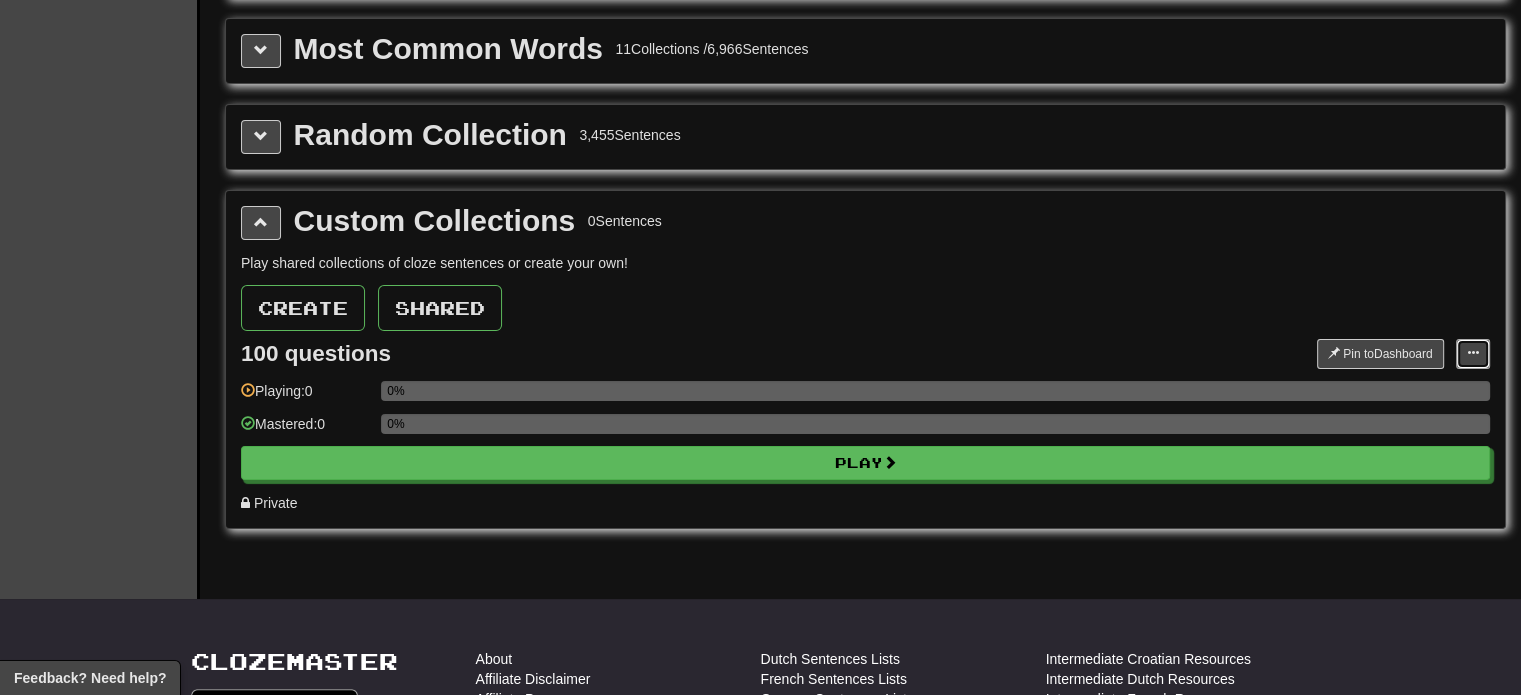 click at bounding box center (1473, 353) 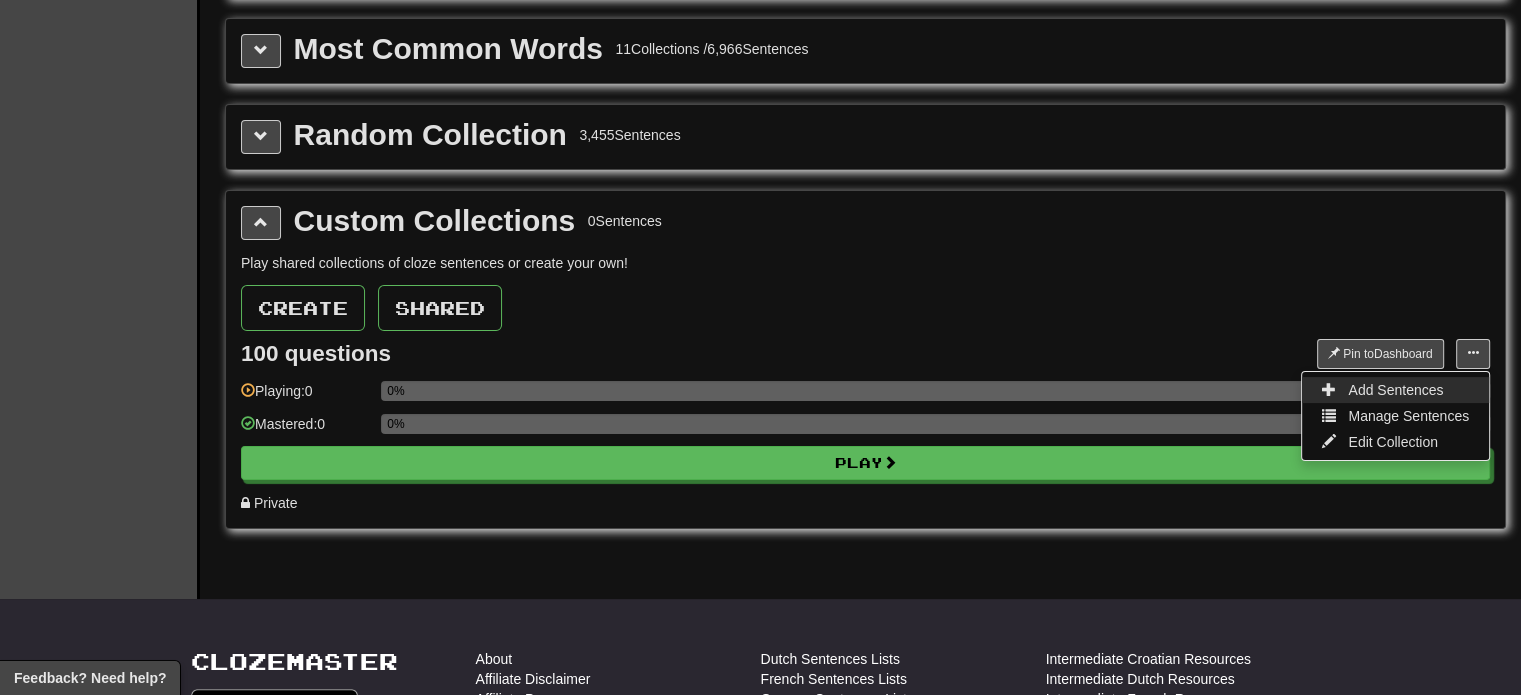 click on "Add Sentences" at bounding box center [1395, 390] 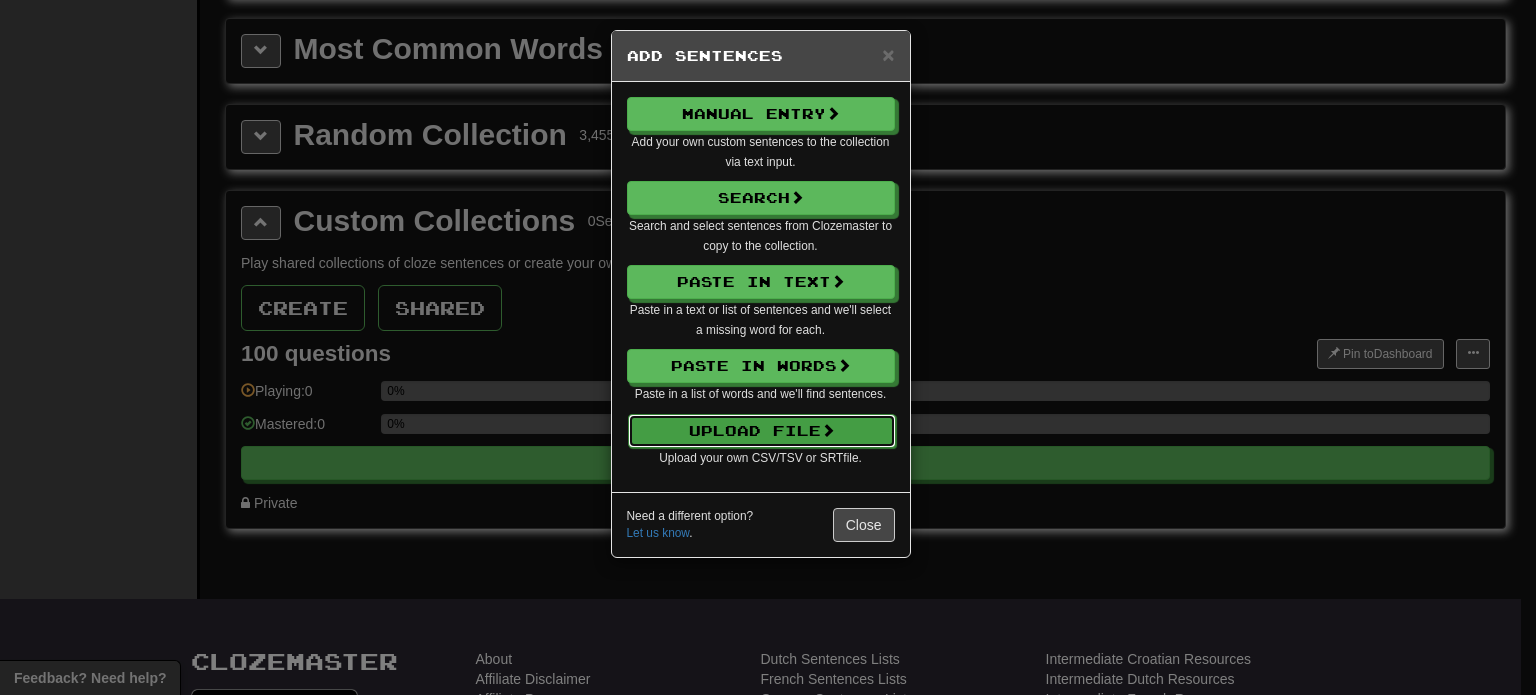 click on "Upload File" at bounding box center (762, 431) 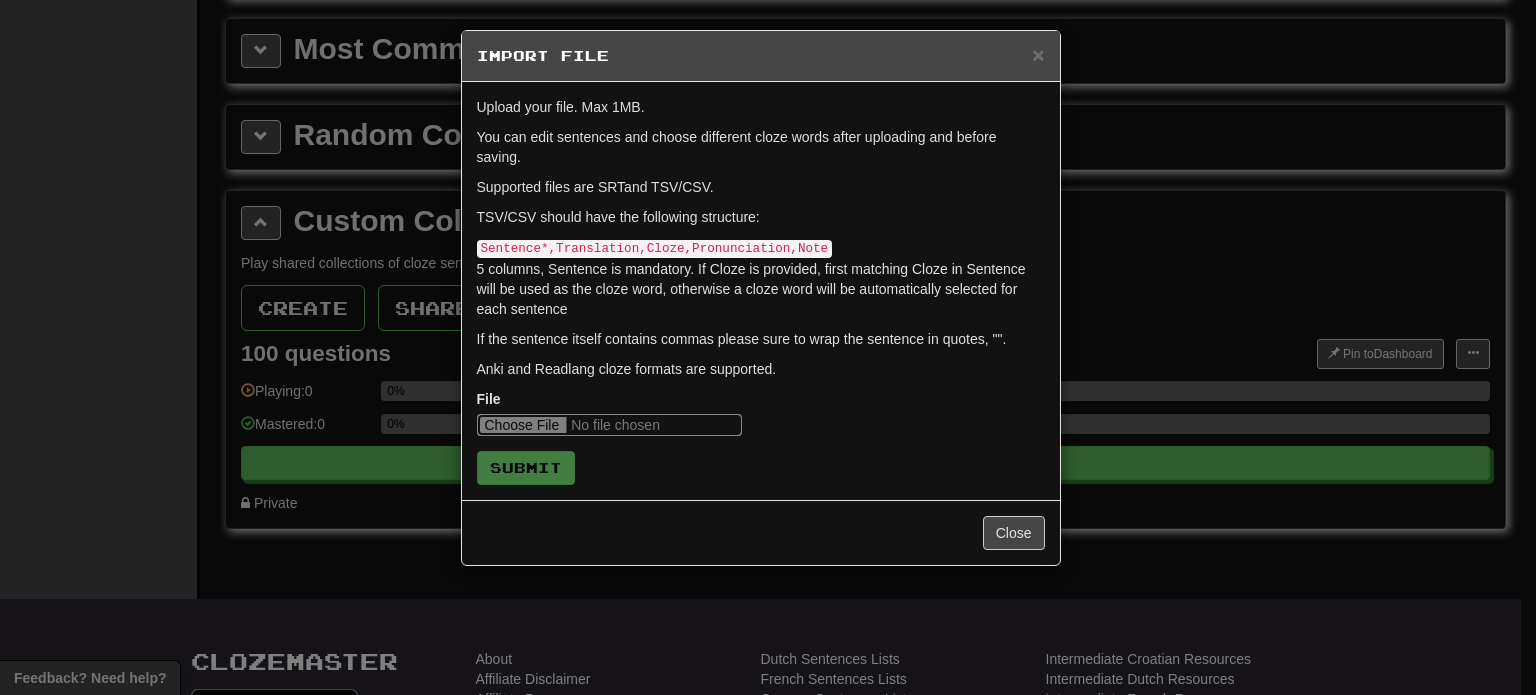 click at bounding box center (609, 425) 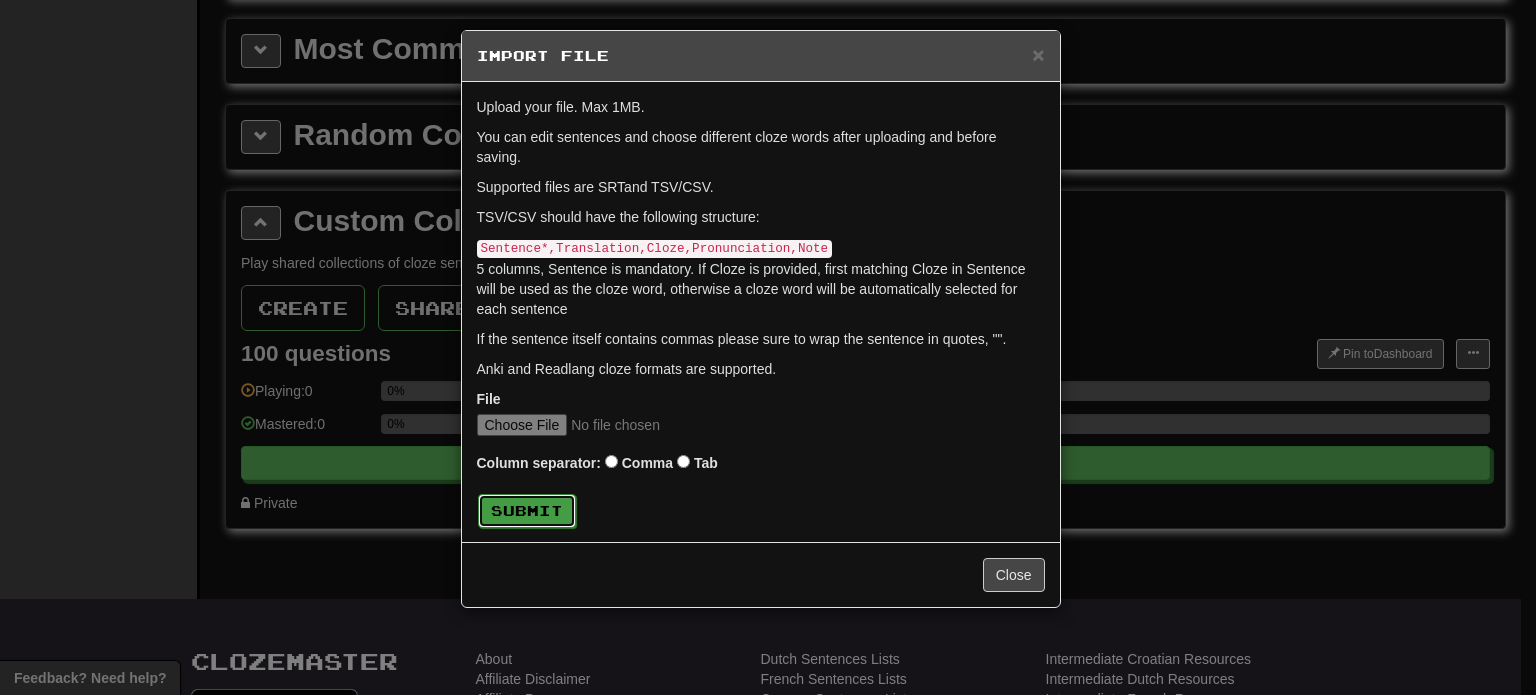 click on "Submit" at bounding box center [527, 511] 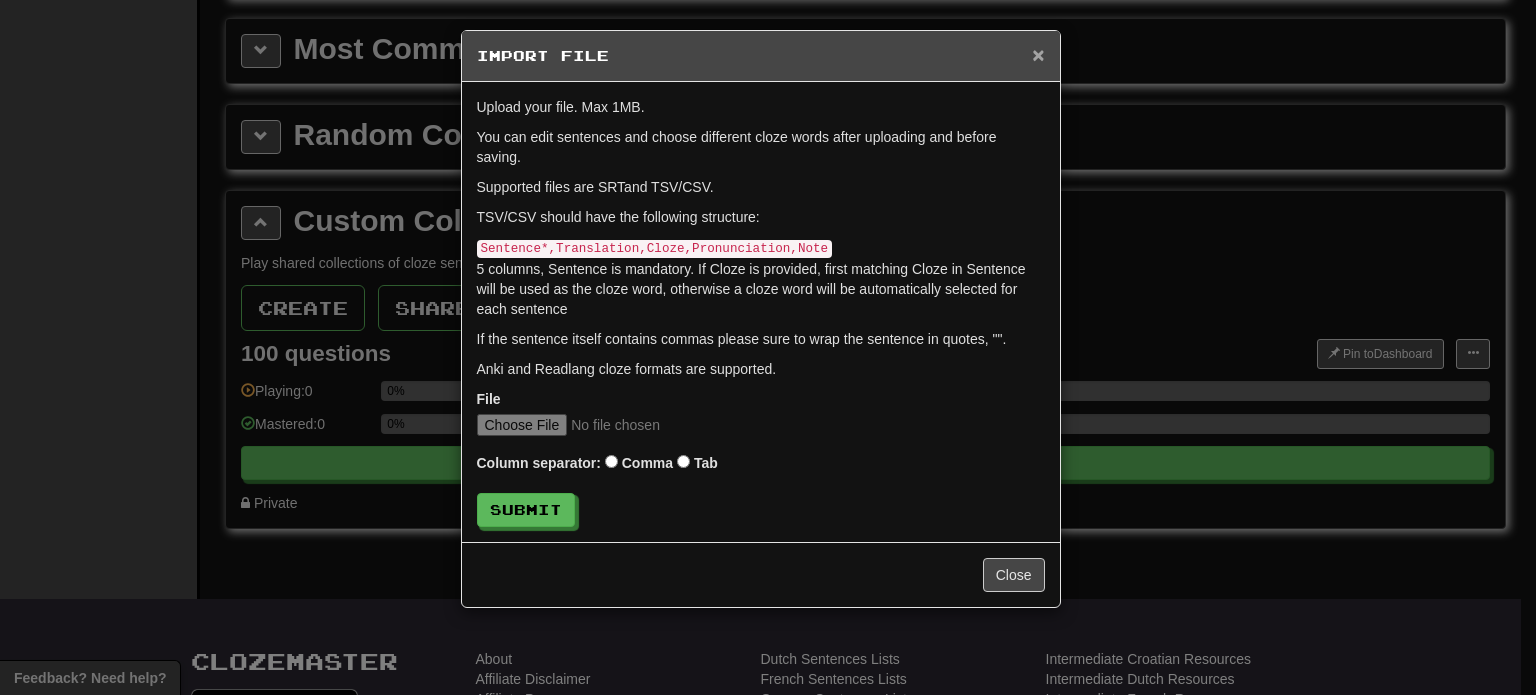 click on "×" at bounding box center [1038, 54] 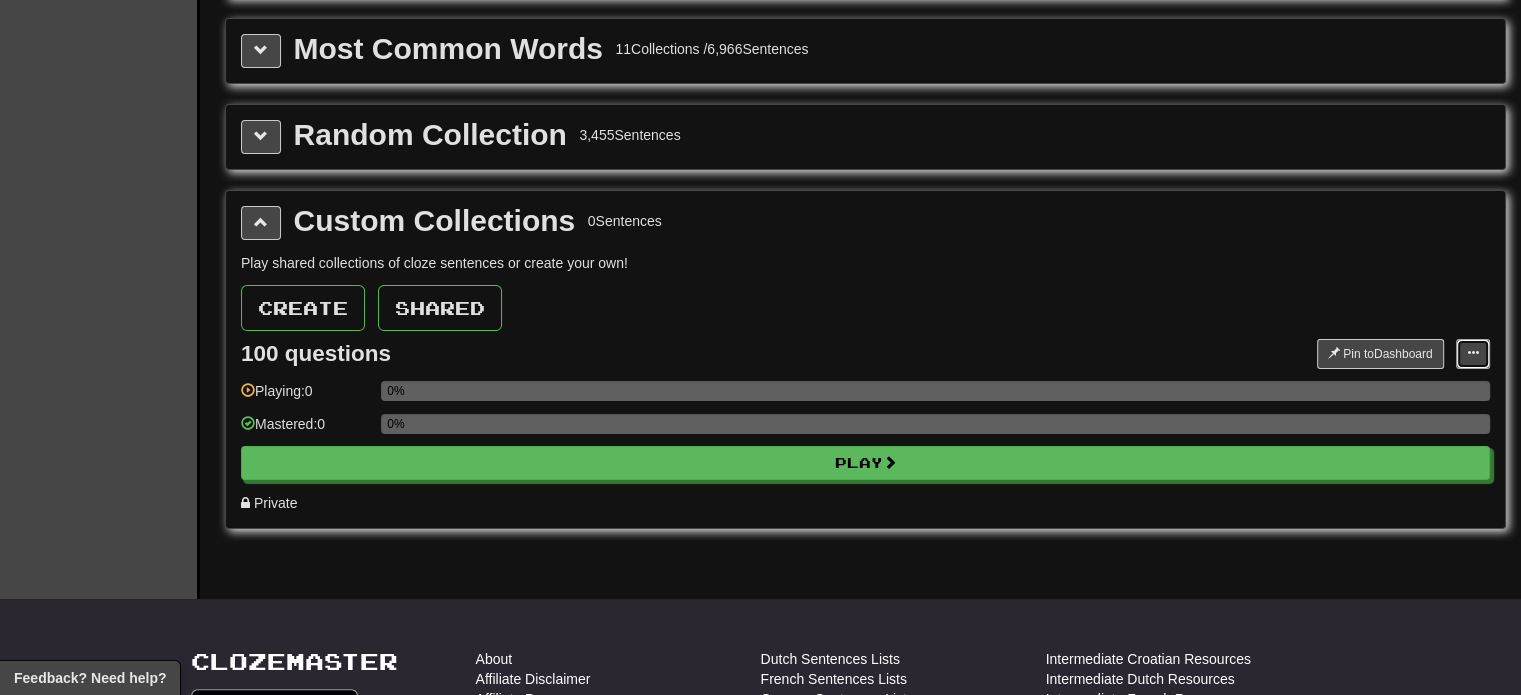 click at bounding box center [1473, 354] 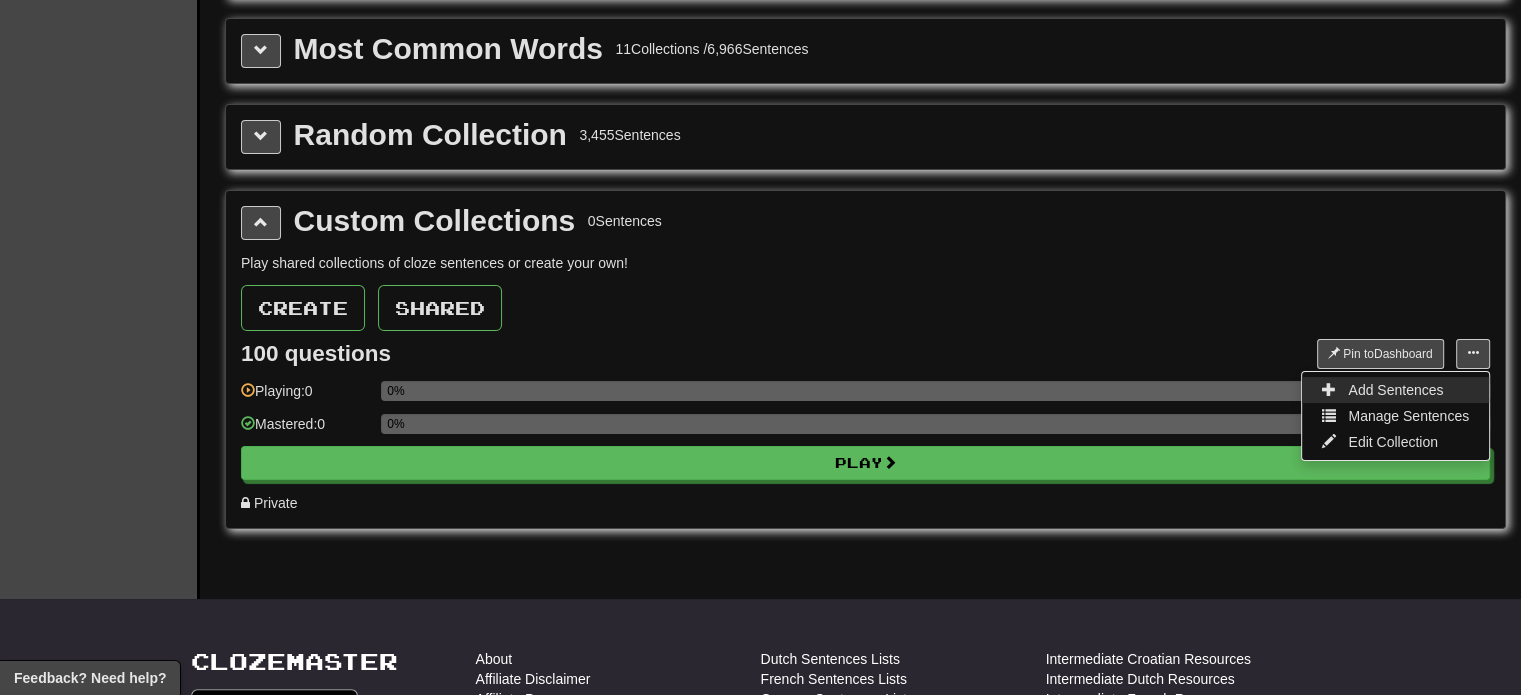 click on "Add Sentences" at bounding box center [1395, 390] 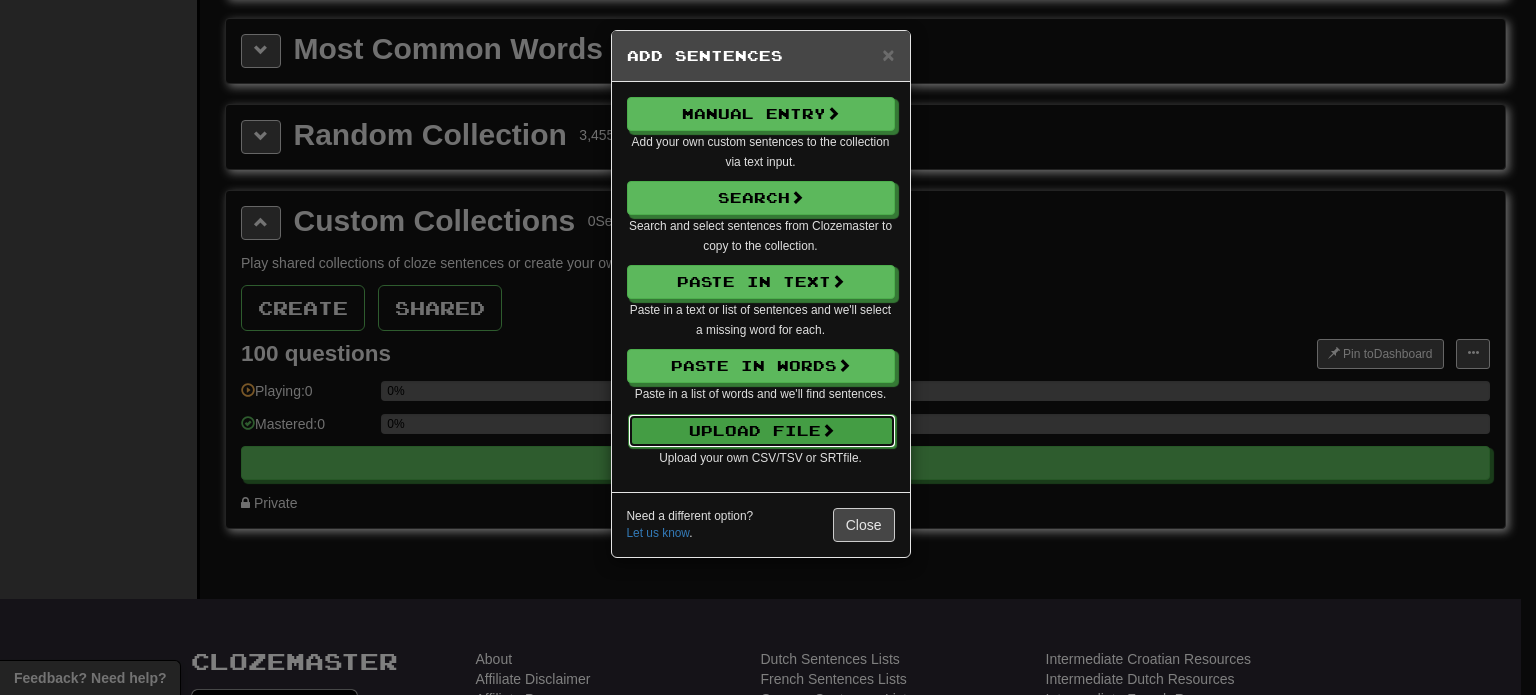click on "Upload File" at bounding box center [762, 431] 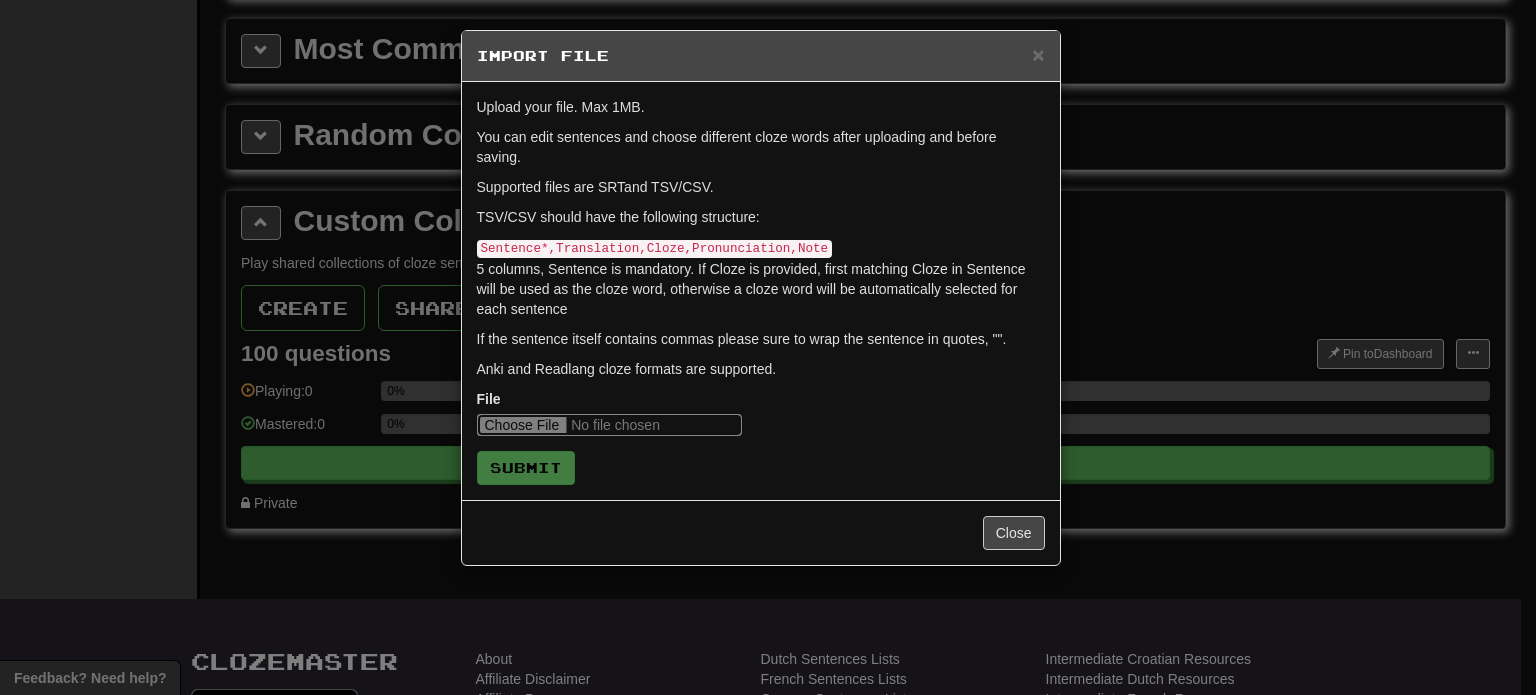 click at bounding box center (609, 425) 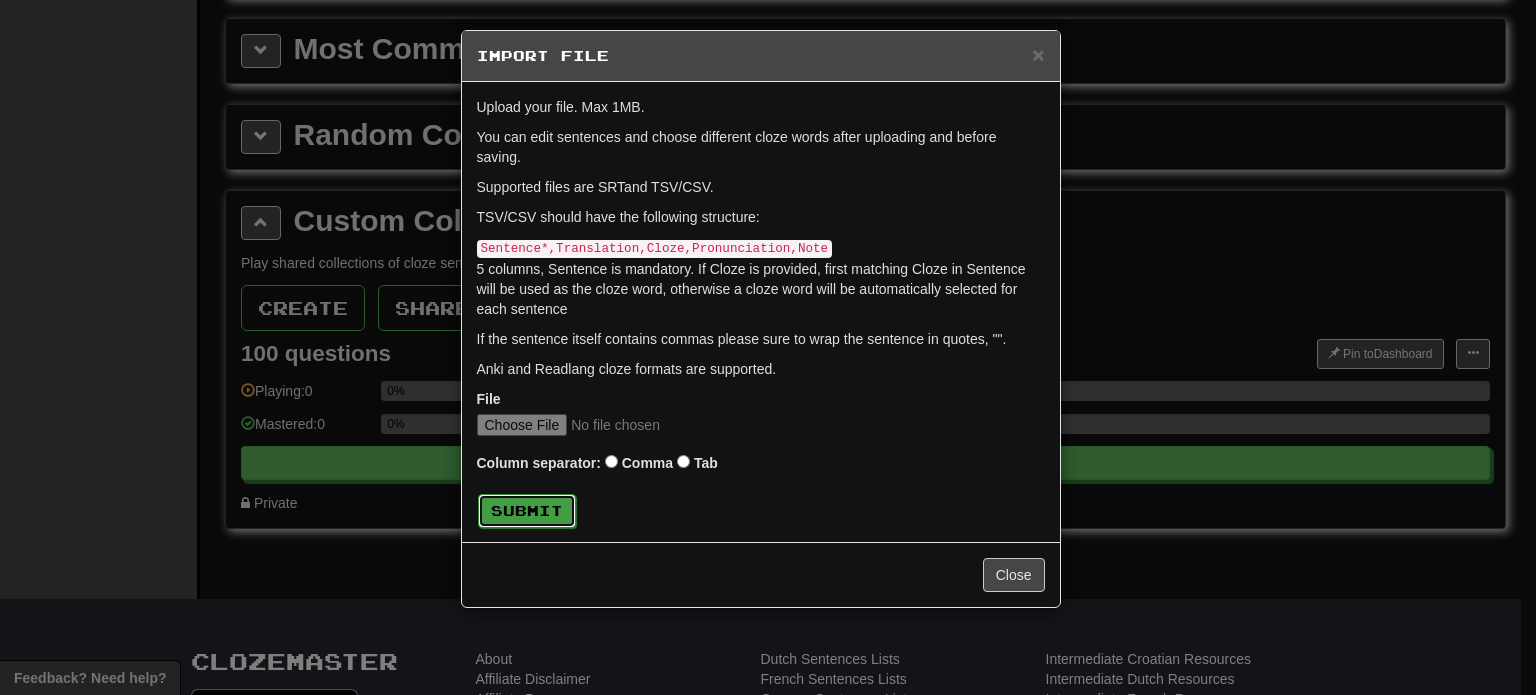 click on "Submit" at bounding box center [527, 511] 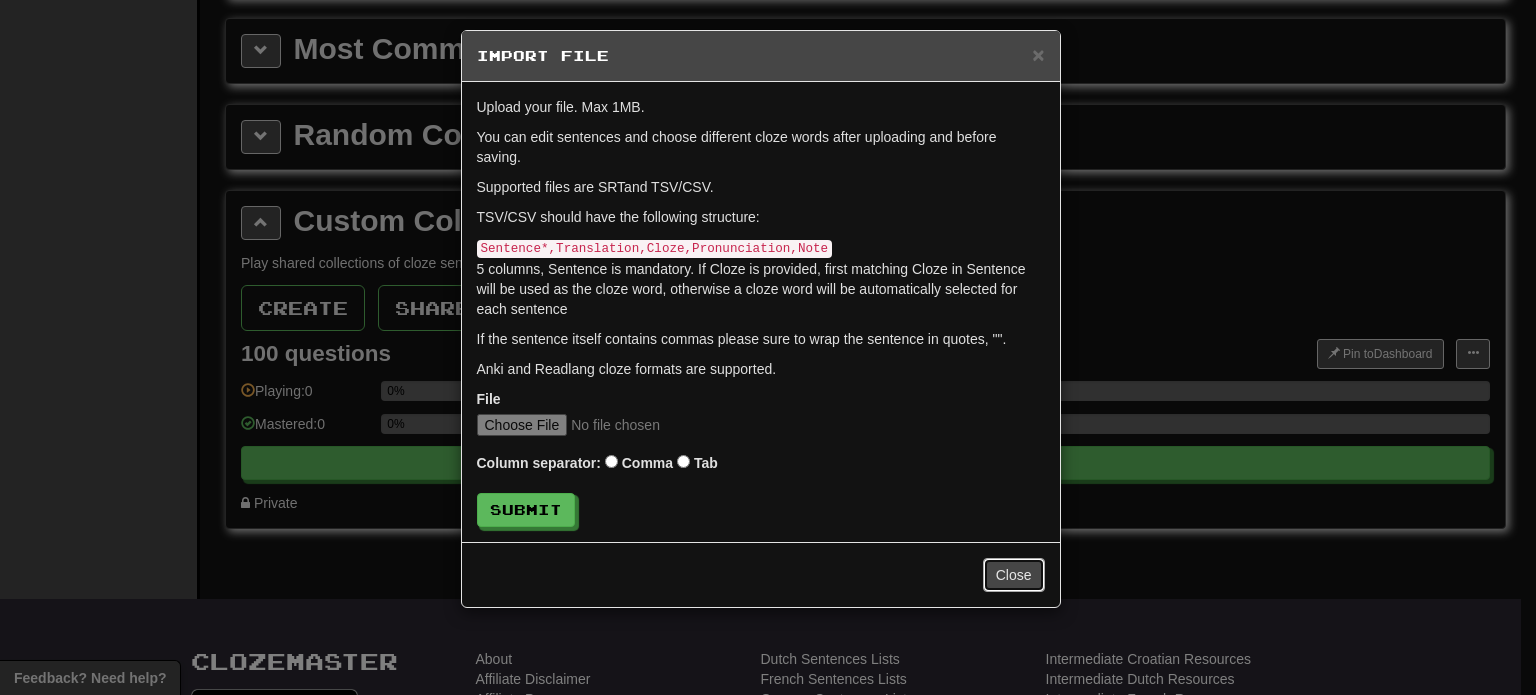 click on "Close" at bounding box center [1014, 575] 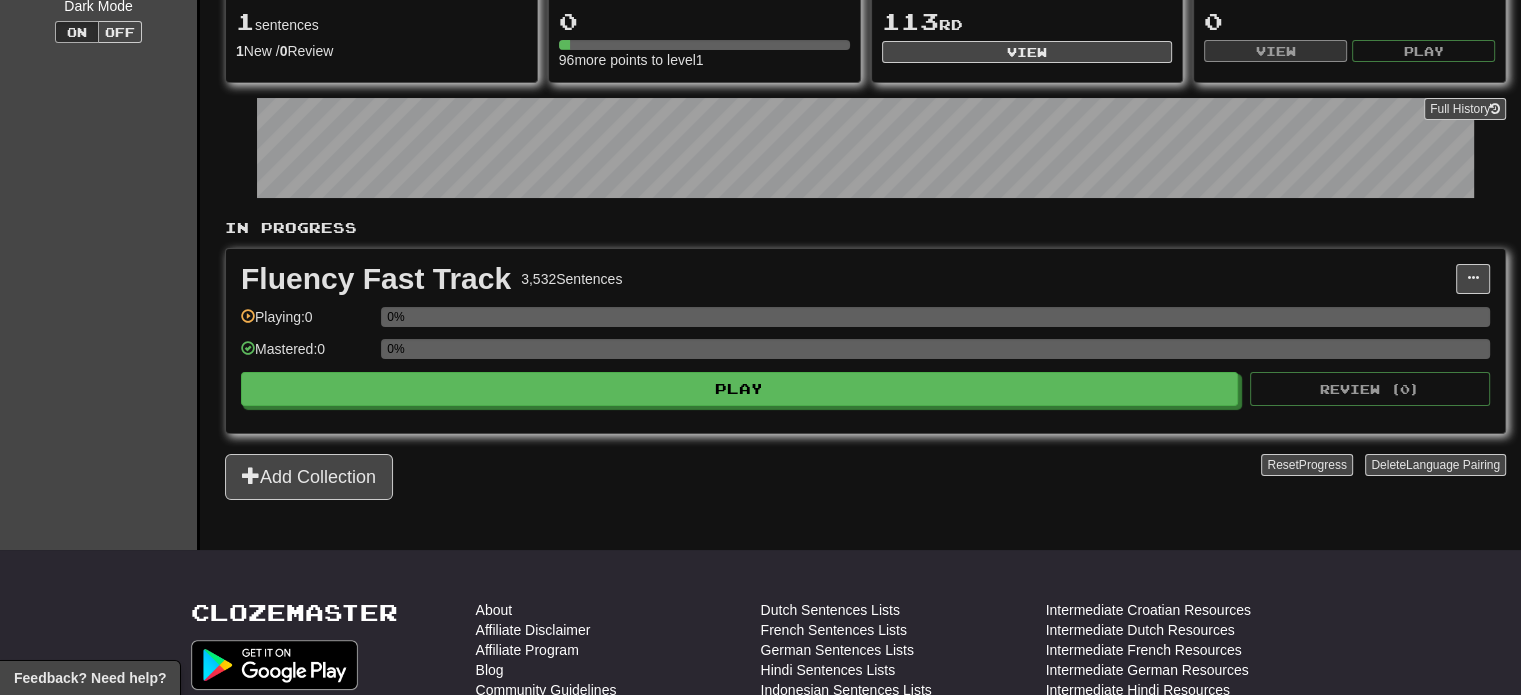 scroll, scrollTop: 300, scrollLeft: 0, axis: vertical 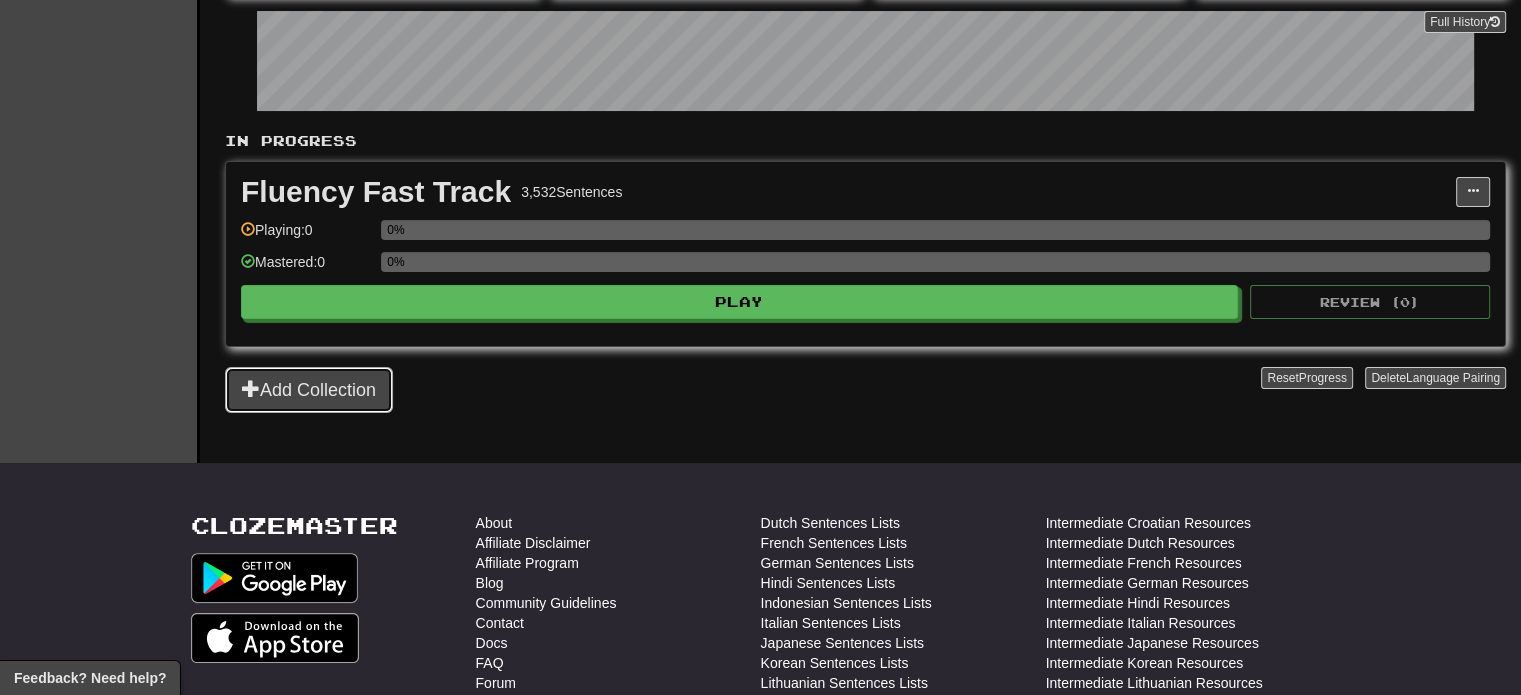 click on "Add Collection" at bounding box center [309, 390] 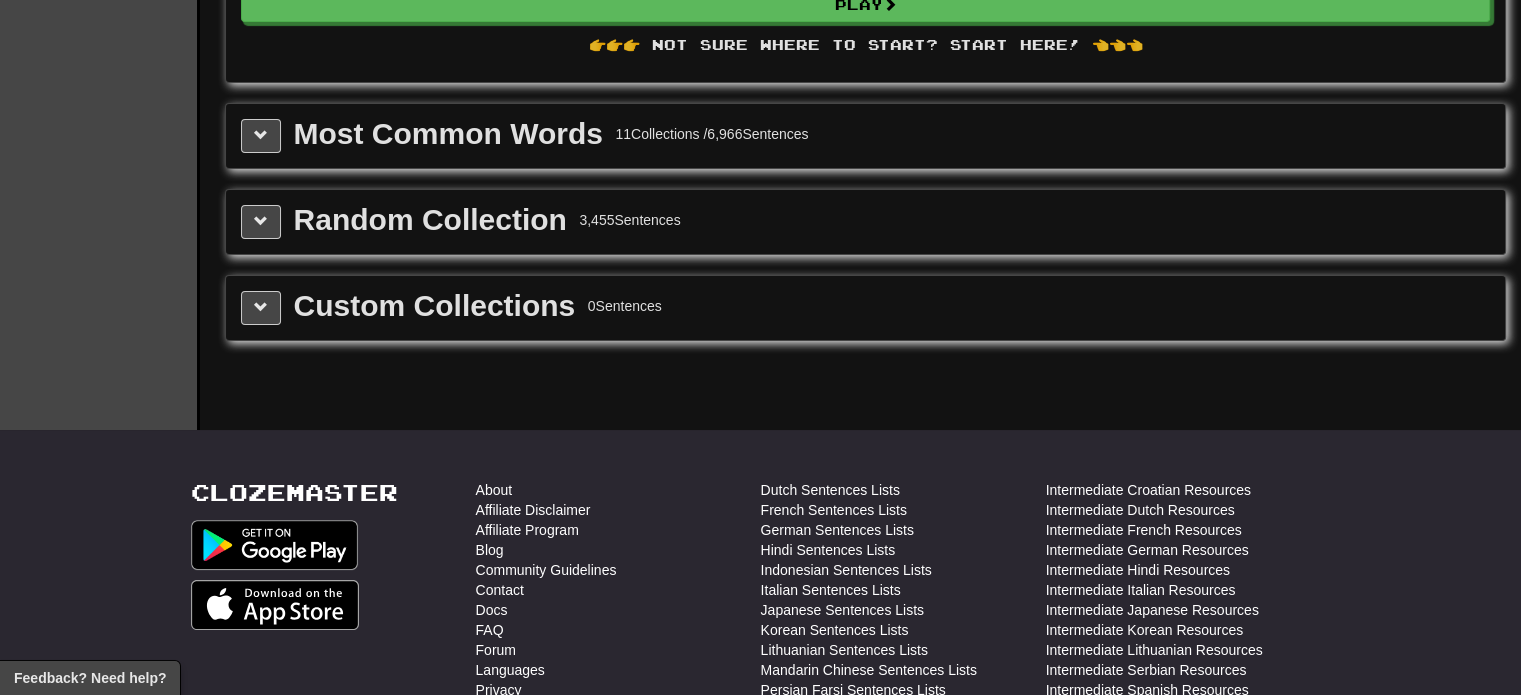 scroll, scrollTop: 500, scrollLeft: 0, axis: vertical 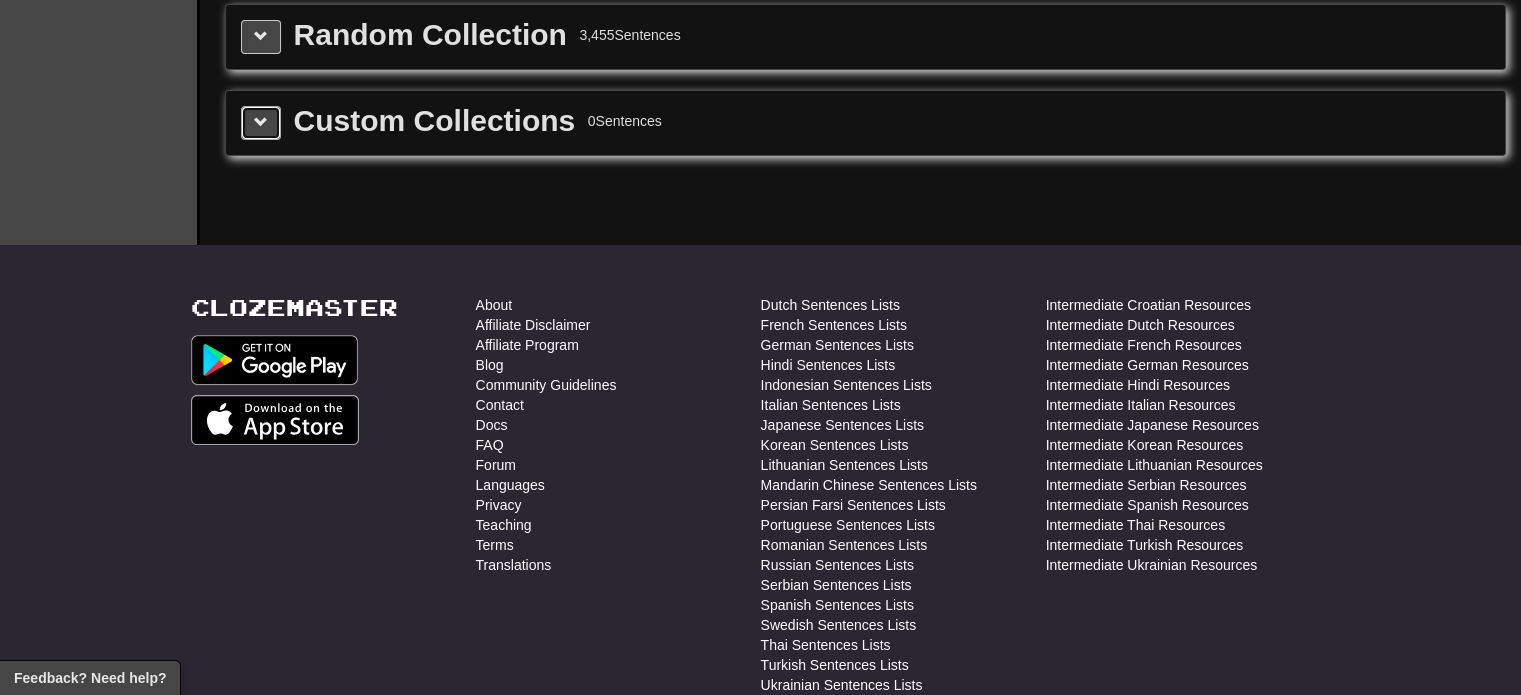 click at bounding box center [261, 123] 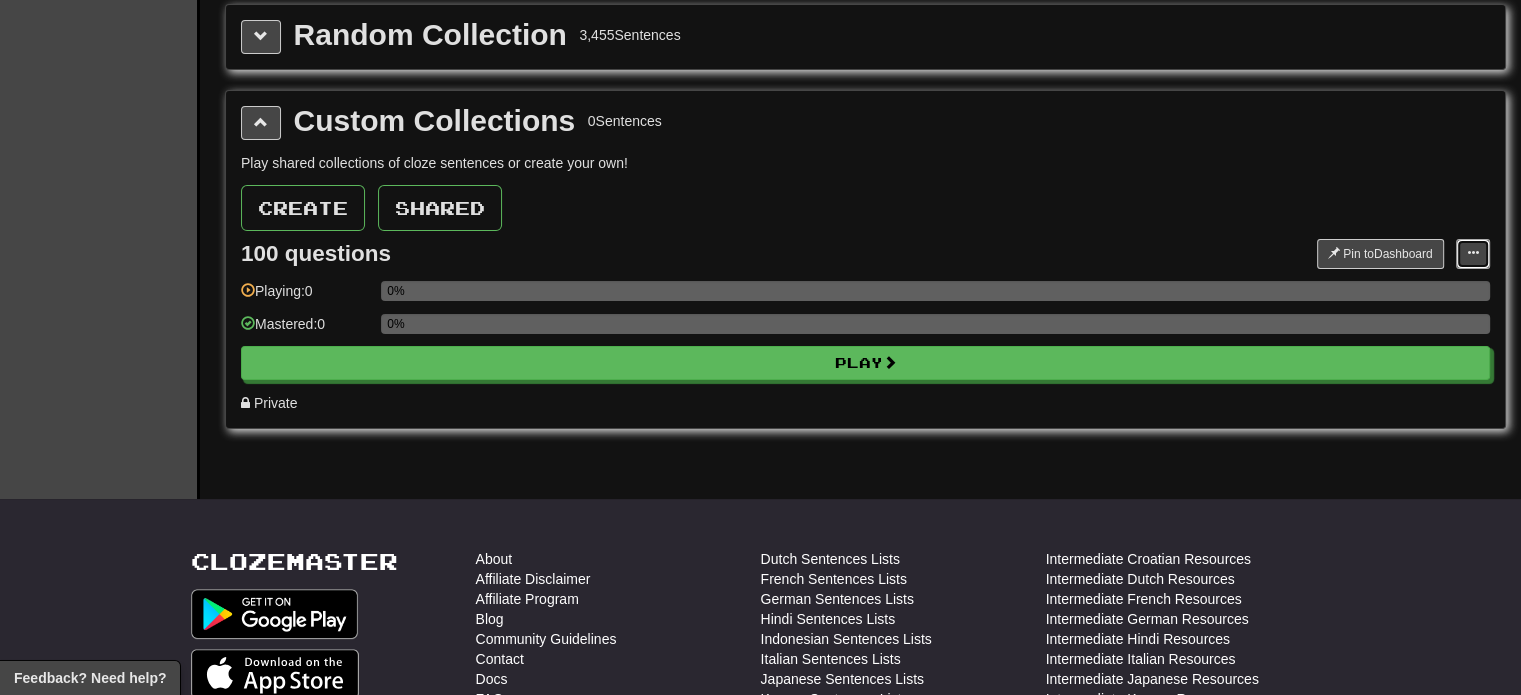 click at bounding box center (1473, 253) 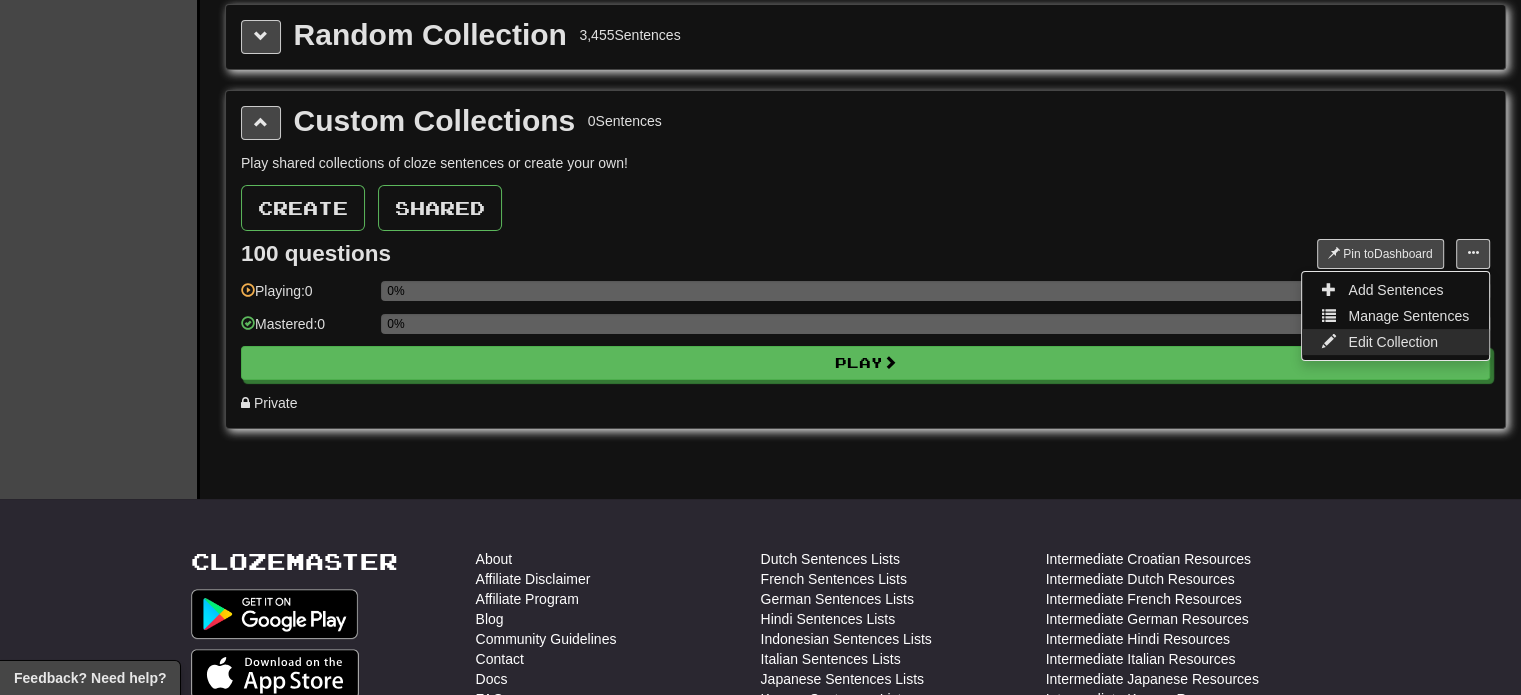 click on "Edit Collection" at bounding box center (1393, 342) 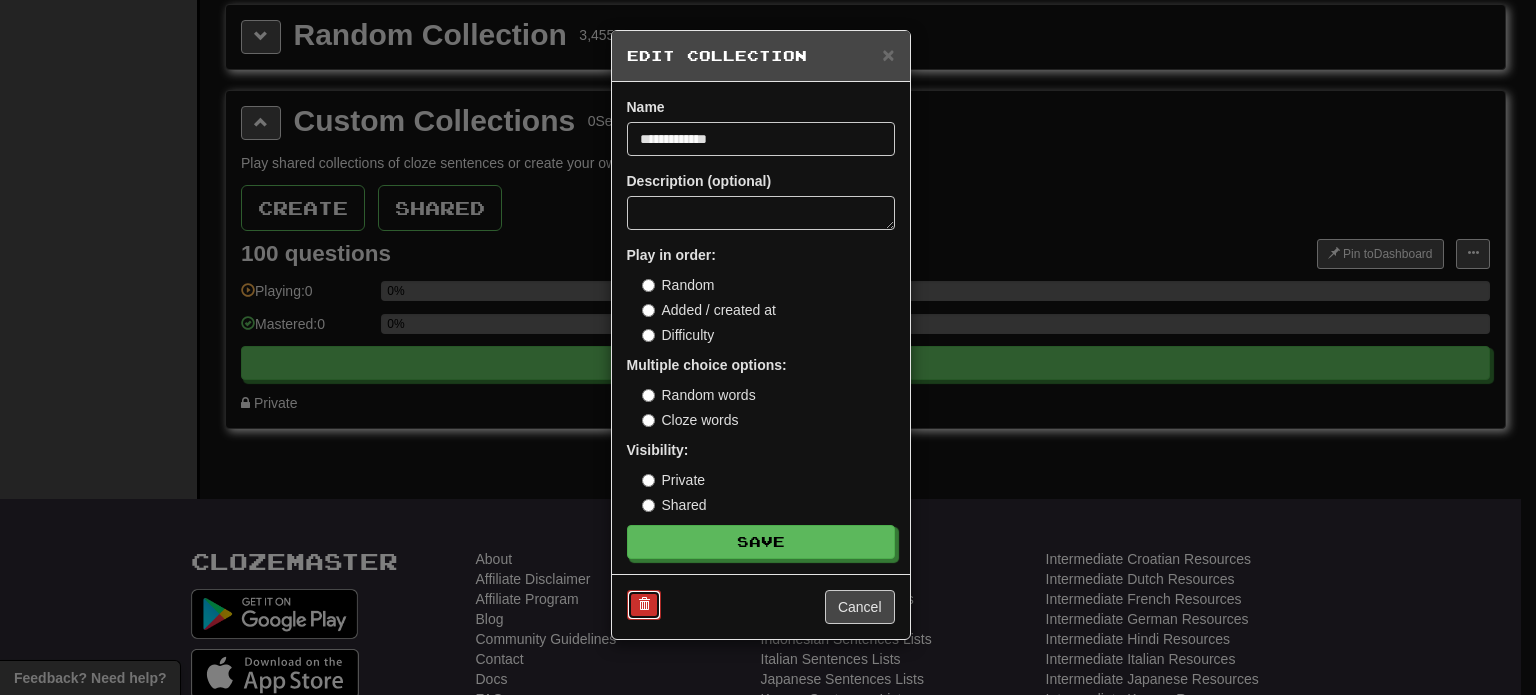 click at bounding box center [644, 604] 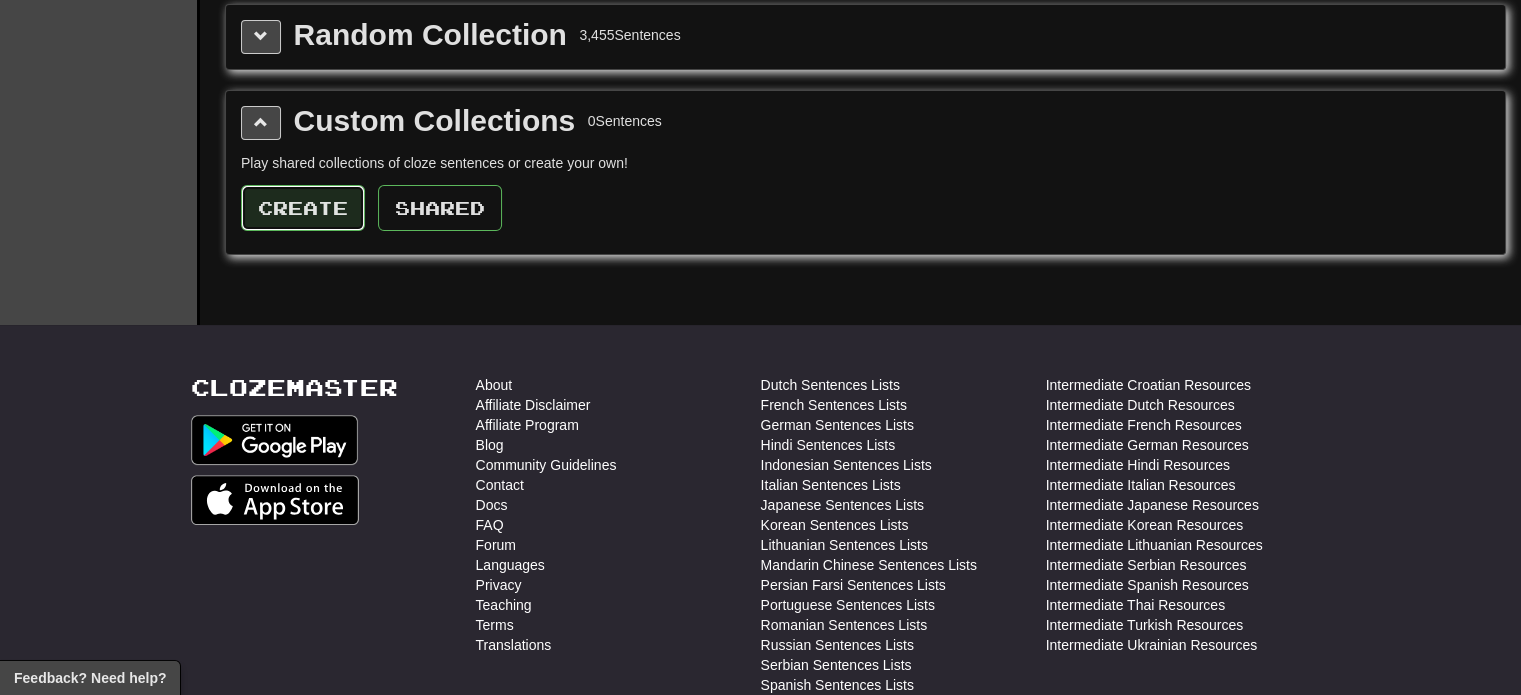 click on "Create" at bounding box center [303, 208] 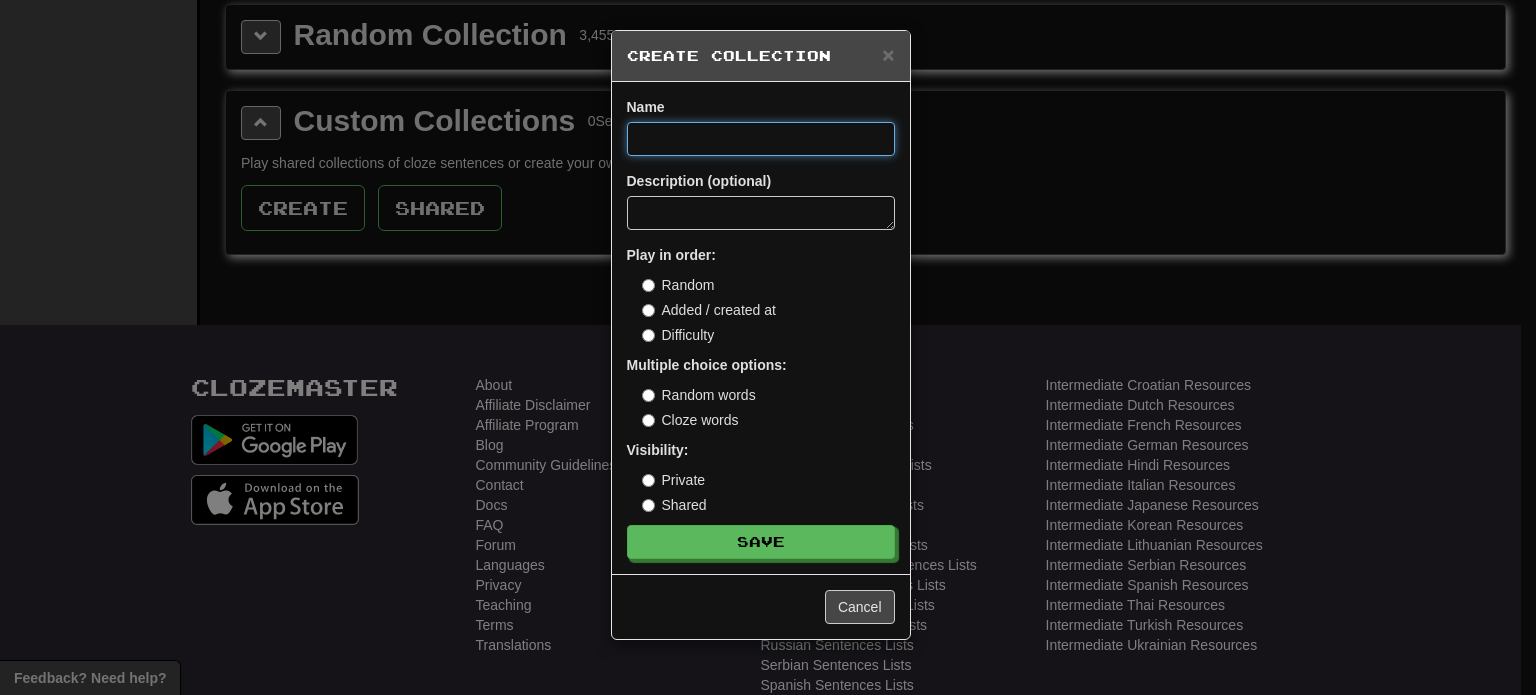click at bounding box center [761, 139] 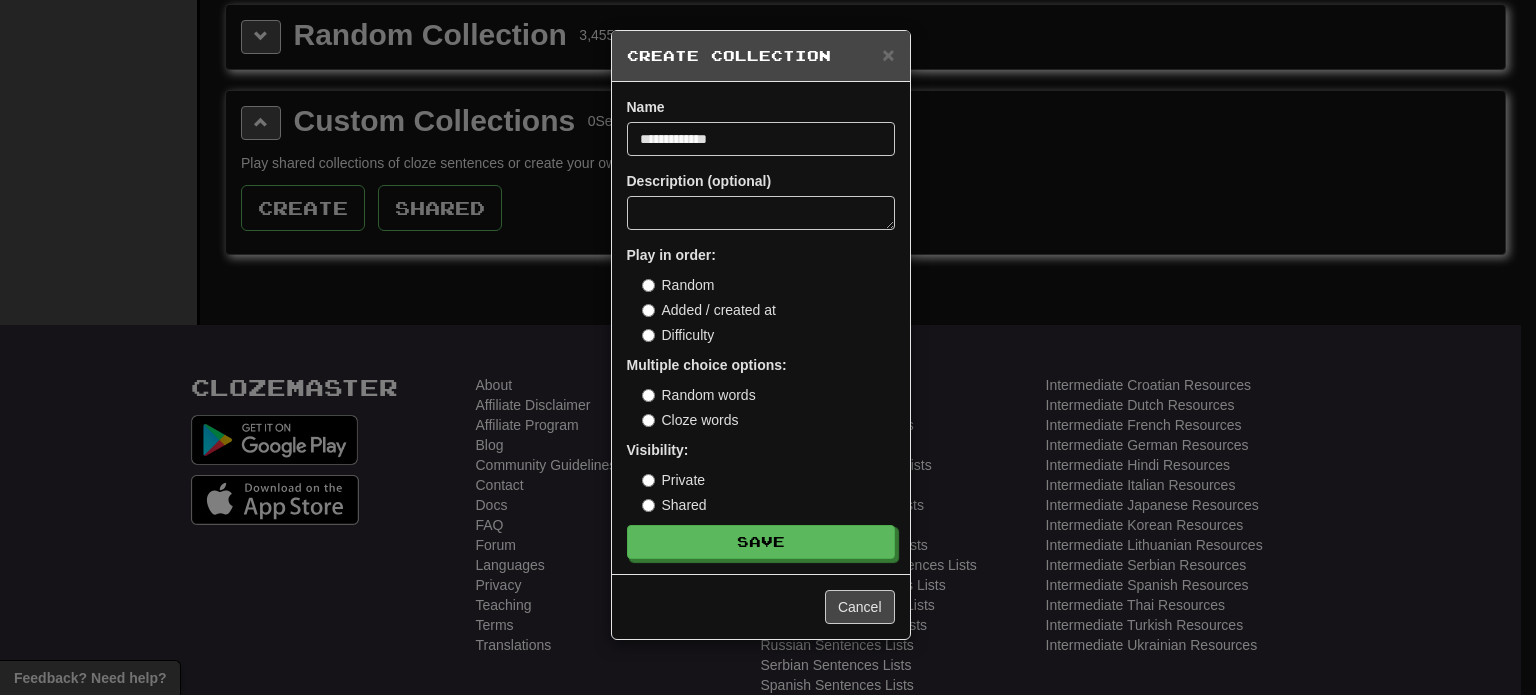click on "Added / created at" at bounding box center (709, 310) 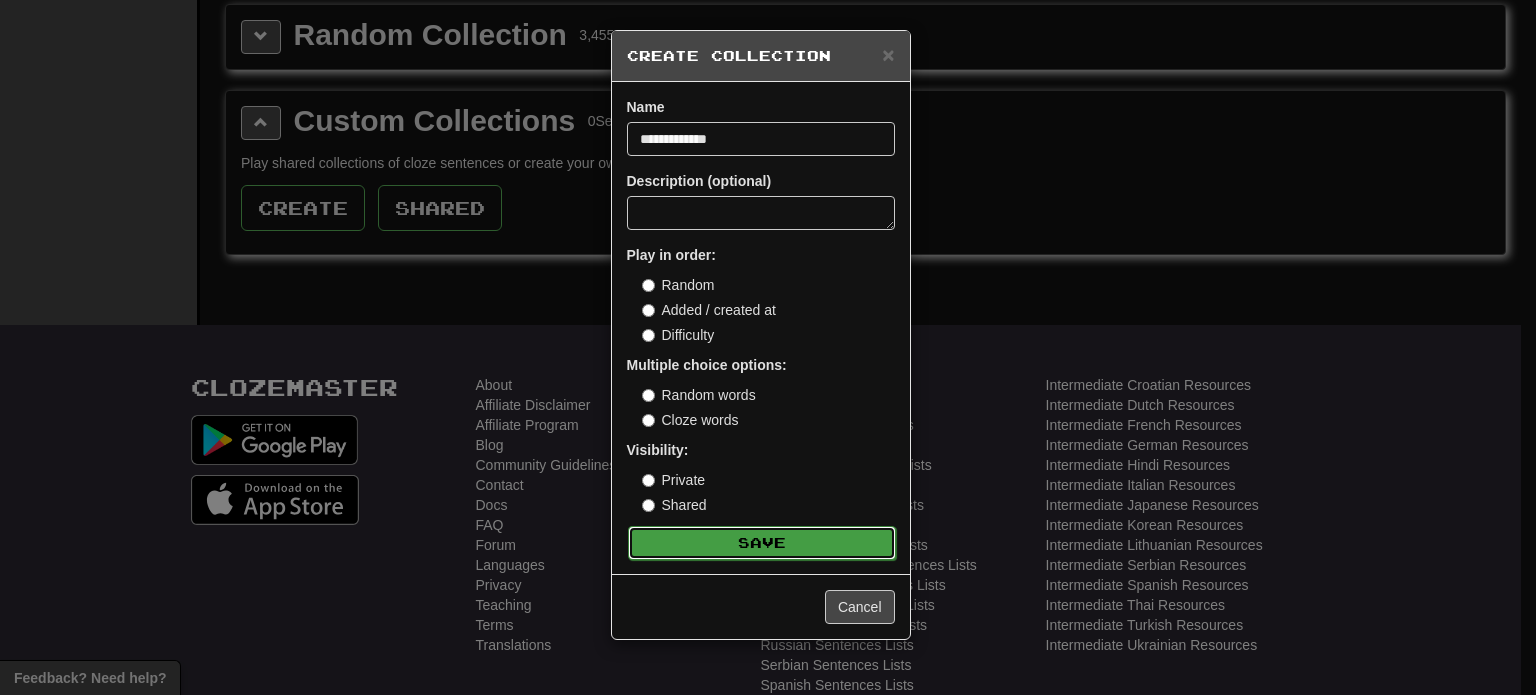 click on "Save" at bounding box center [762, 543] 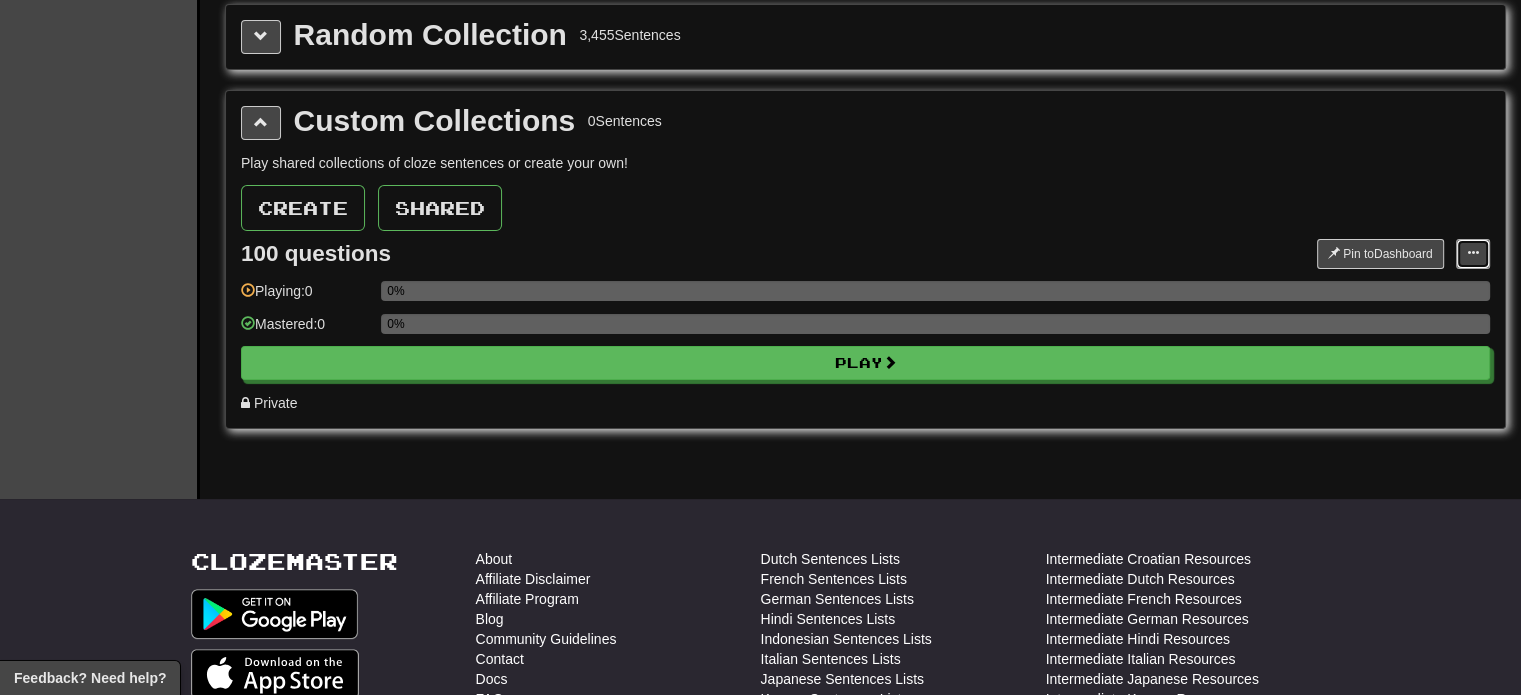 click at bounding box center (1473, 254) 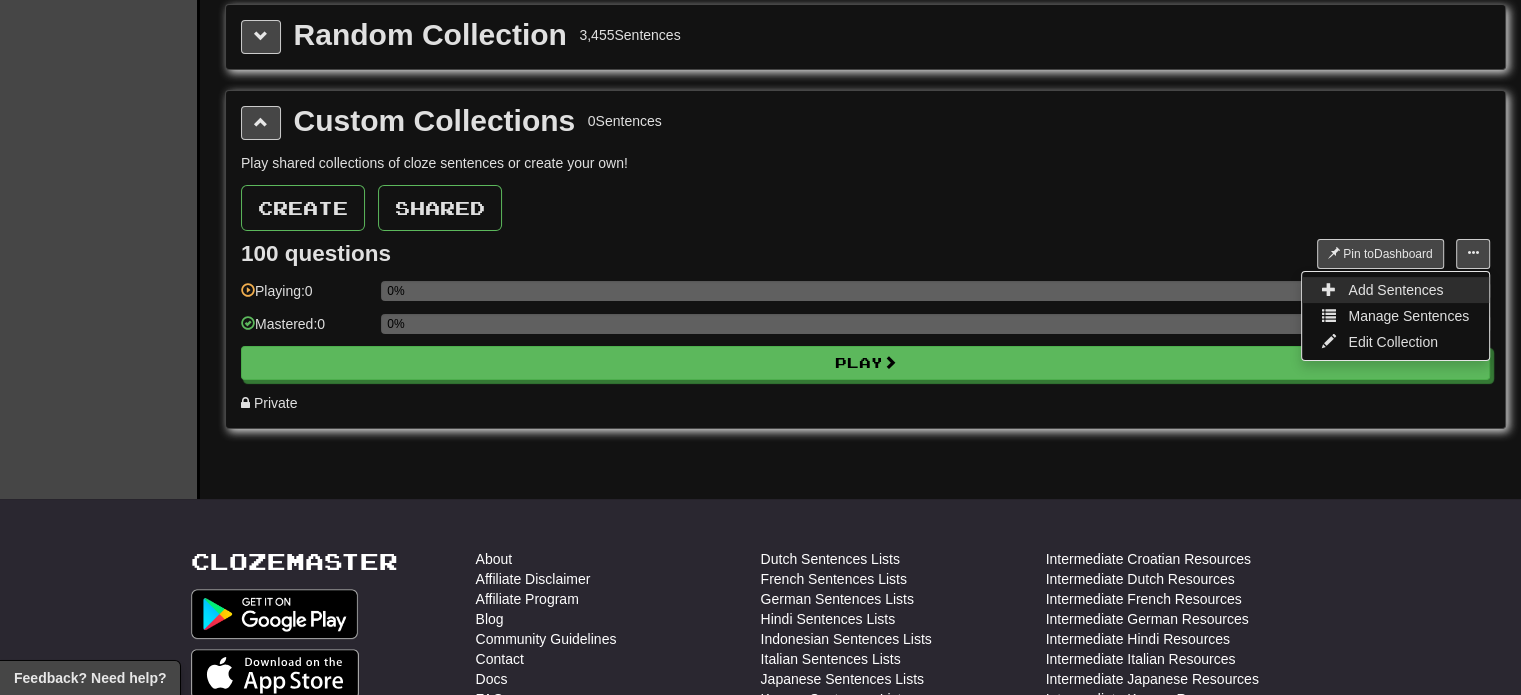 click on "Add Sentences" at bounding box center (1395, 290) 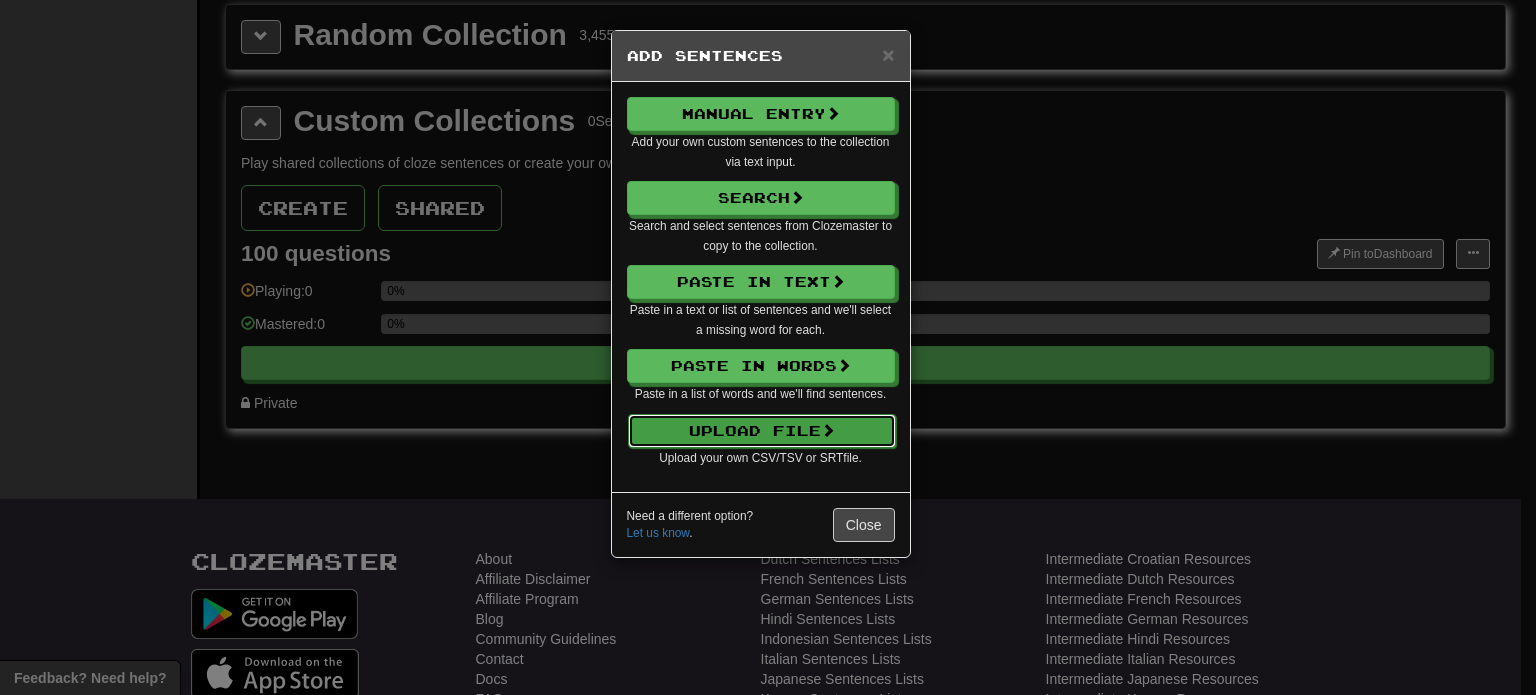 click on "Upload File" at bounding box center [762, 431] 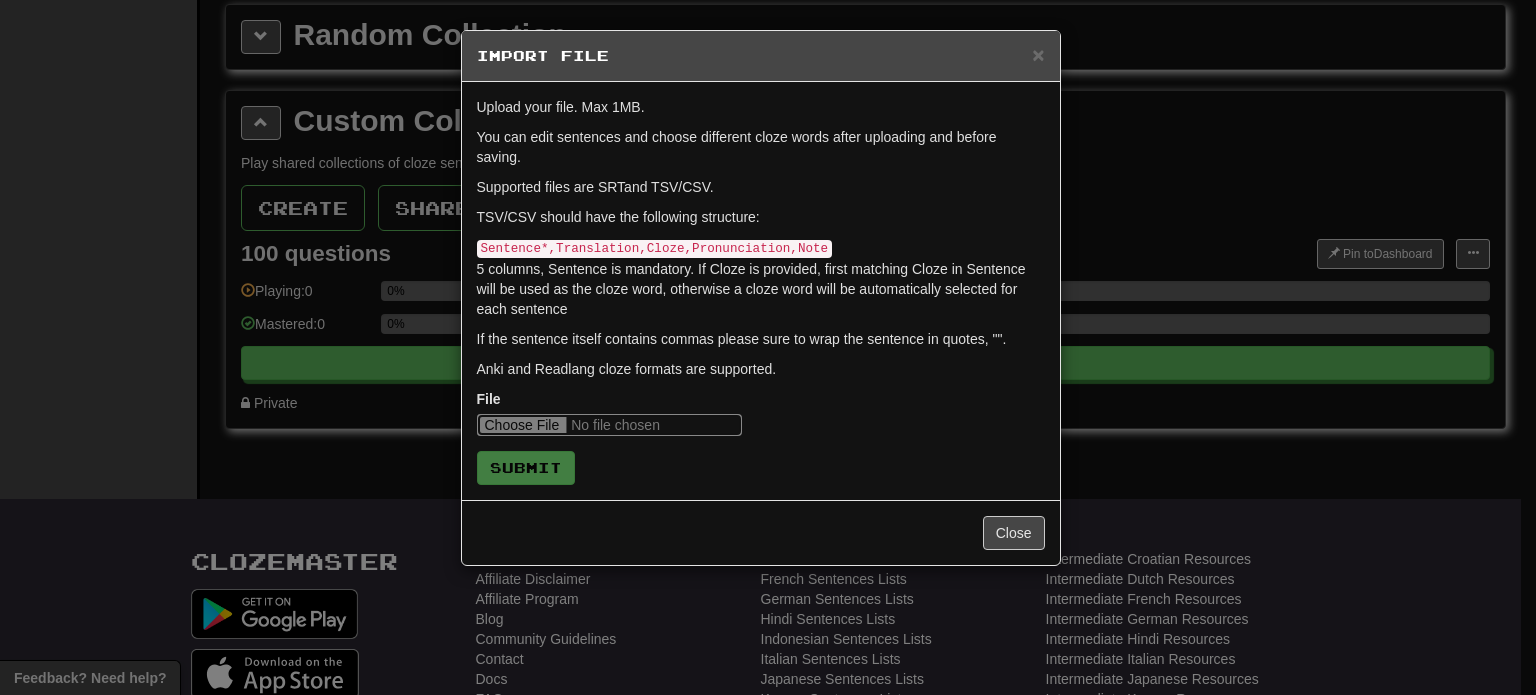 click at bounding box center (609, 425) 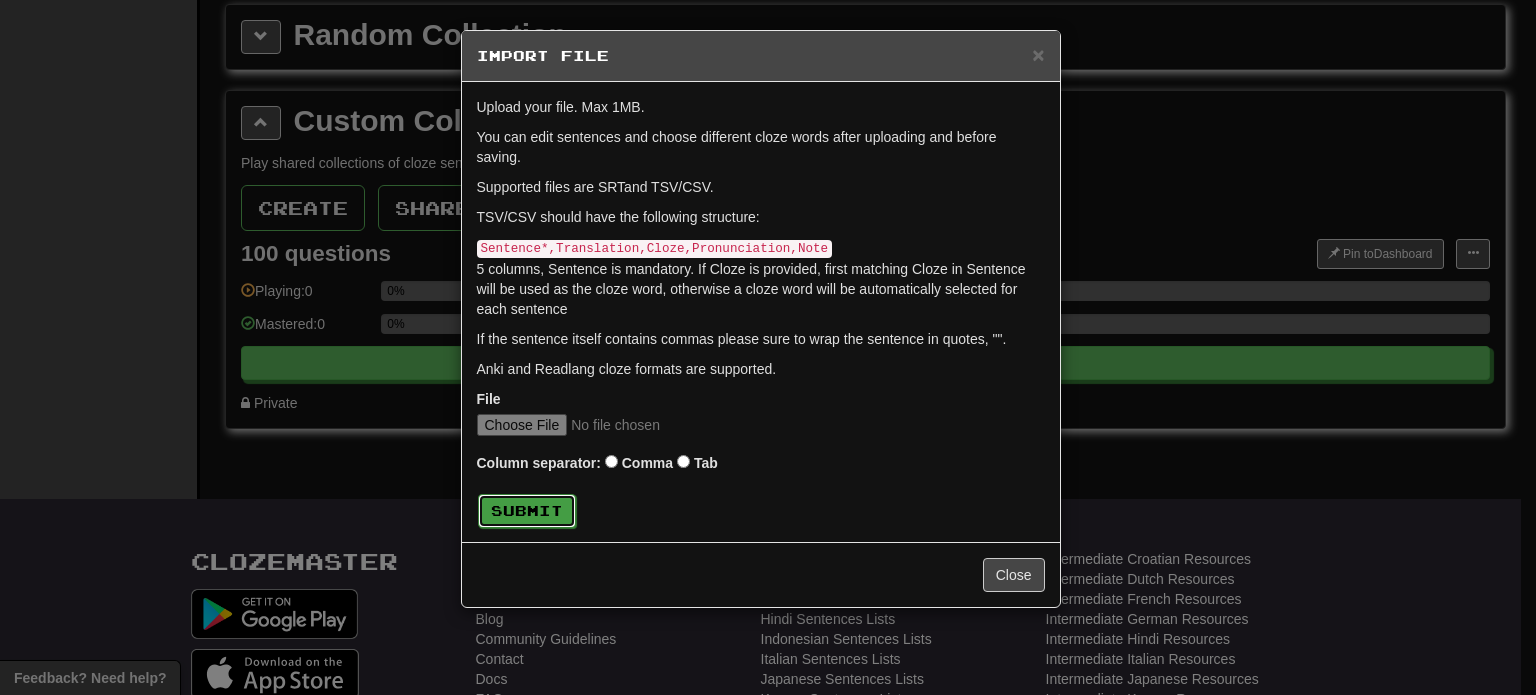 click on "Submit" at bounding box center [527, 511] 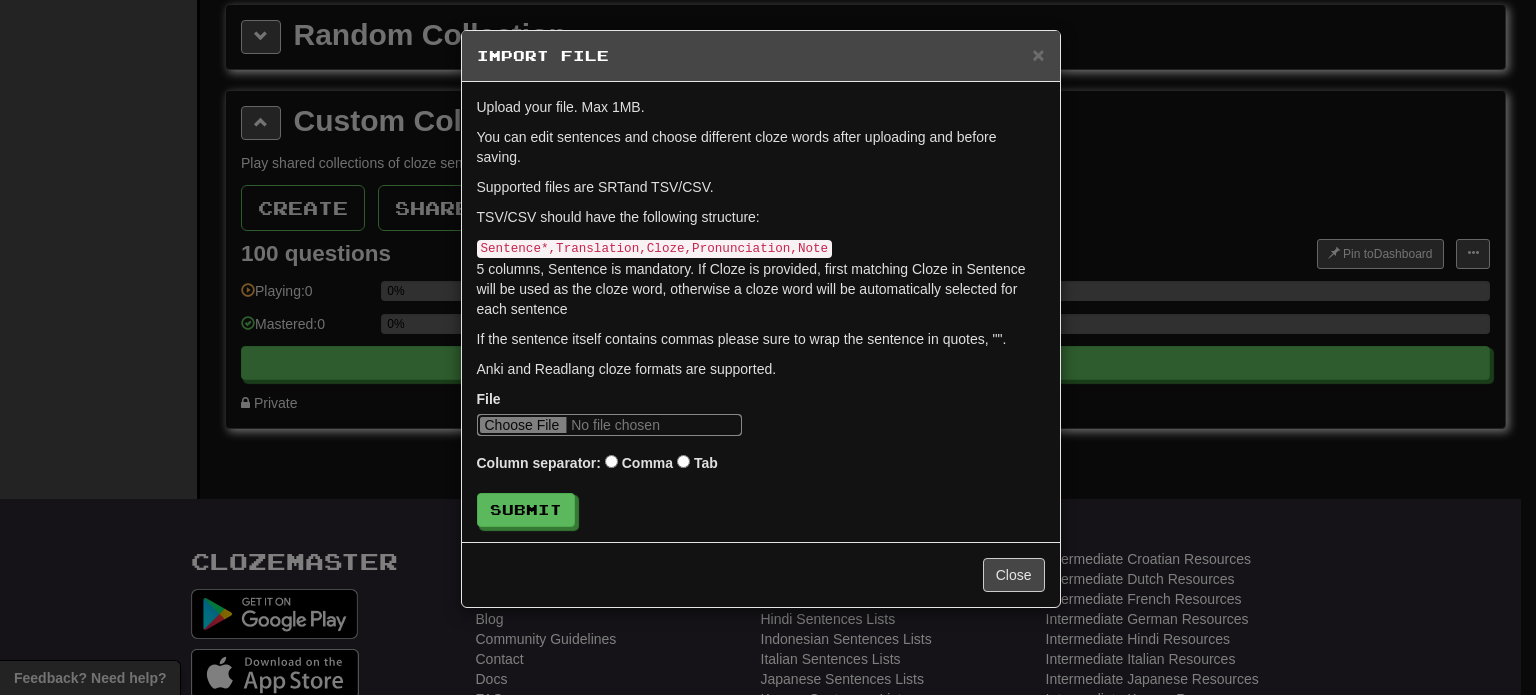 click at bounding box center [609, 425] 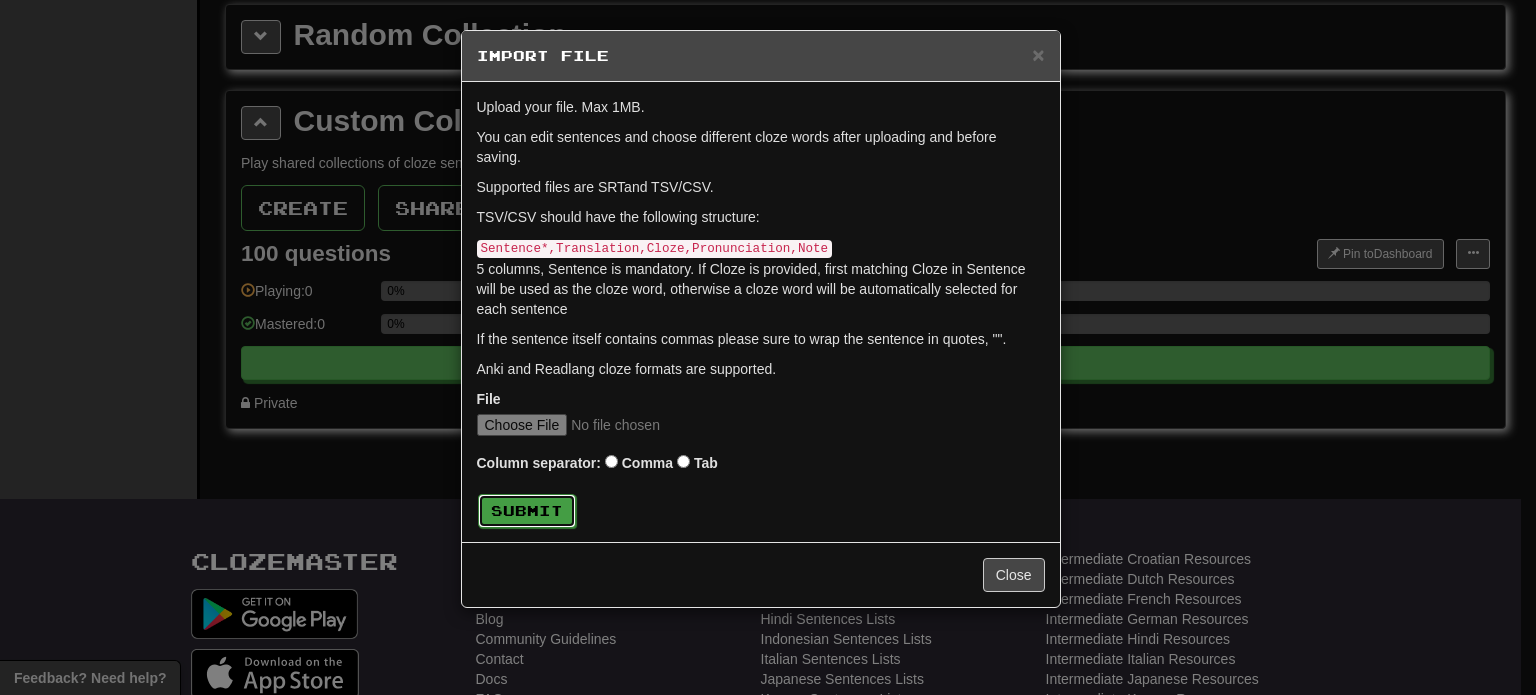 click on "Submit" at bounding box center [527, 511] 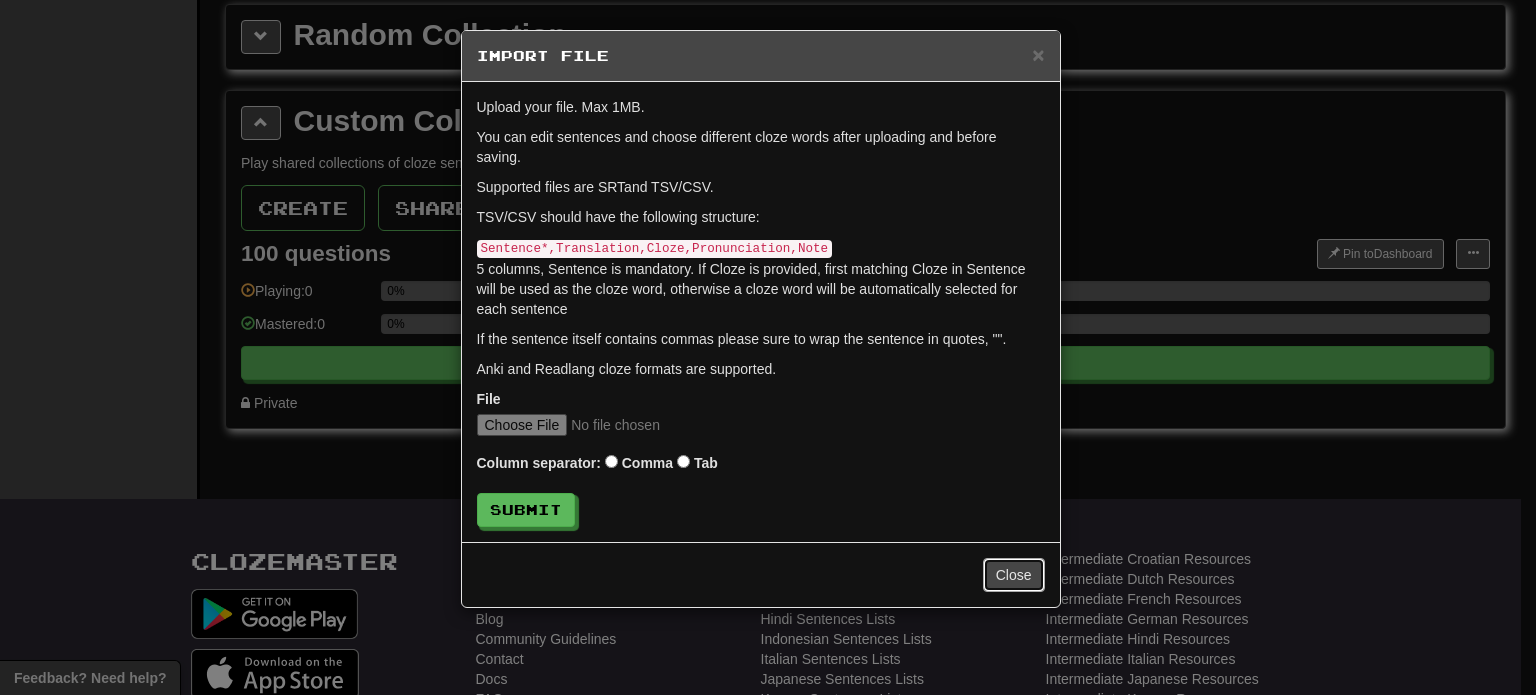 click on "Close" at bounding box center (1014, 575) 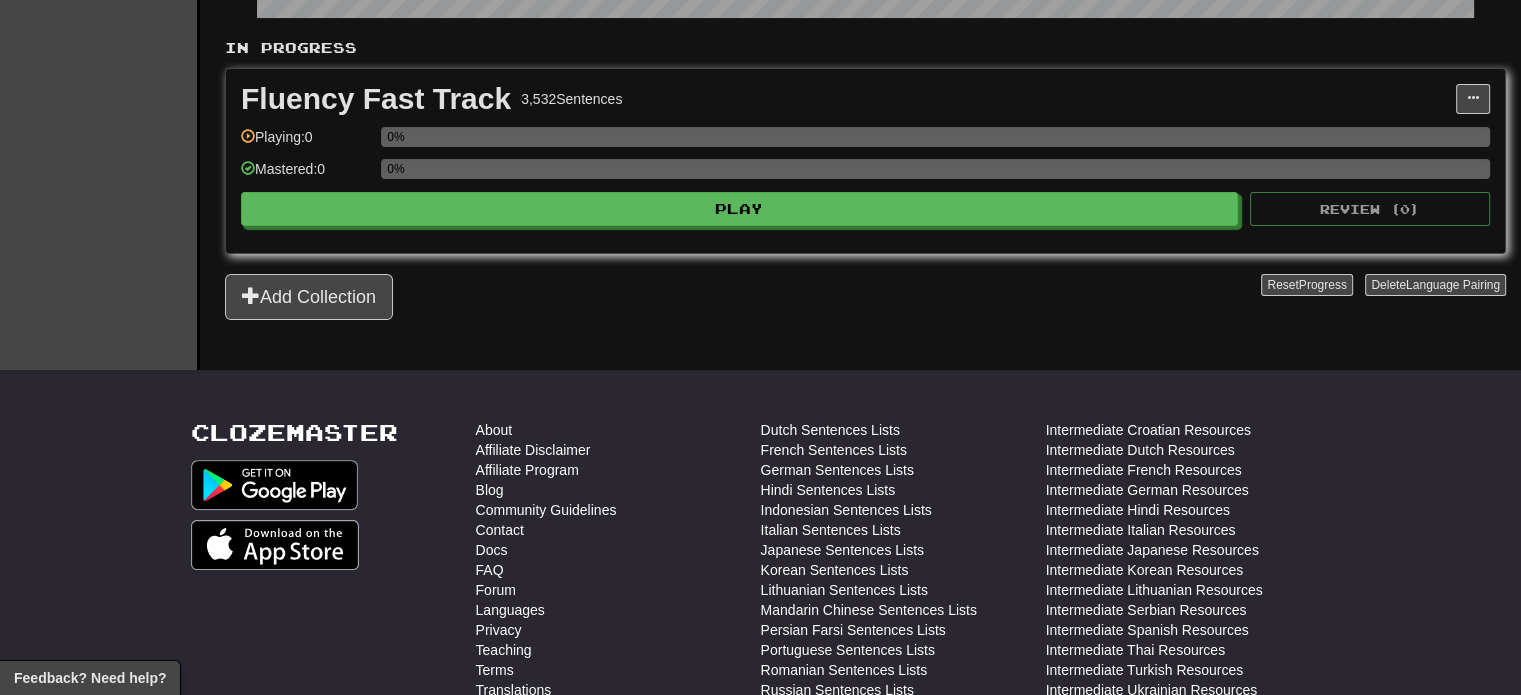 scroll, scrollTop: 400, scrollLeft: 0, axis: vertical 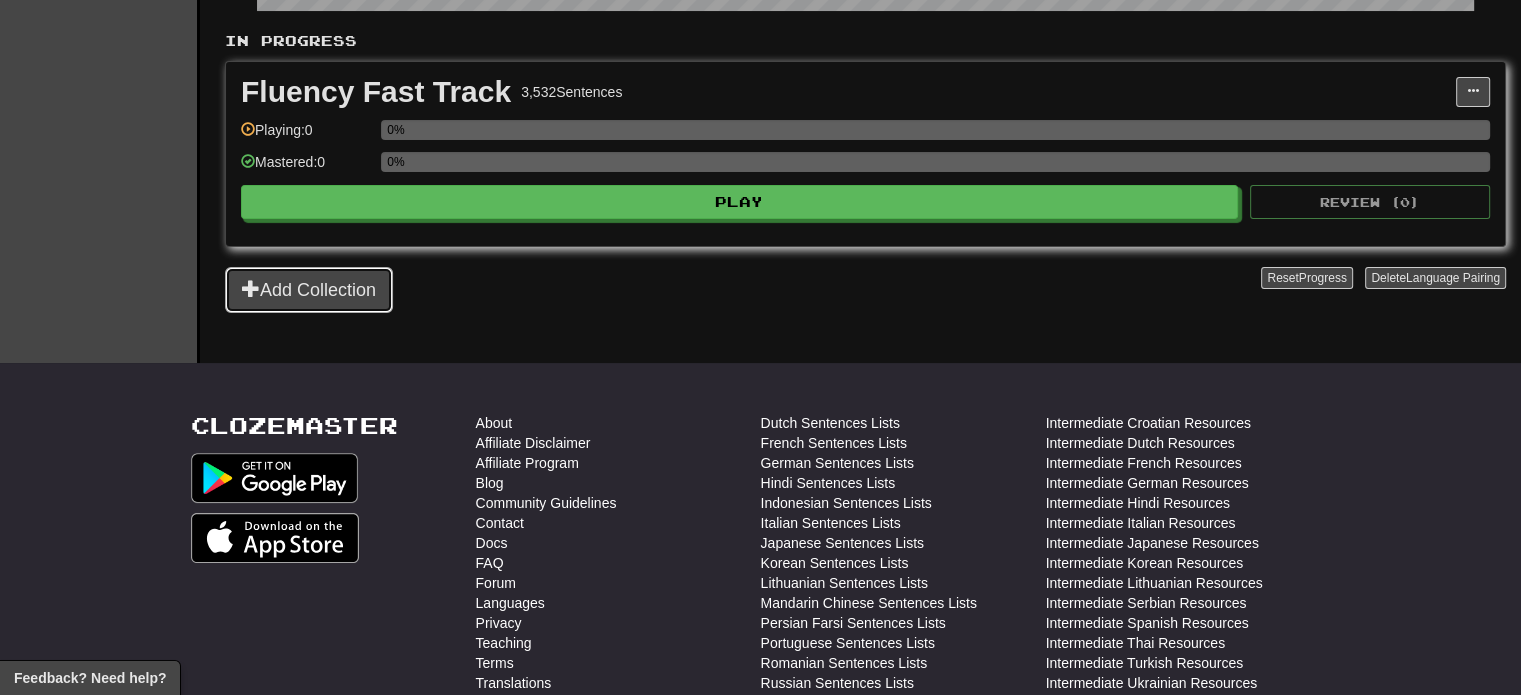 click on "Add Collection" at bounding box center [309, 290] 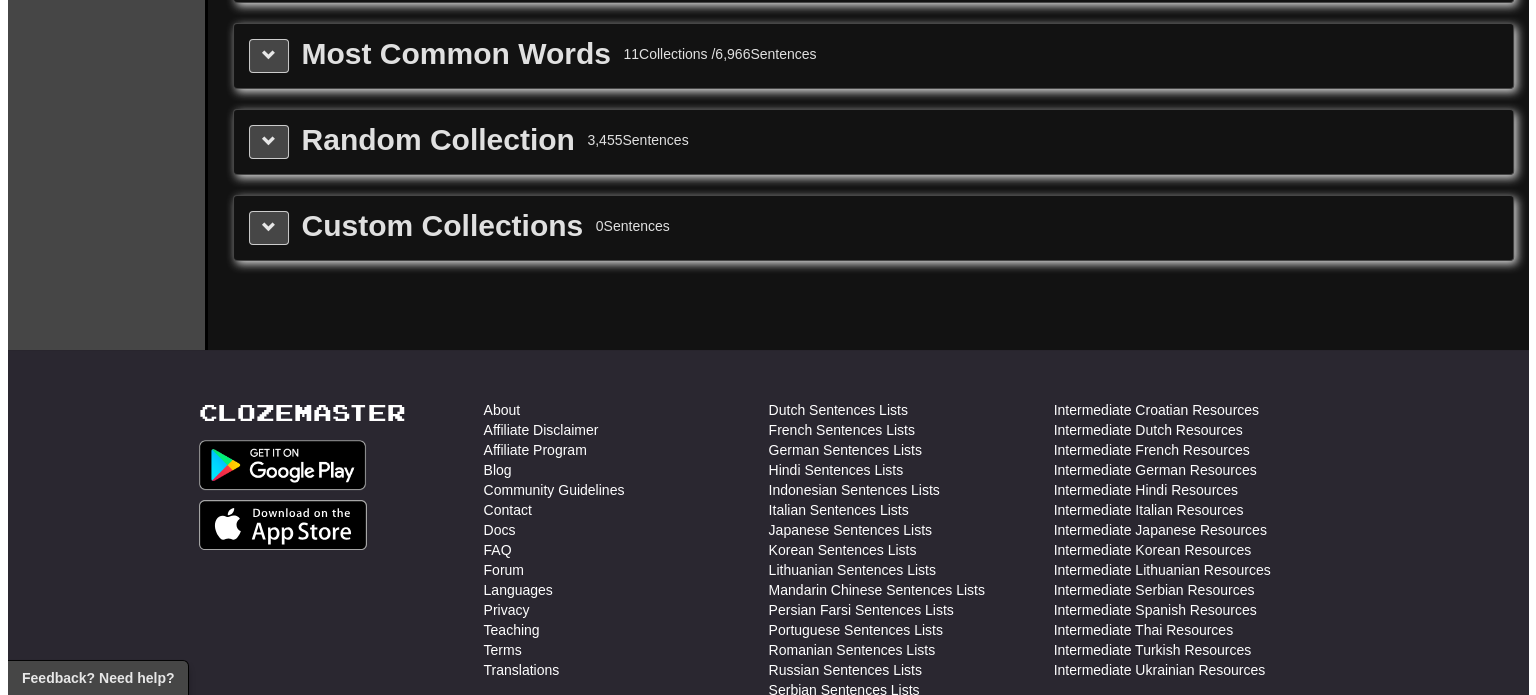scroll, scrollTop: 310, scrollLeft: 0, axis: vertical 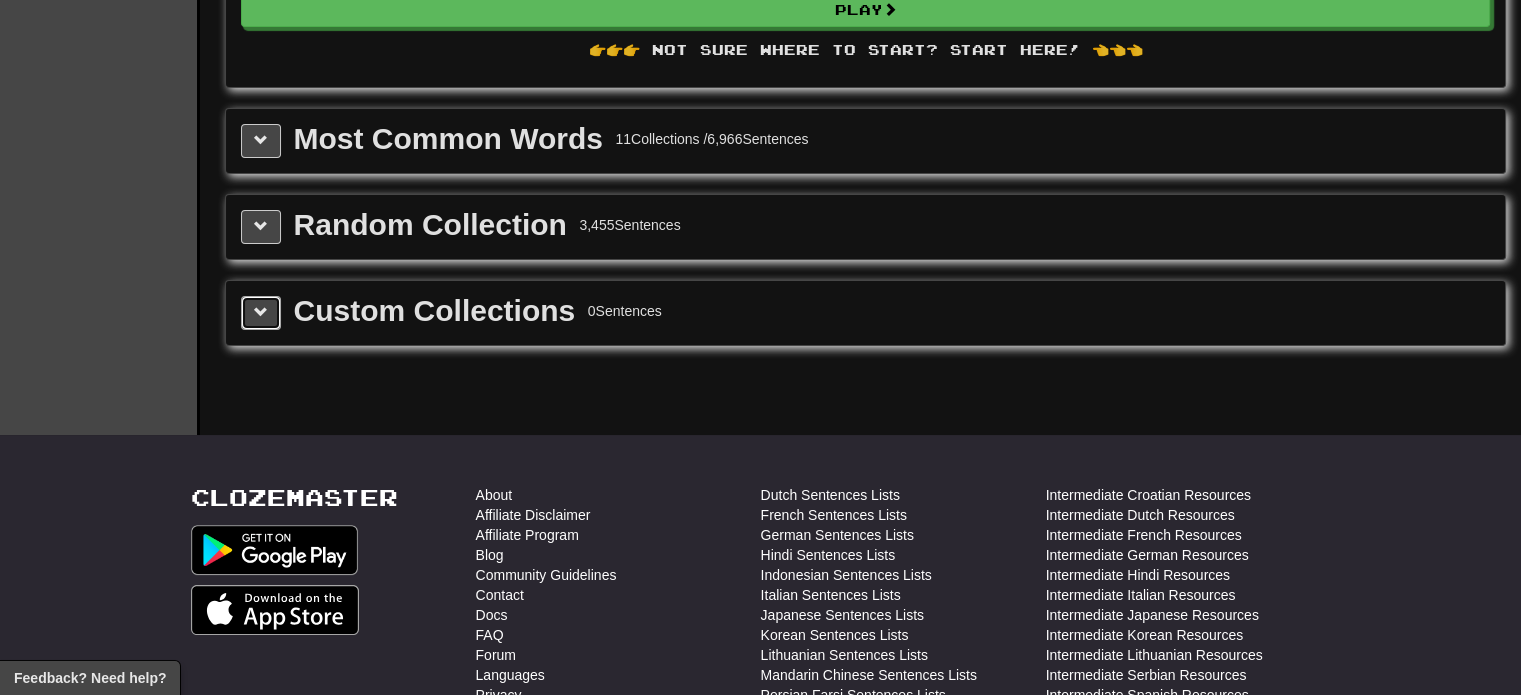 click at bounding box center (261, 312) 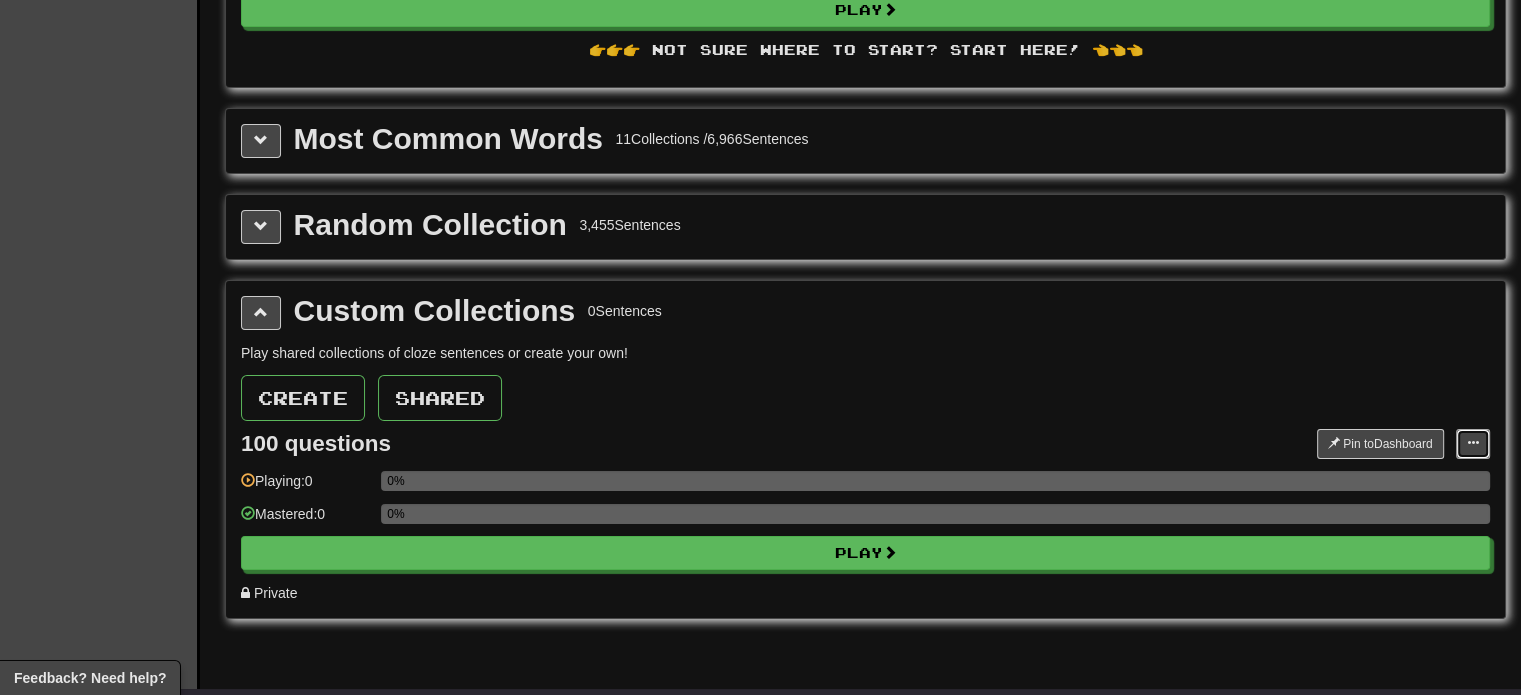 click at bounding box center (1473, 444) 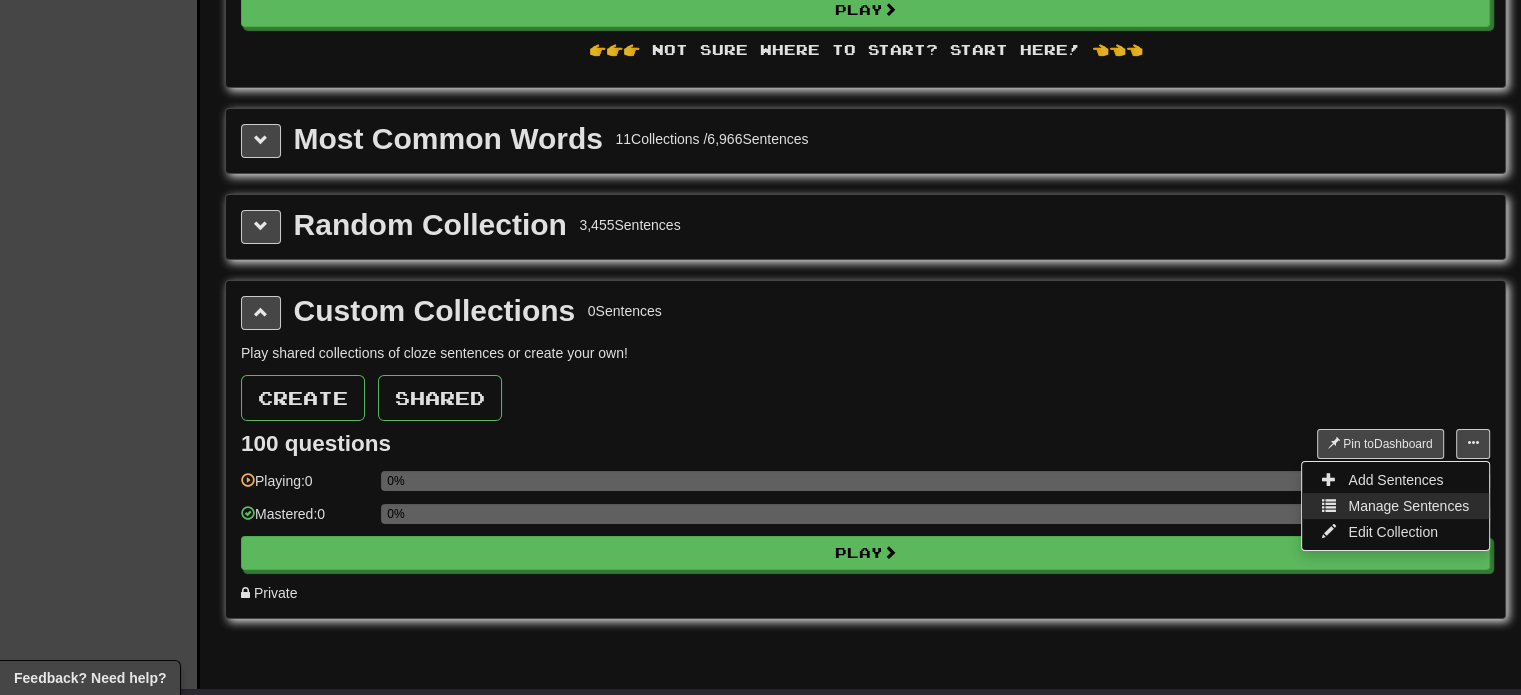 click on "Manage Sentences" at bounding box center [1395, 506] 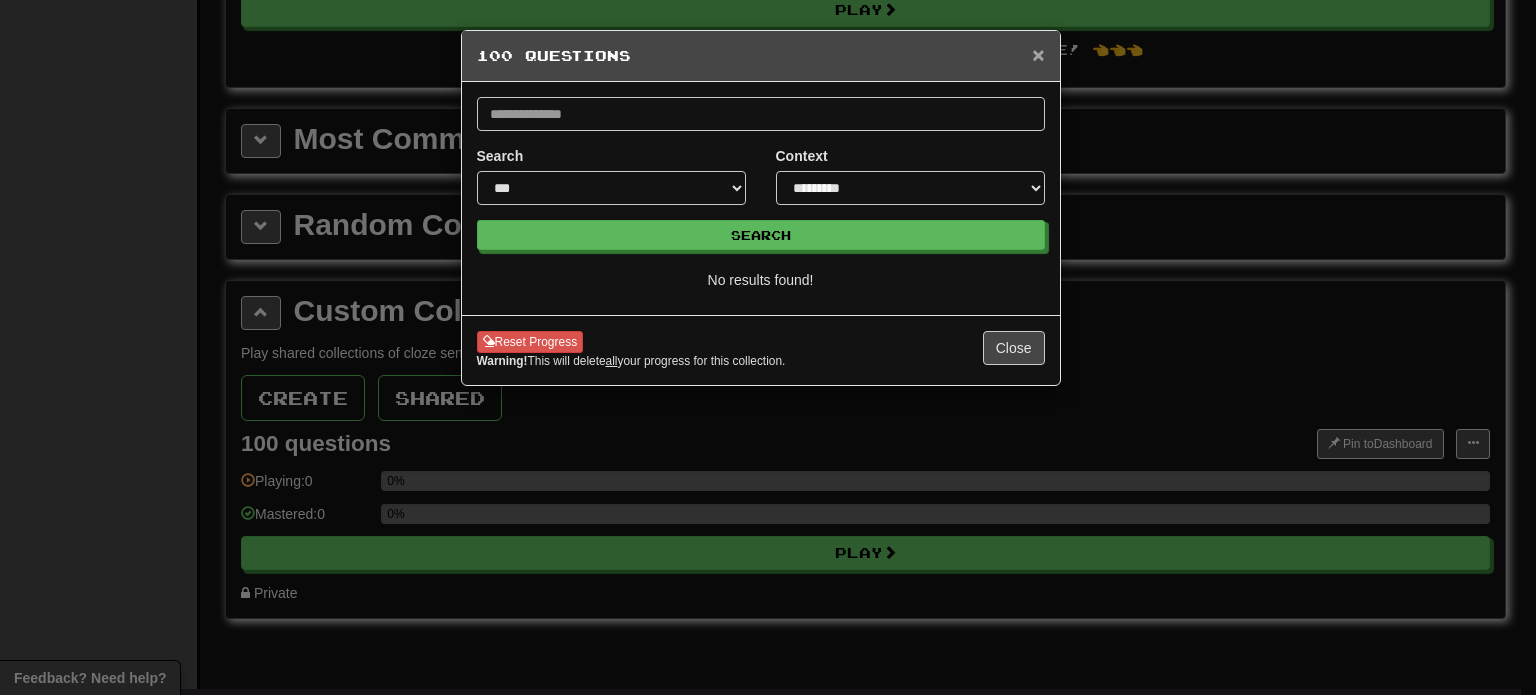 click on "×" at bounding box center (1038, 54) 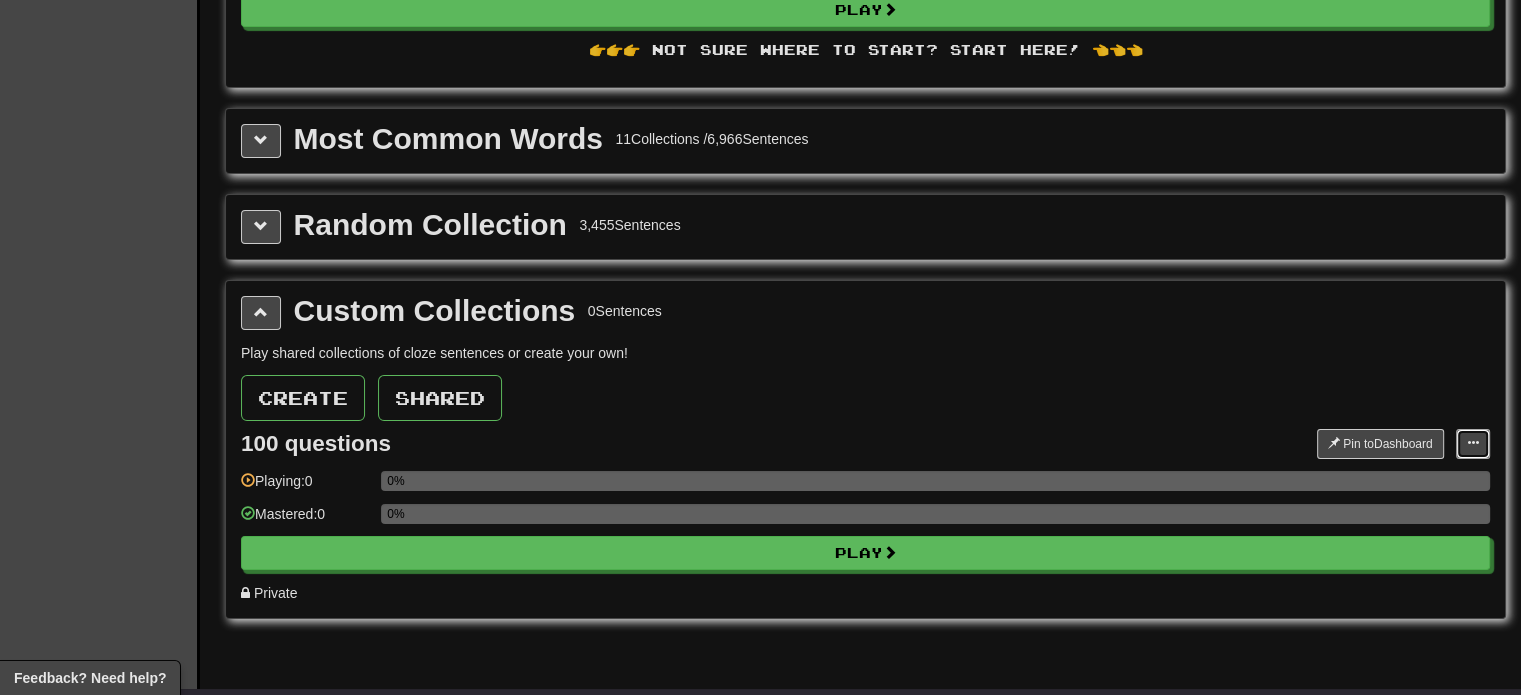 click at bounding box center [1473, 444] 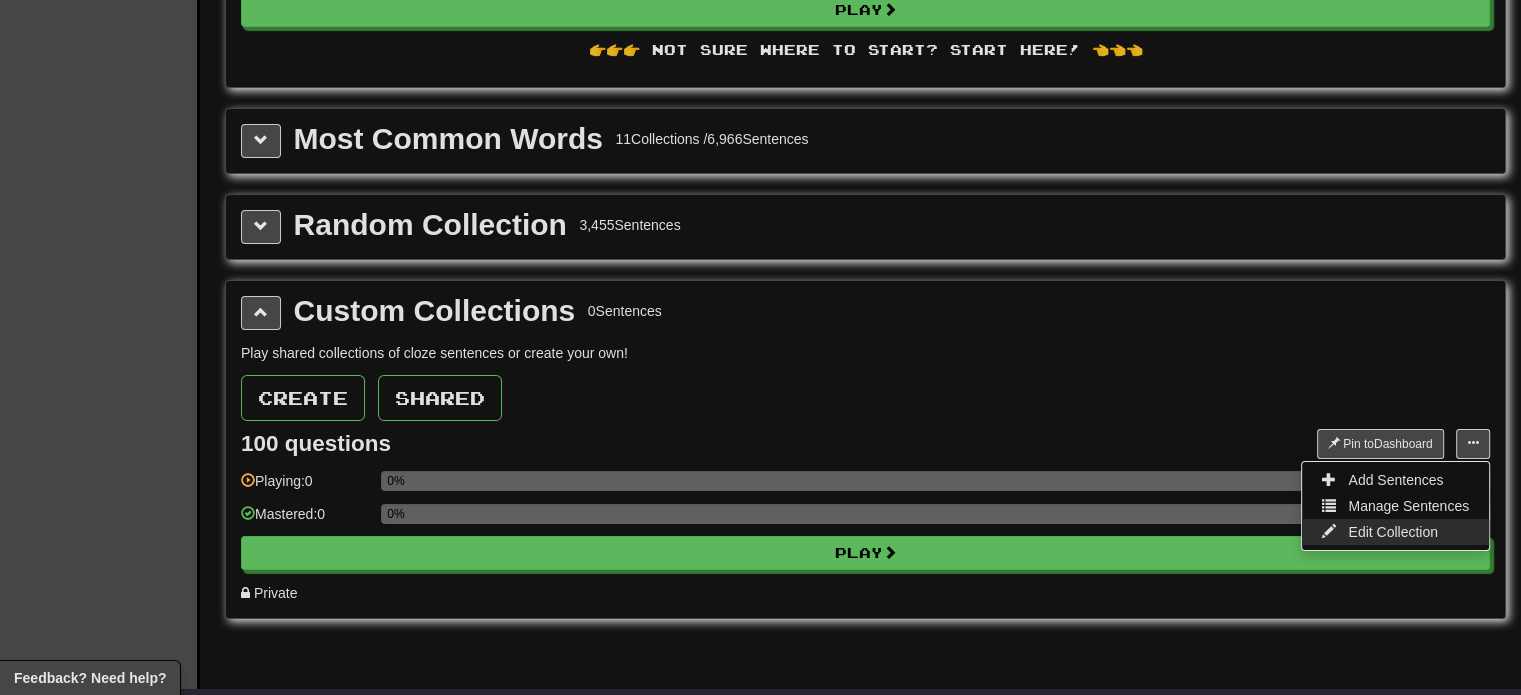 click on "Edit Collection" at bounding box center [1393, 532] 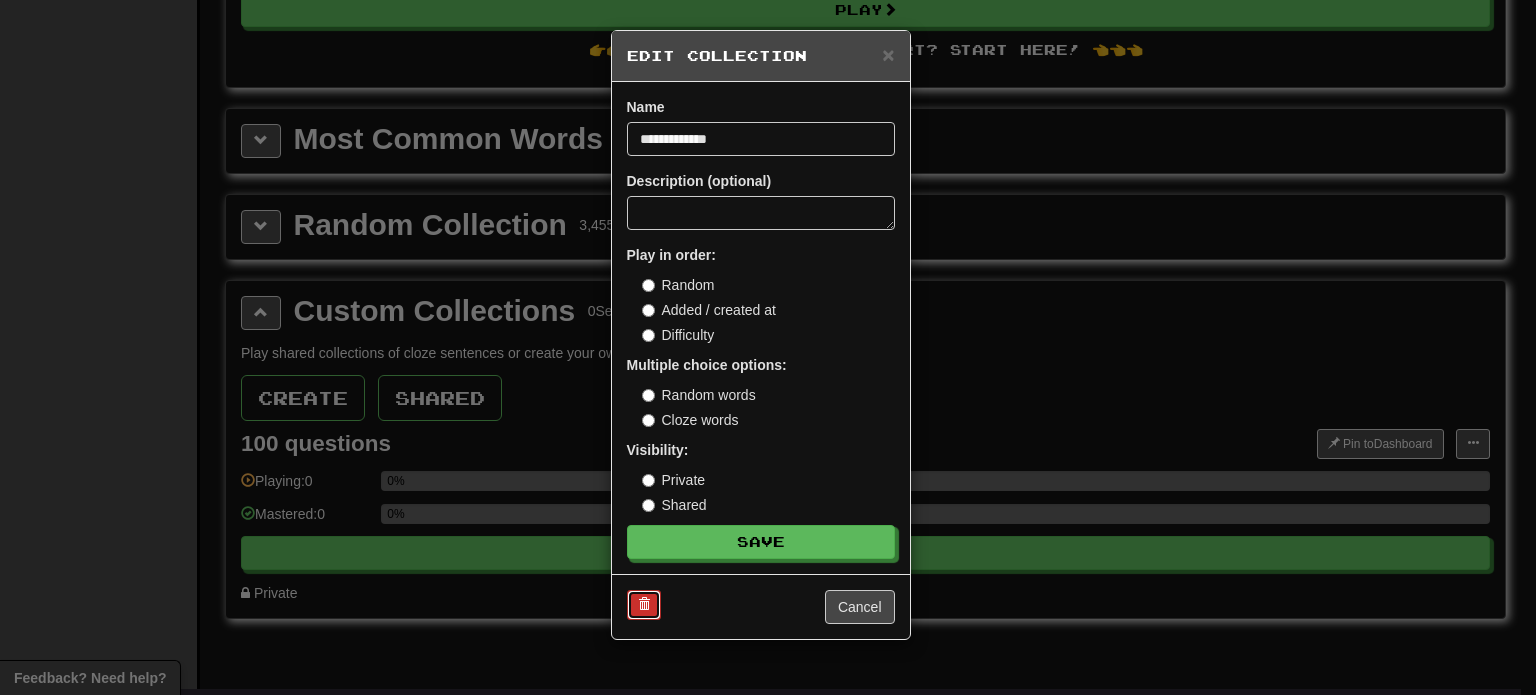 click at bounding box center (644, 604) 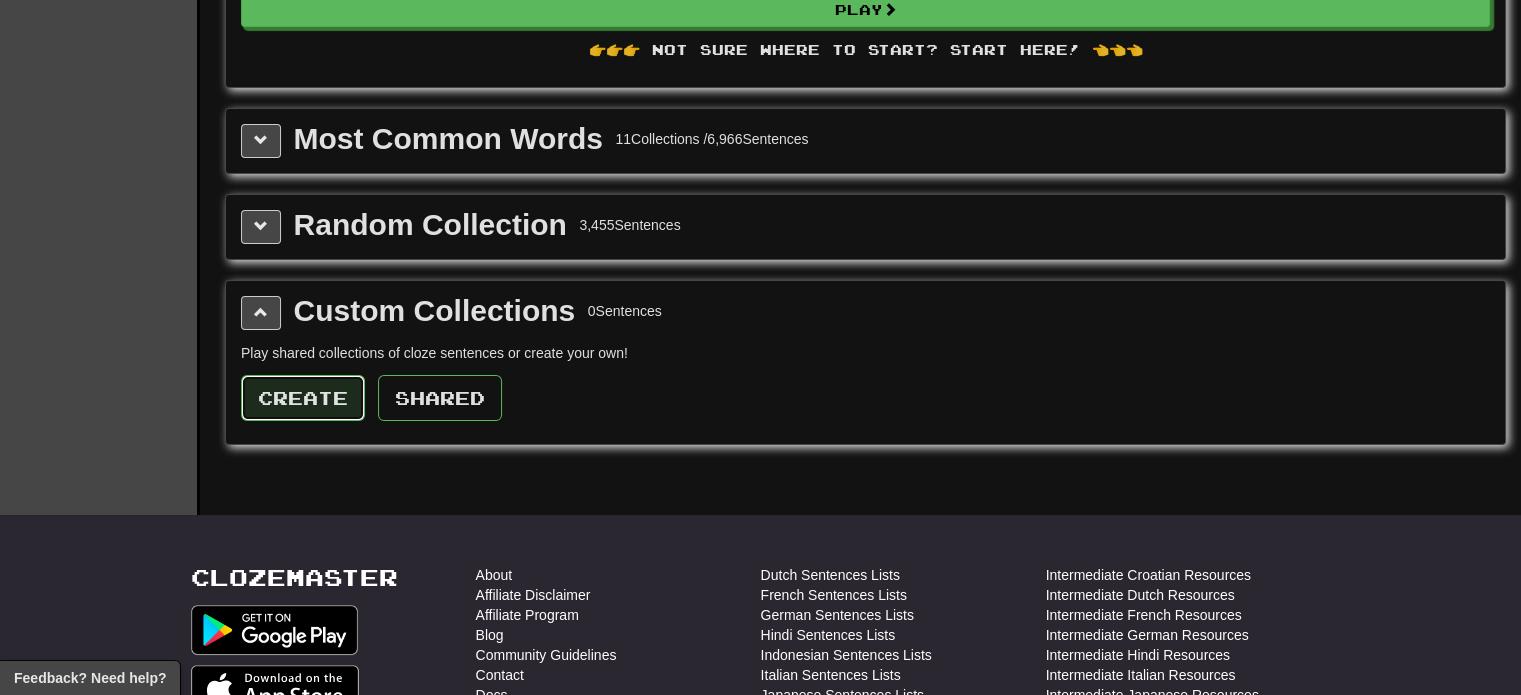 click on "Create" at bounding box center (303, 398) 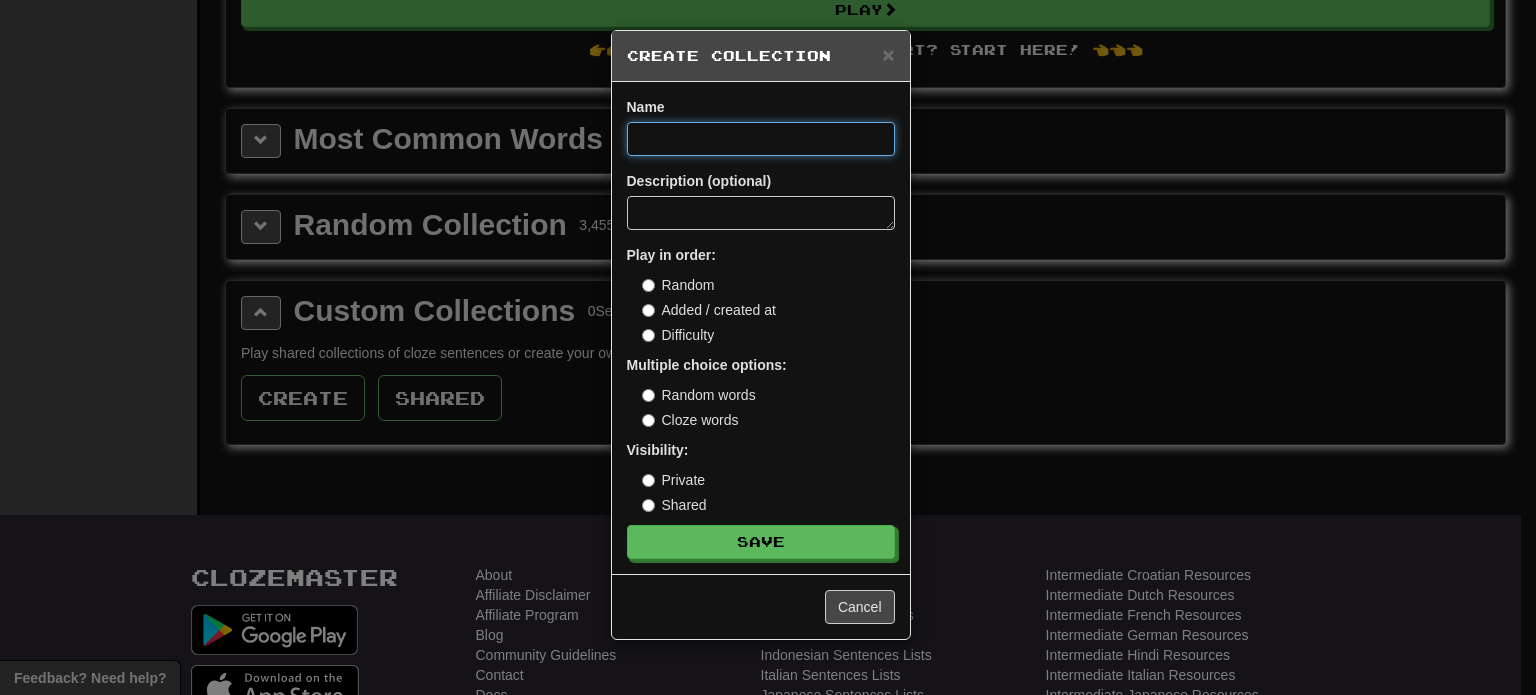 click at bounding box center (761, 139) 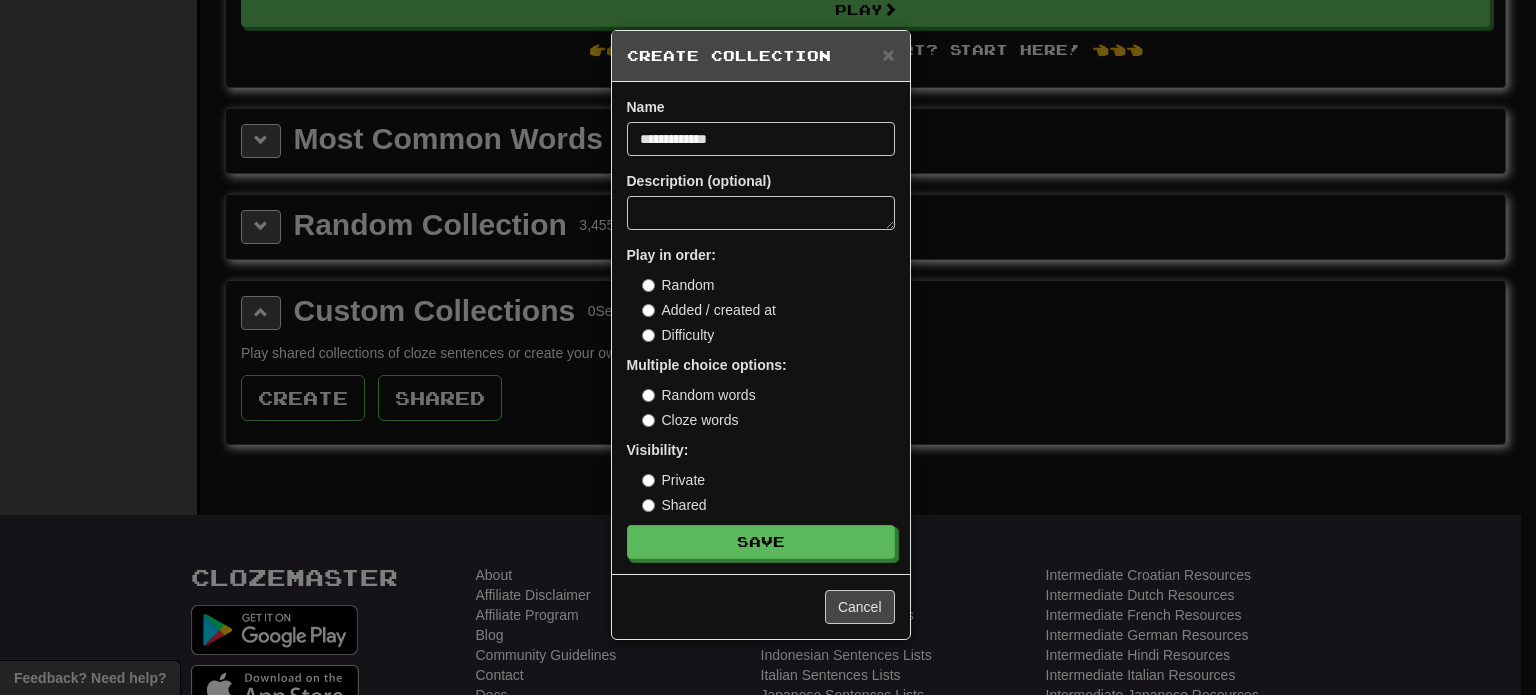 click on "Added / created at" at bounding box center (709, 310) 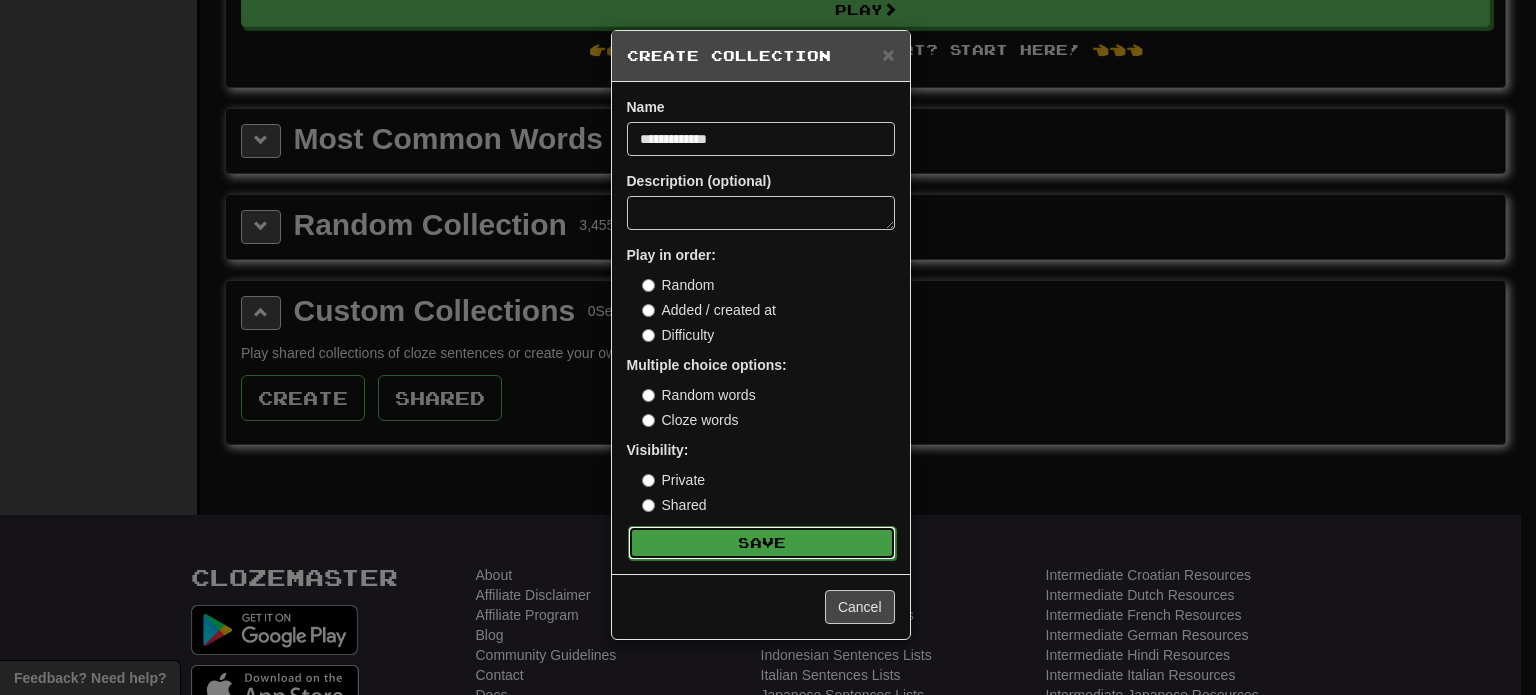 click on "Save" at bounding box center (762, 543) 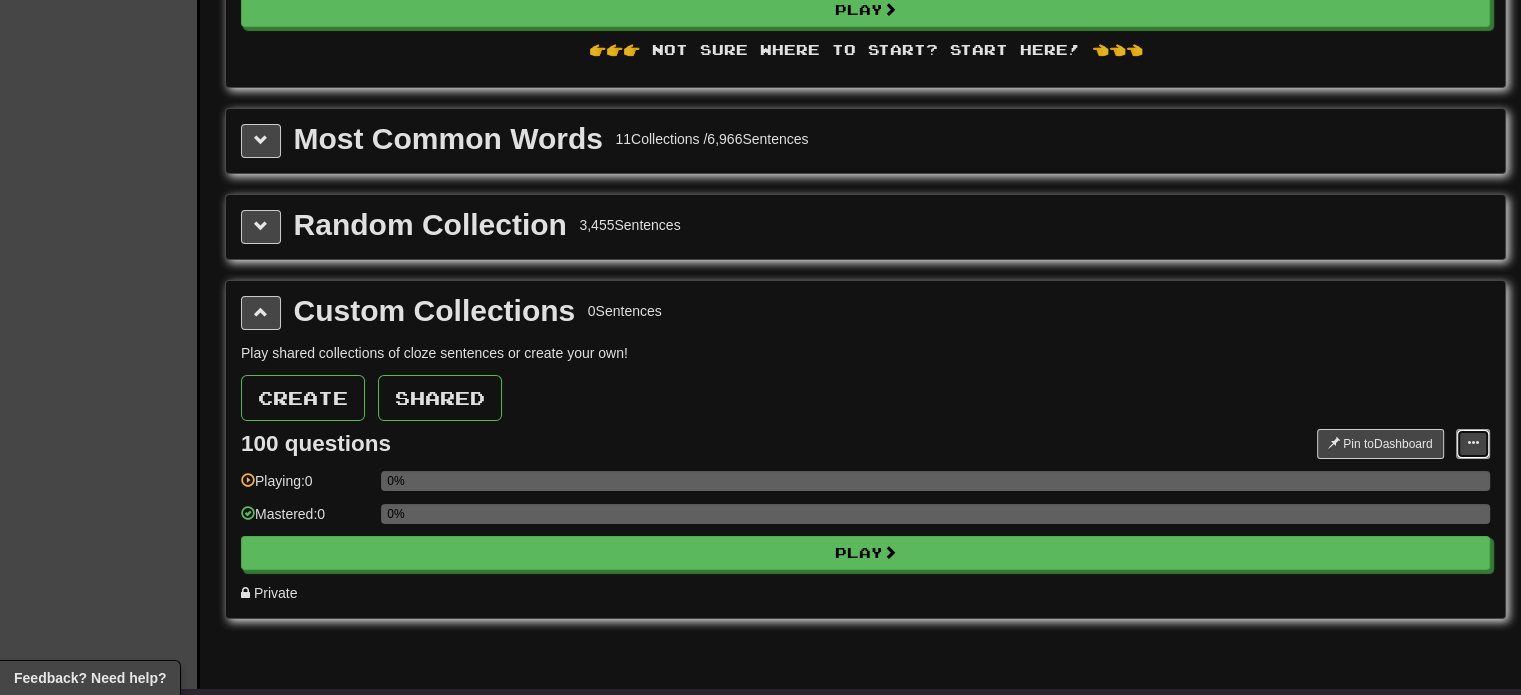 click at bounding box center (1473, 444) 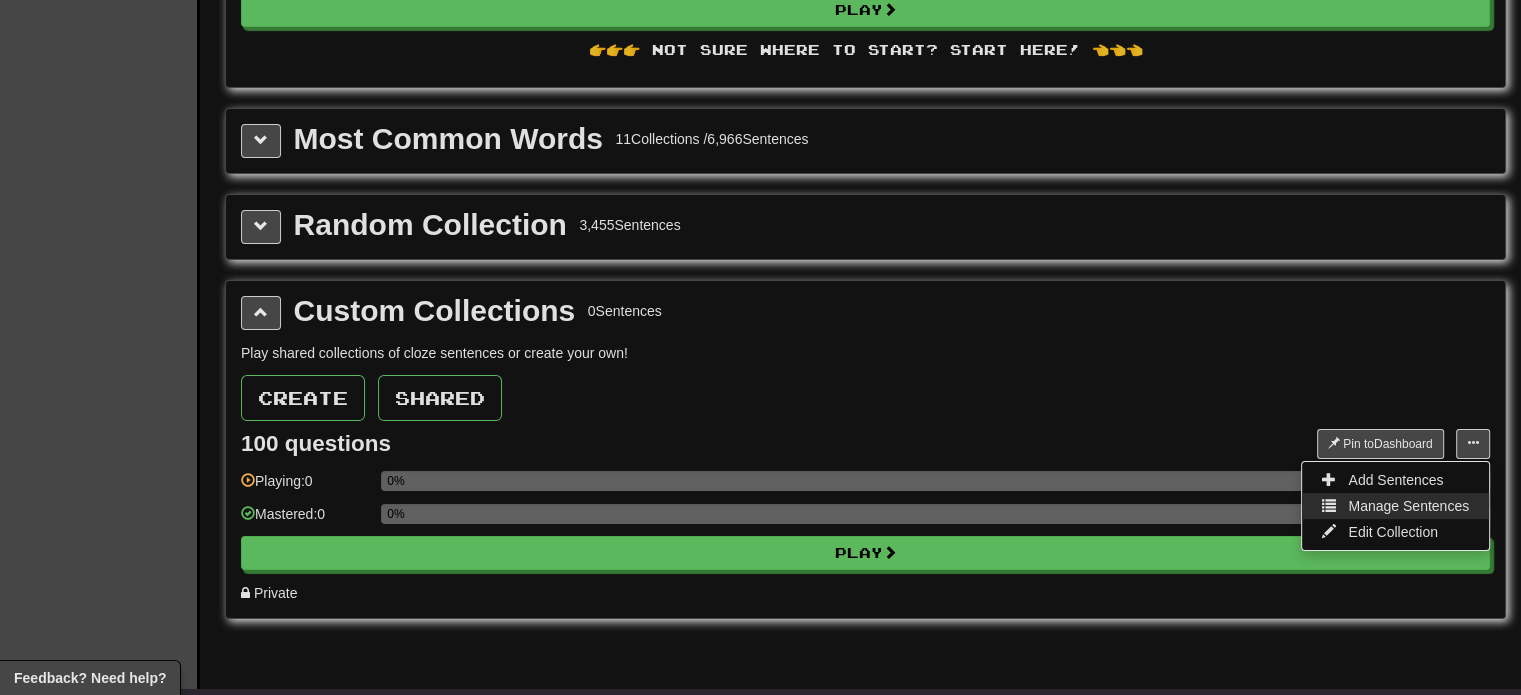 click on "Manage Sentences" at bounding box center (1408, 506) 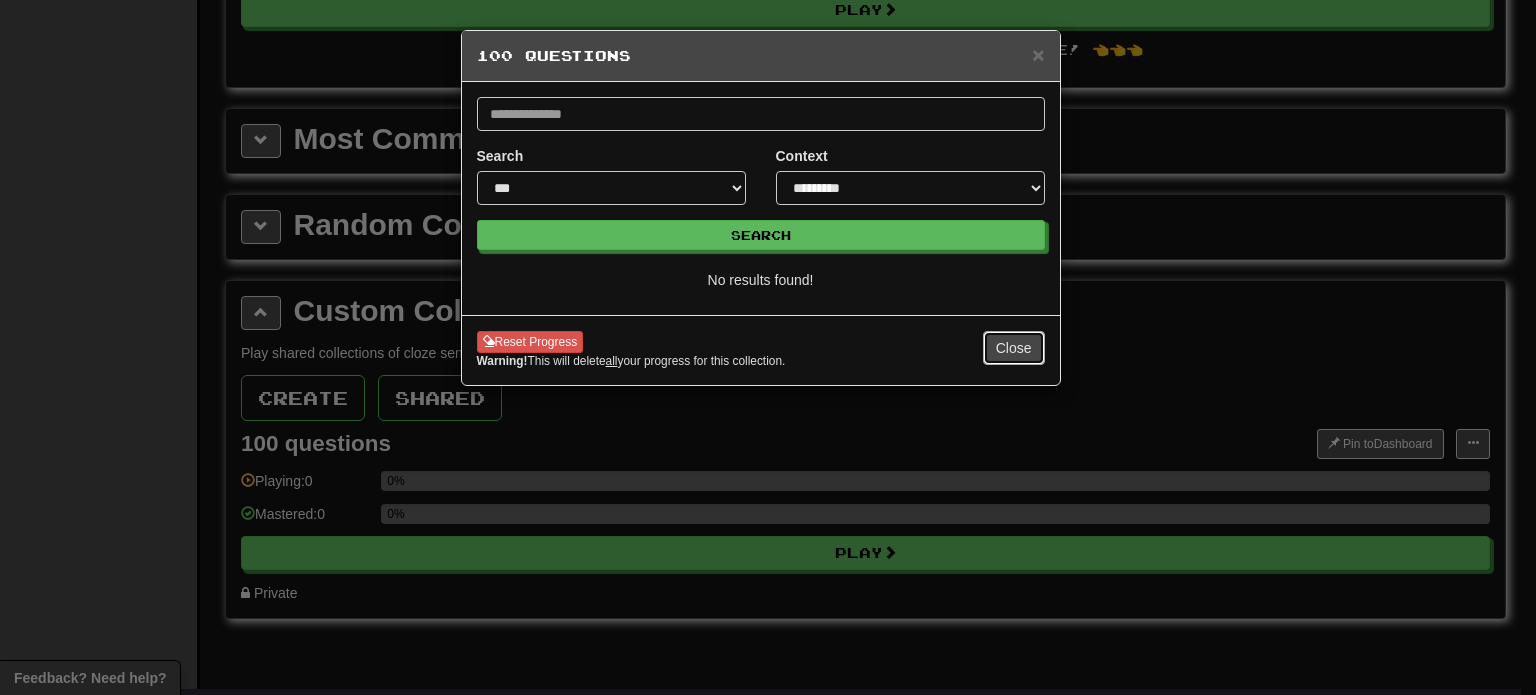 click on "Close" at bounding box center [1014, 348] 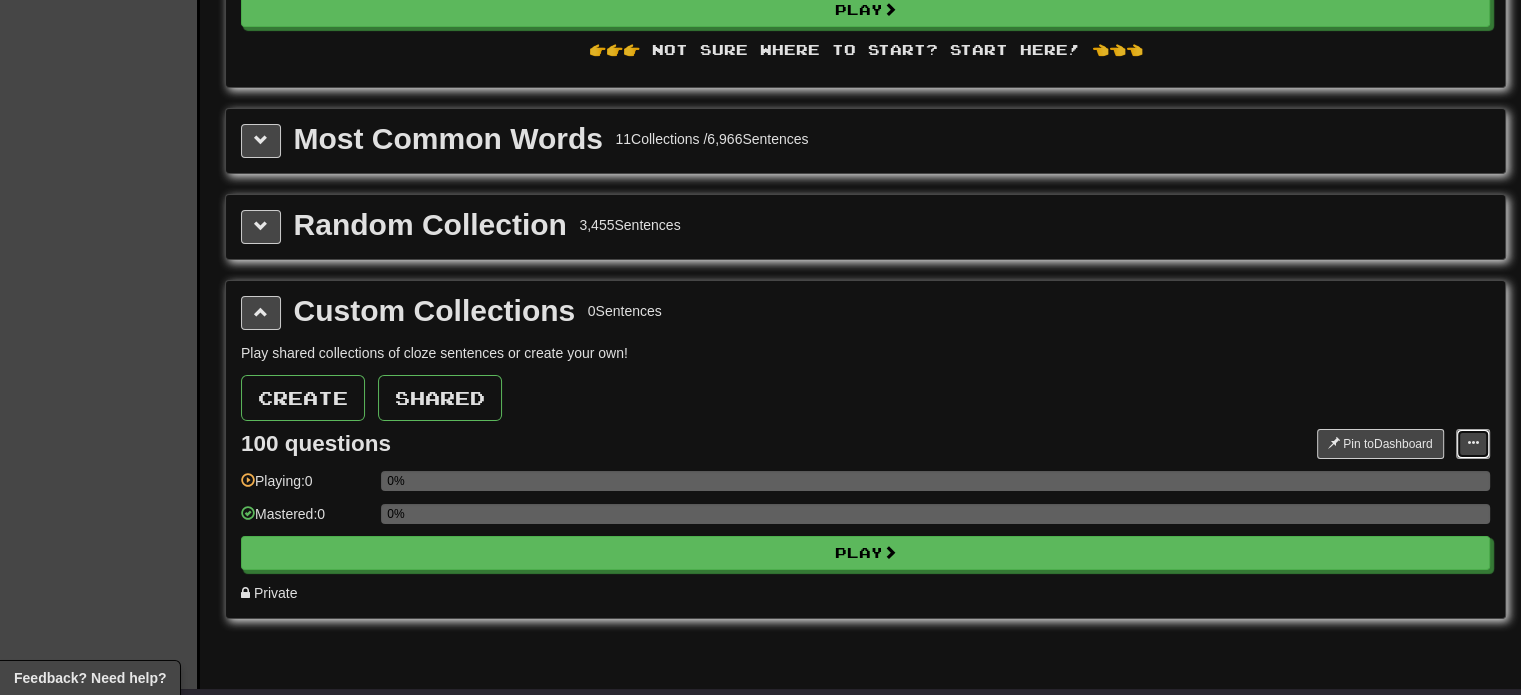 click at bounding box center [1473, 444] 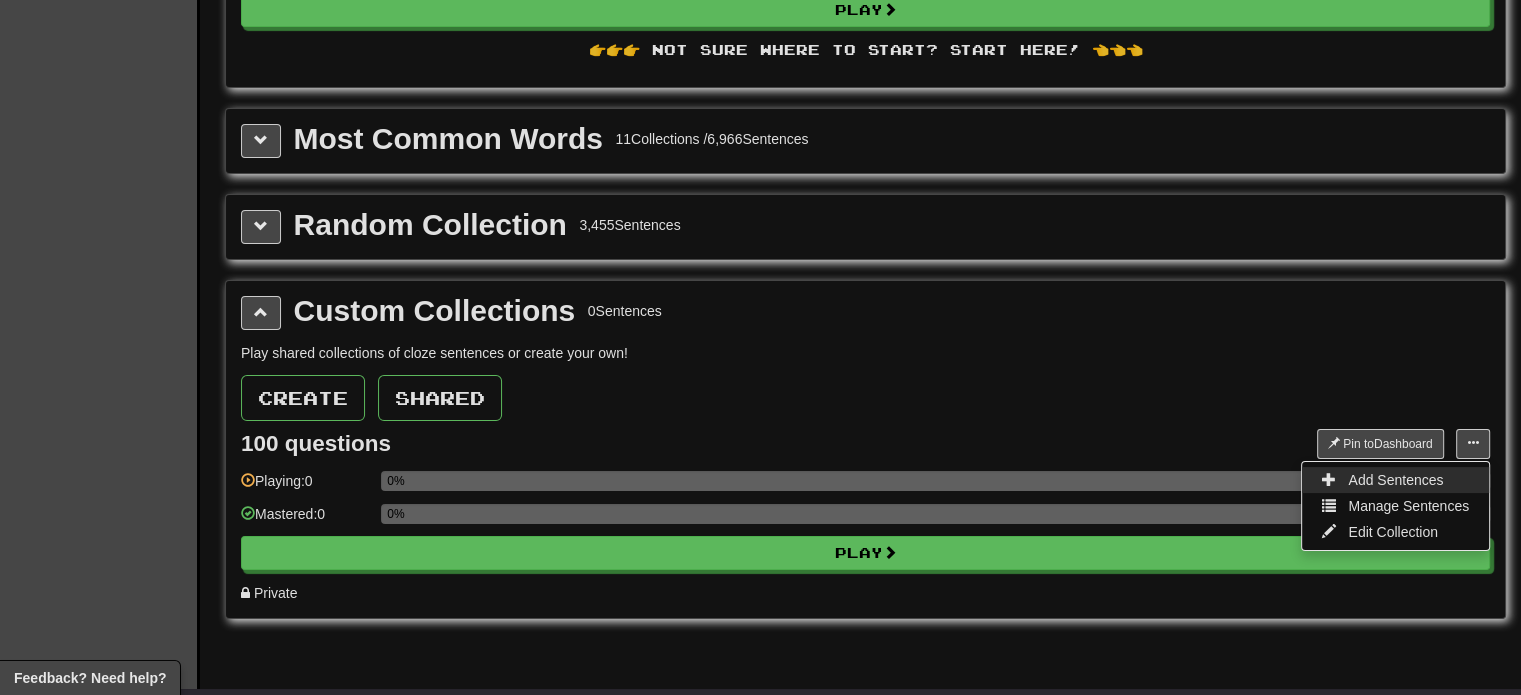 click on "Add Sentences" at bounding box center (1395, 480) 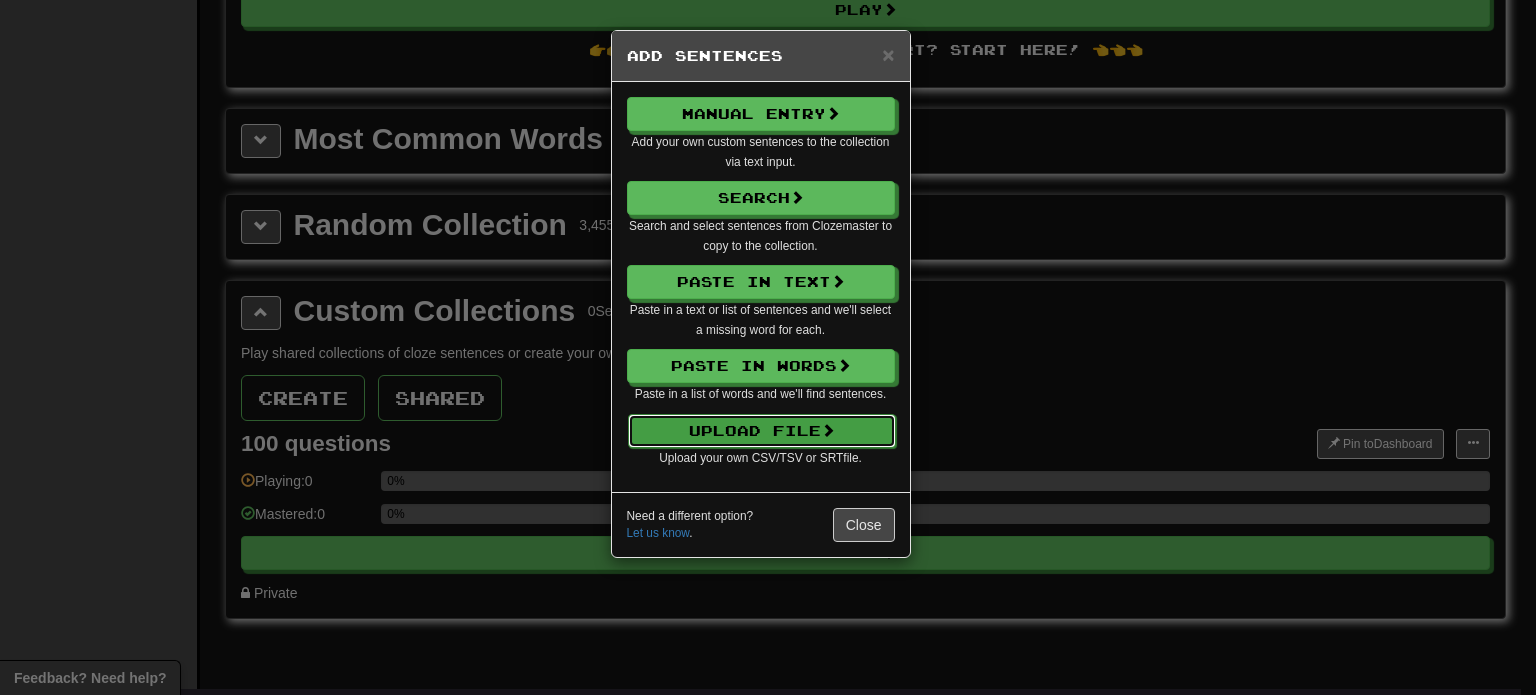 click on "Upload File" at bounding box center [762, 431] 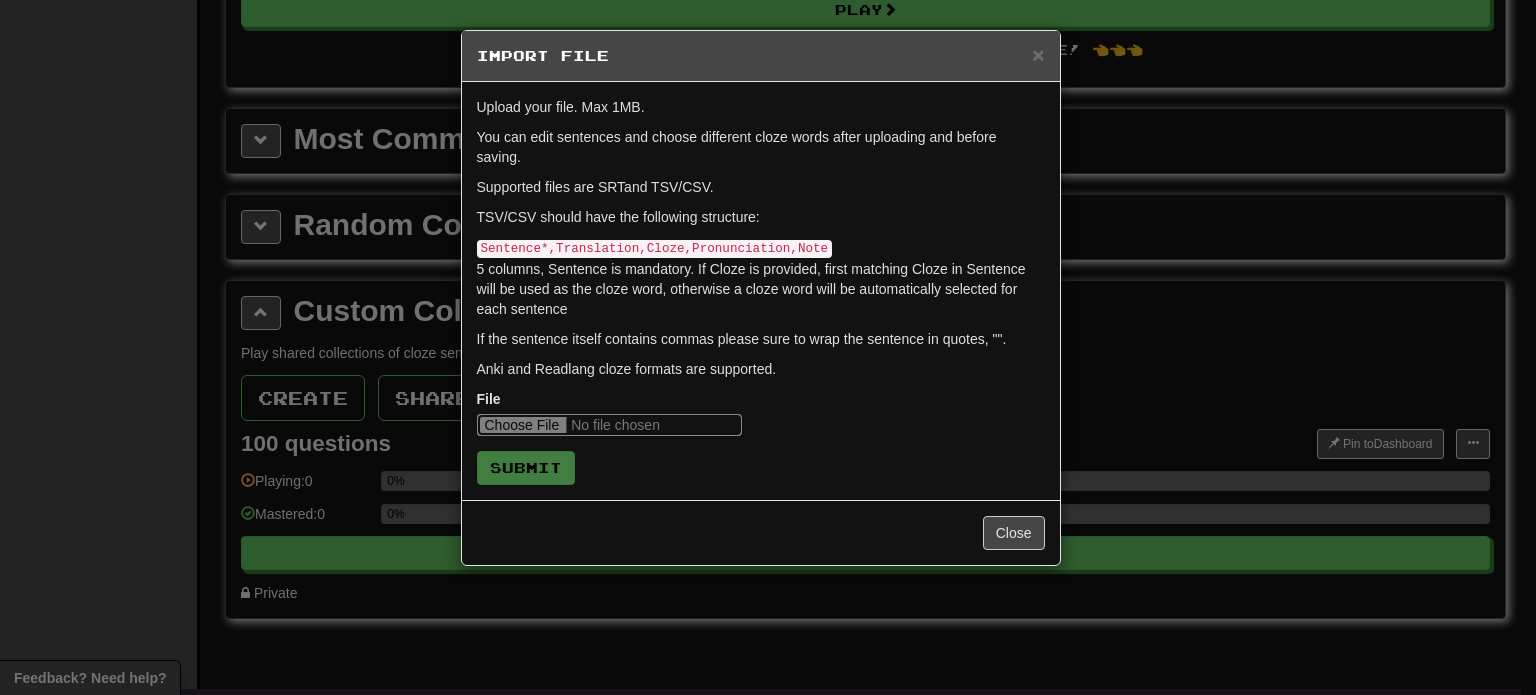 click at bounding box center (609, 425) 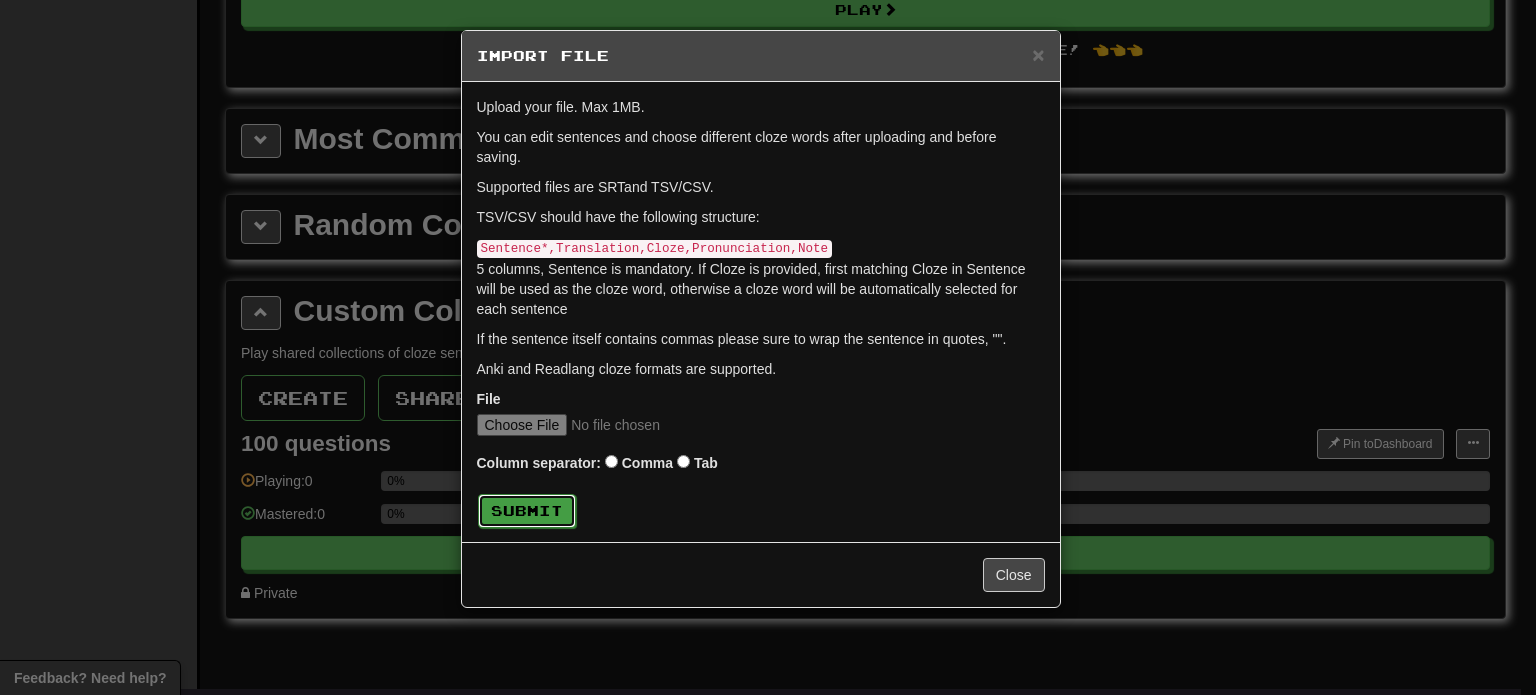click on "Submit" at bounding box center (527, 511) 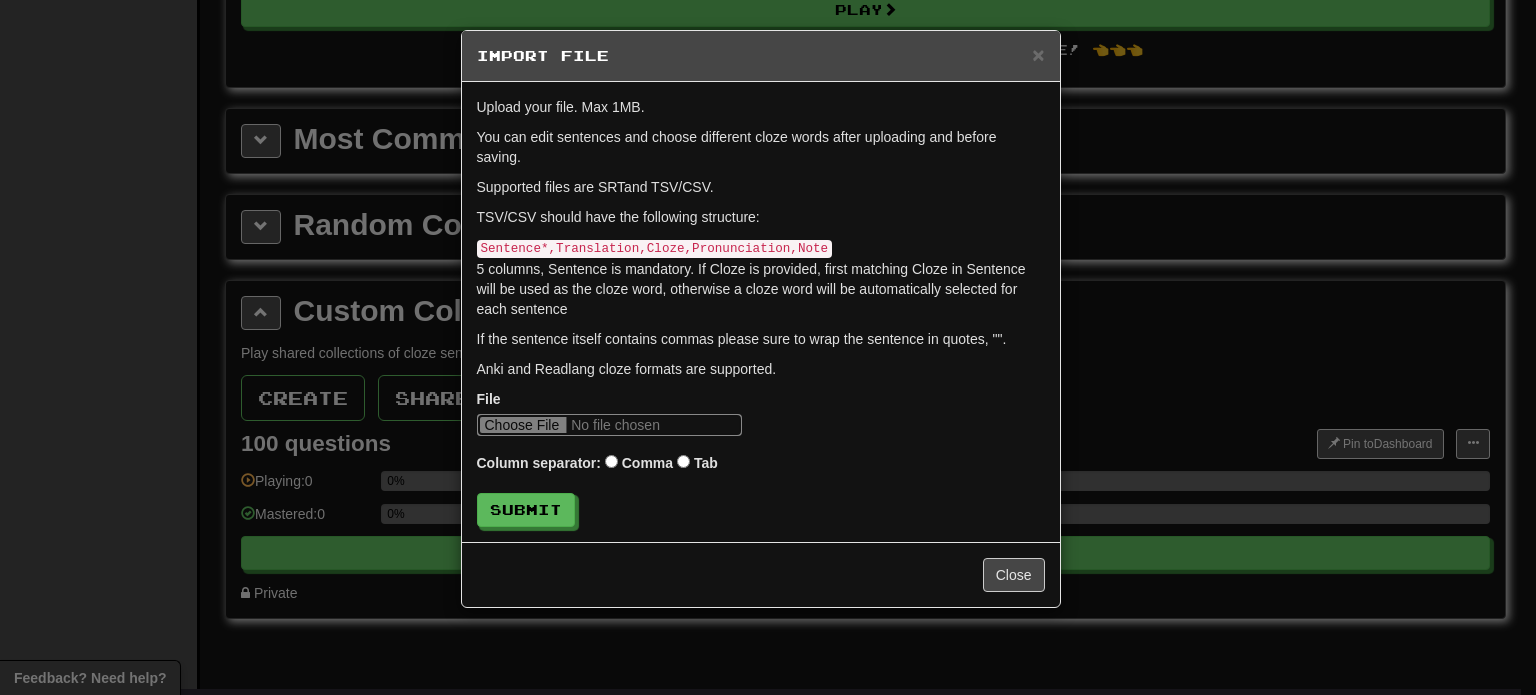 click at bounding box center [609, 425] 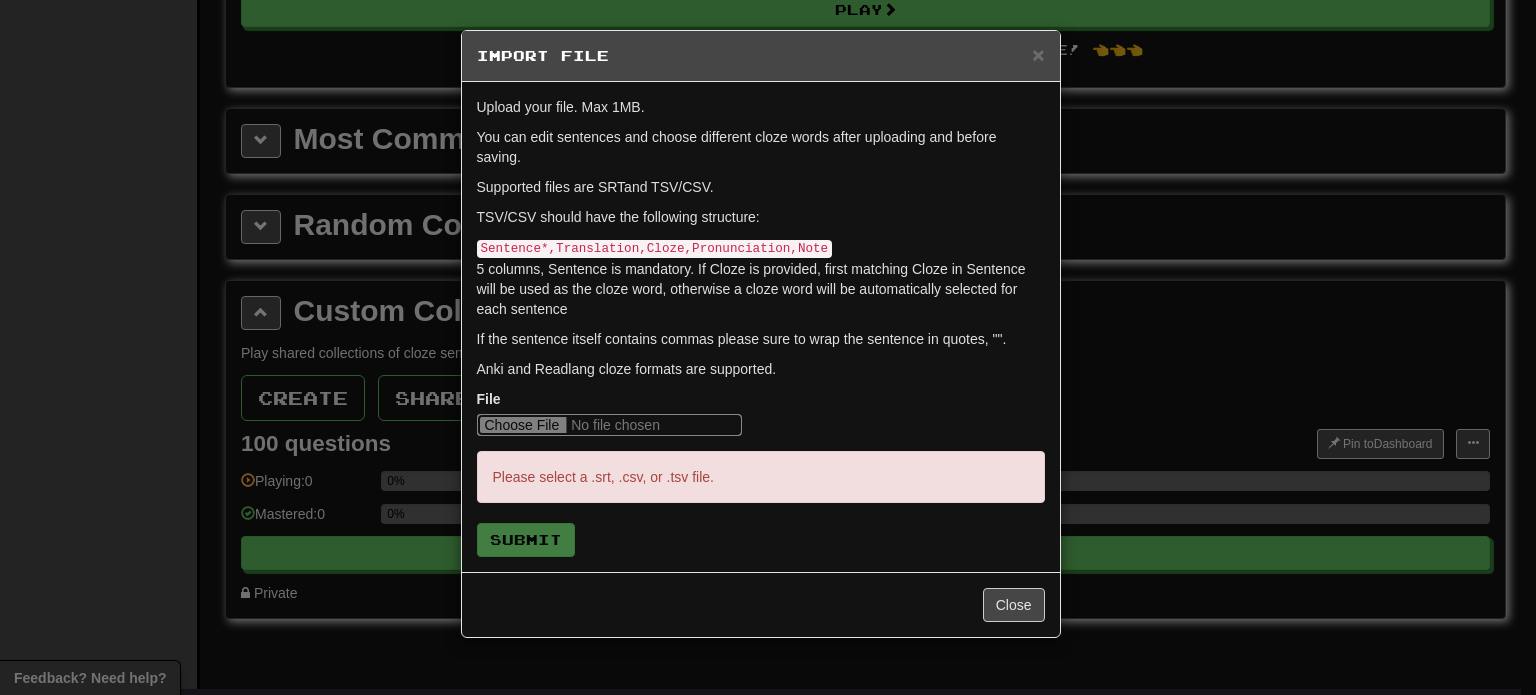 click at bounding box center (609, 425) 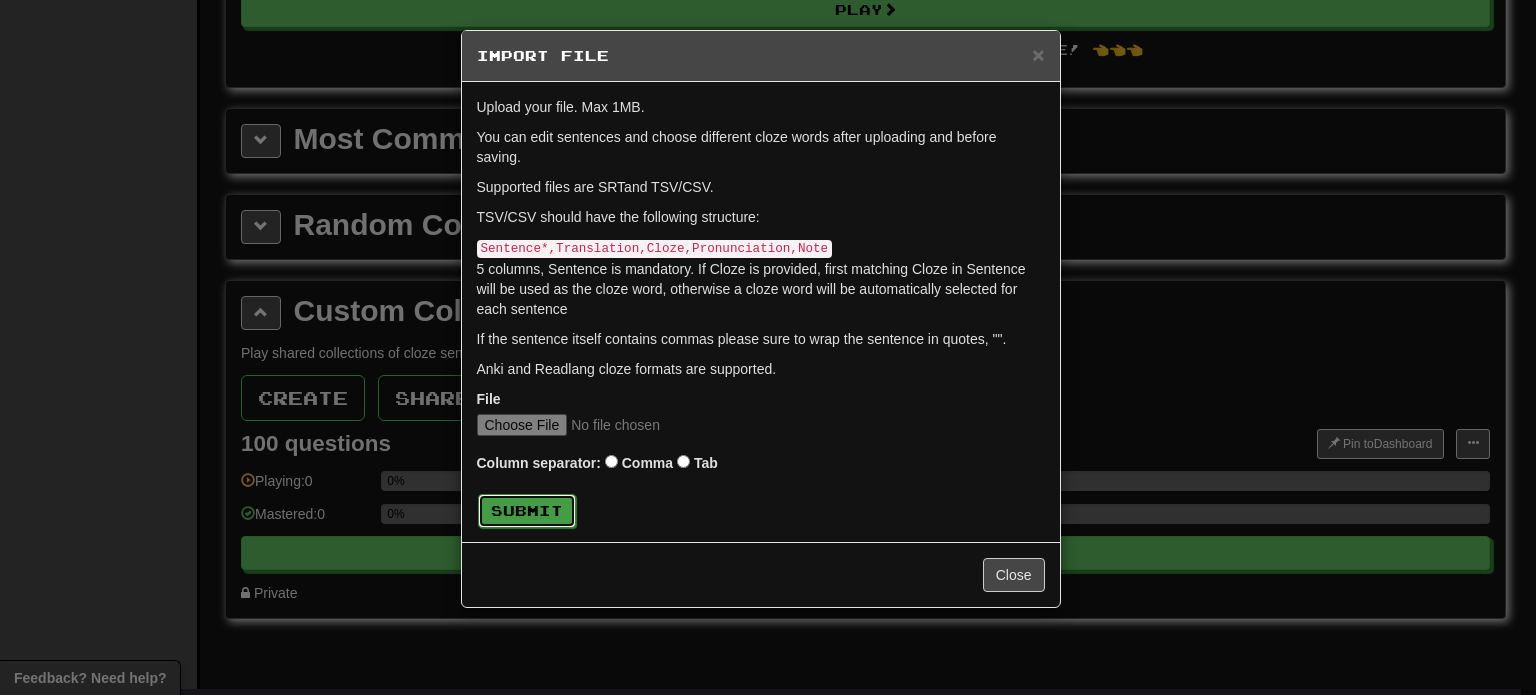 click on "Submit" at bounding box center [527, 511] 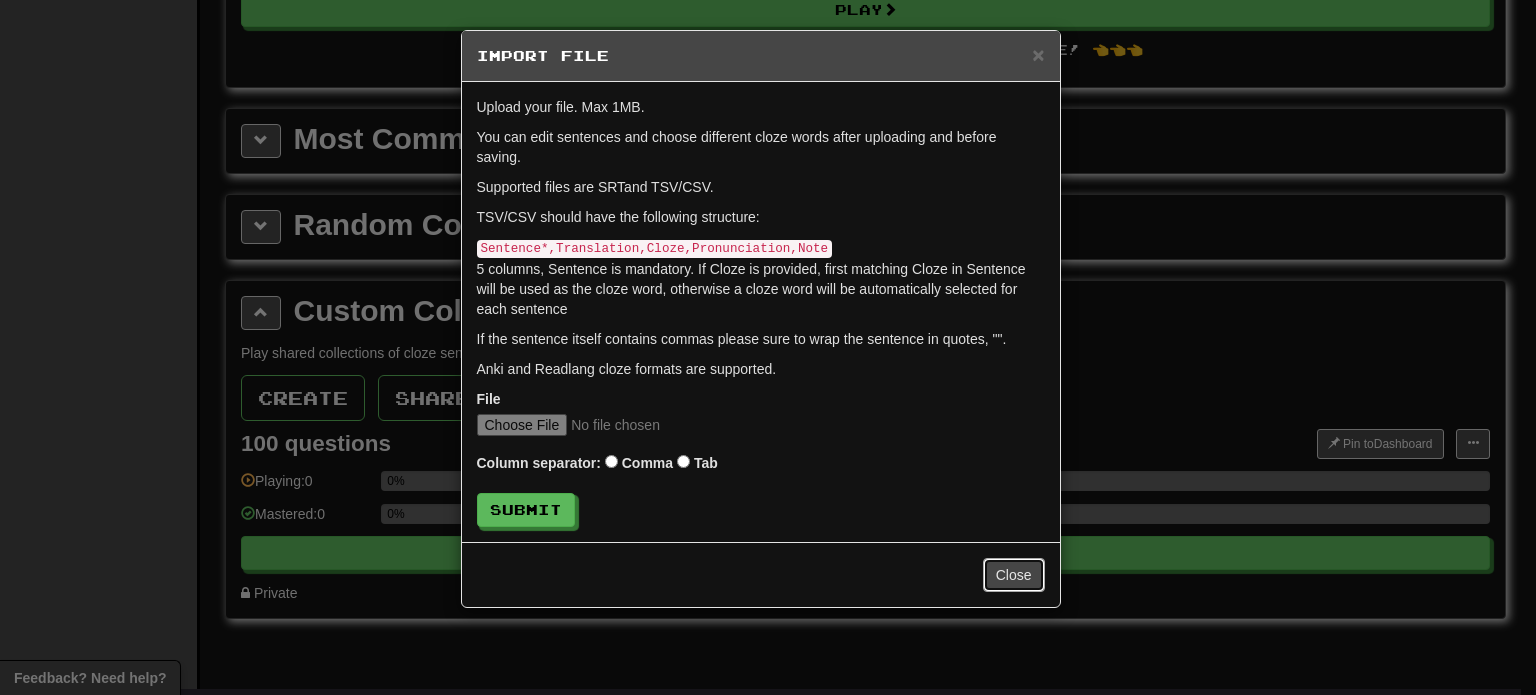 click on "Close" at bounding box center (1014, 575) 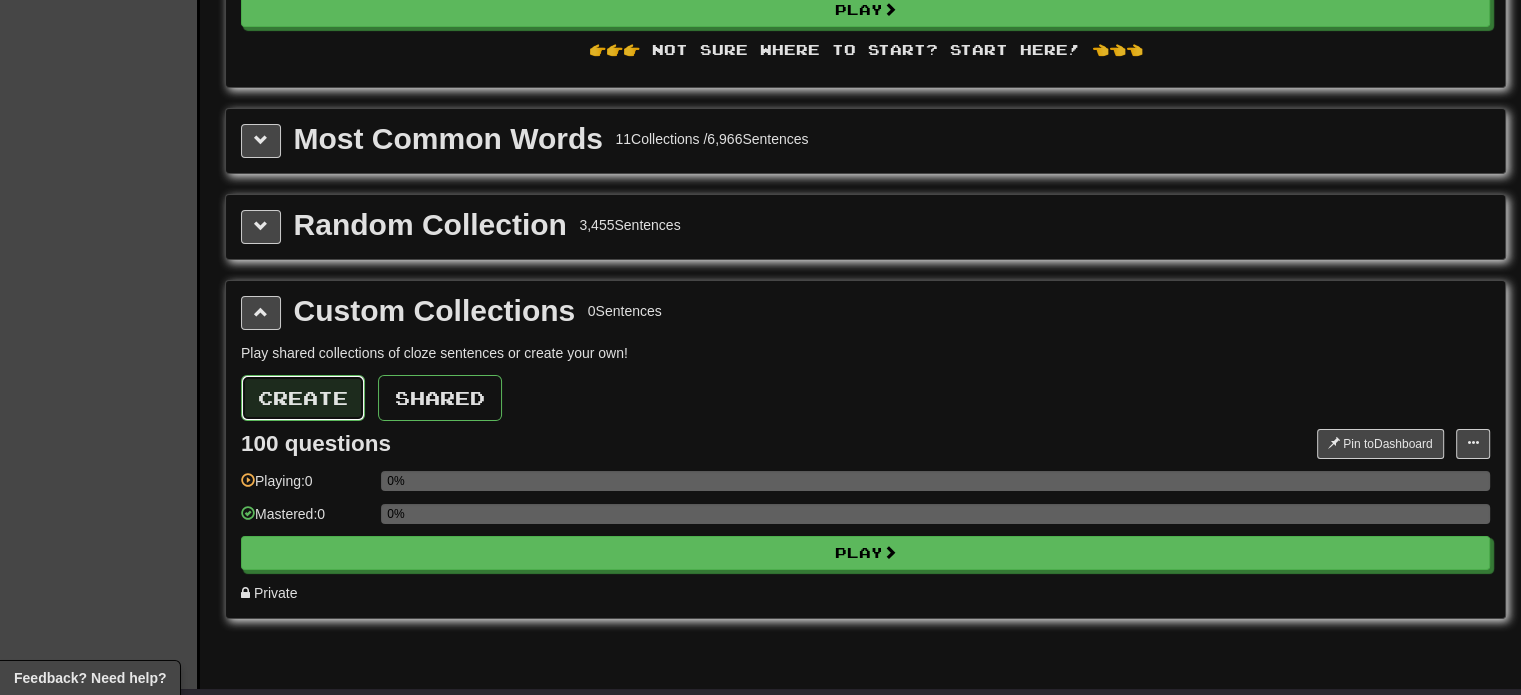 click on "Create" at bounding box center (303, 398) 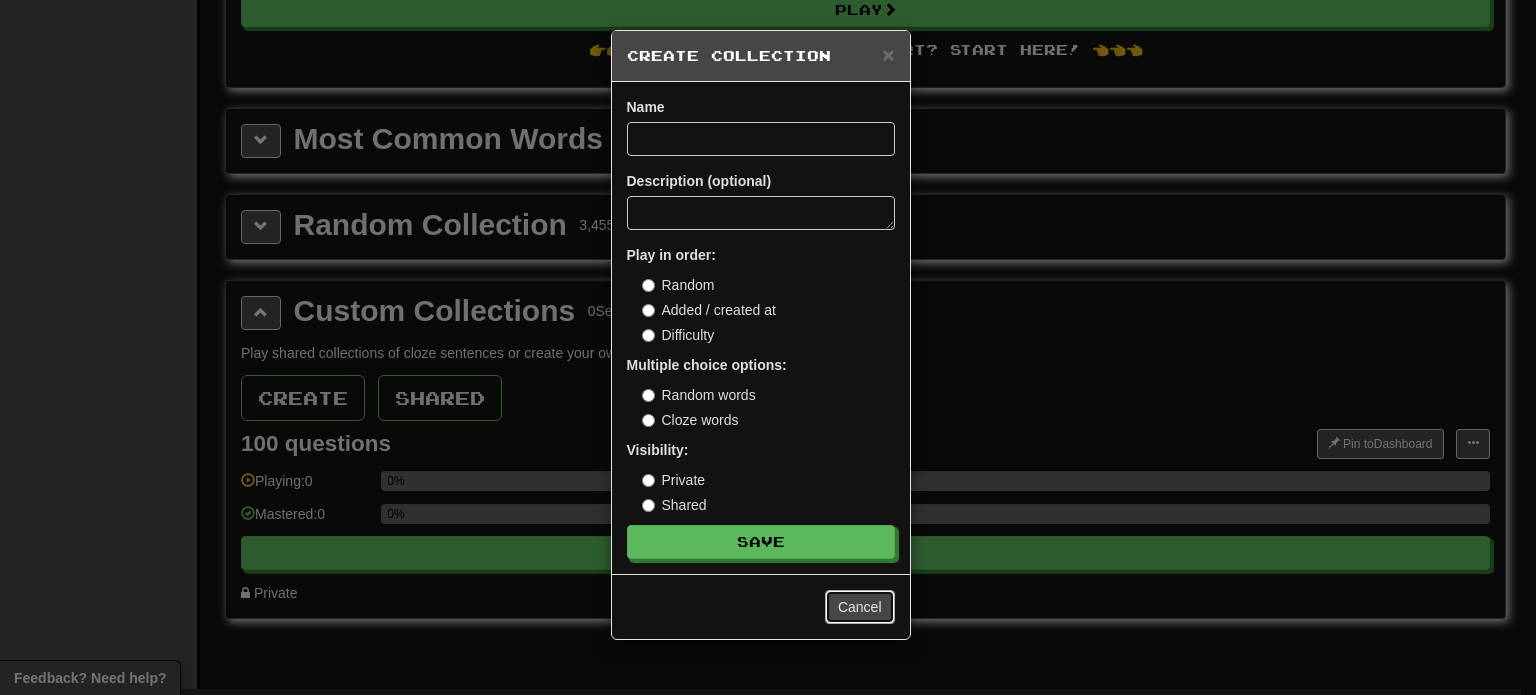 click on "Cancel" at bounding box center (860, 607) 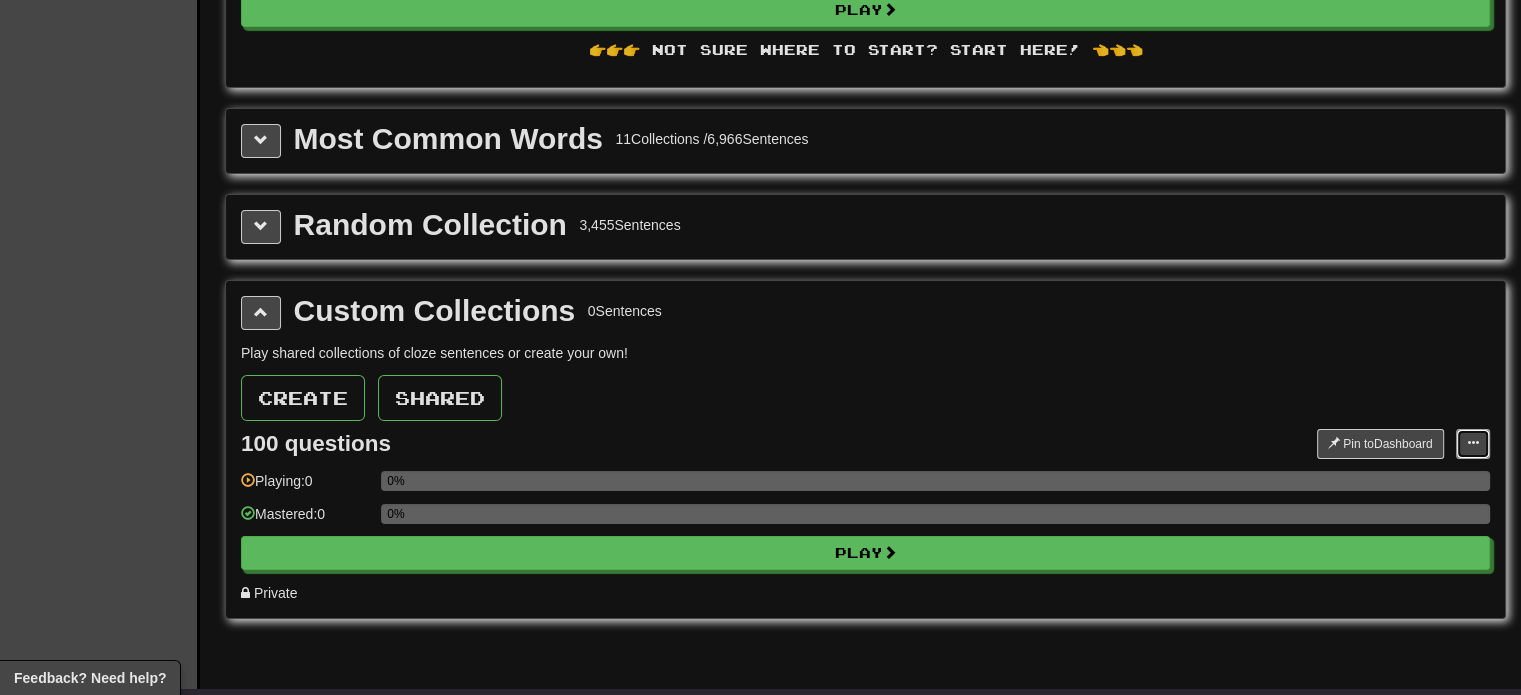 click at bounding box center [1473, 443] 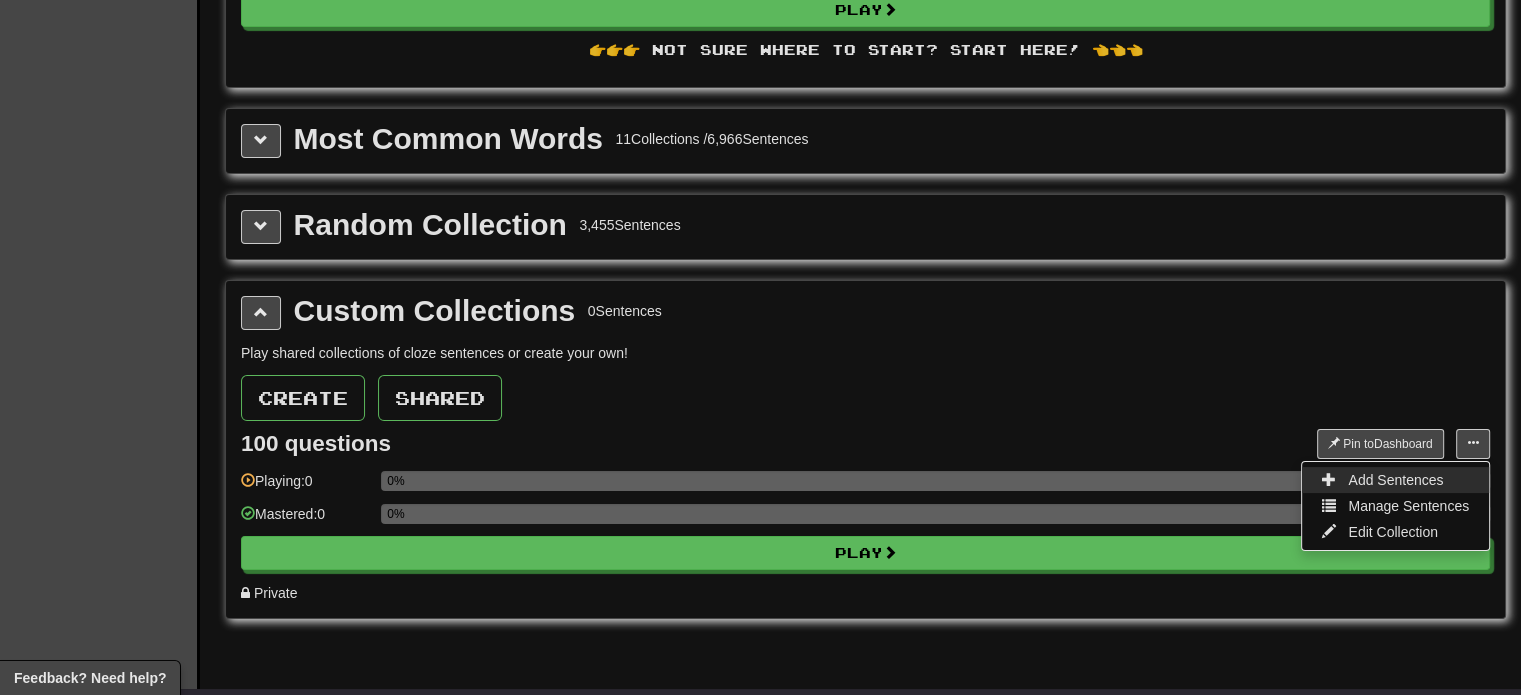 click on "Add Sentences" at bounding box center [1395, 480] 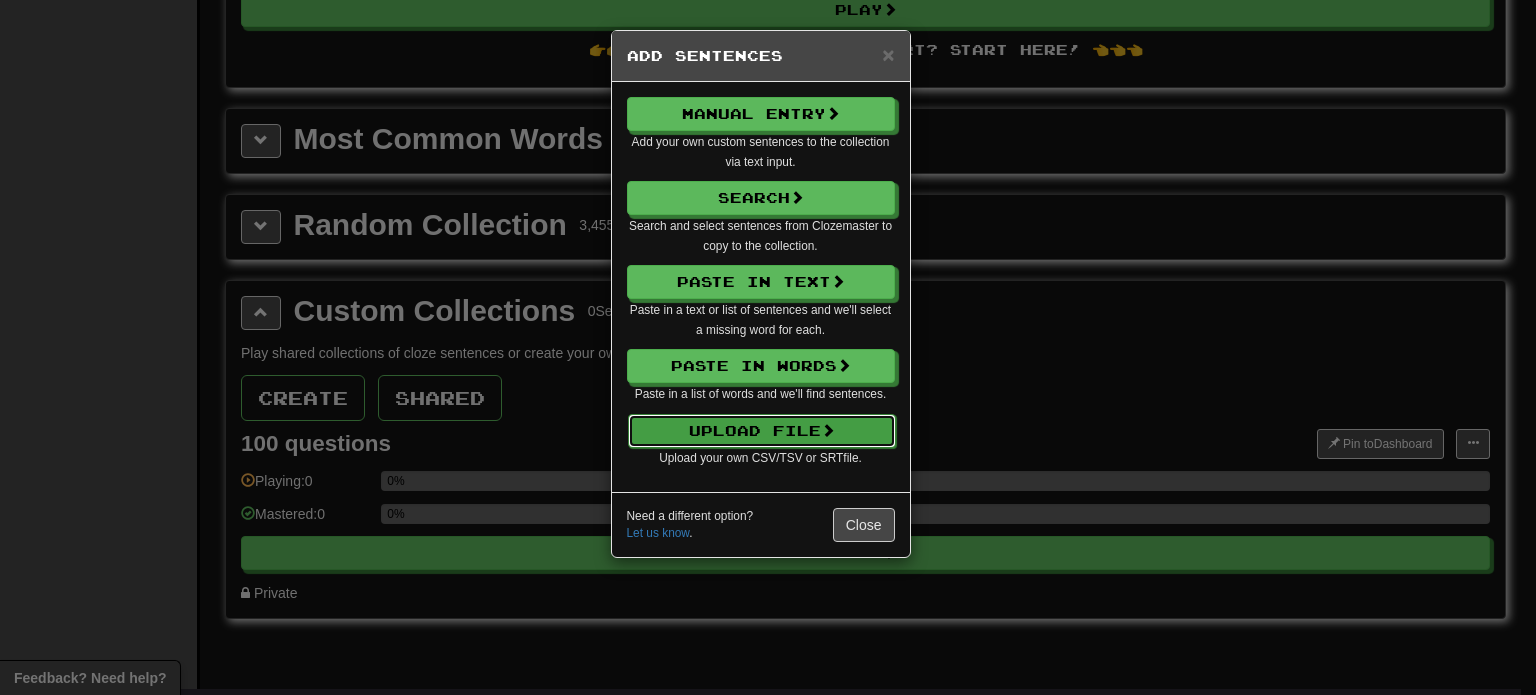 click on "Upload File" at bounding box center (762, 431) 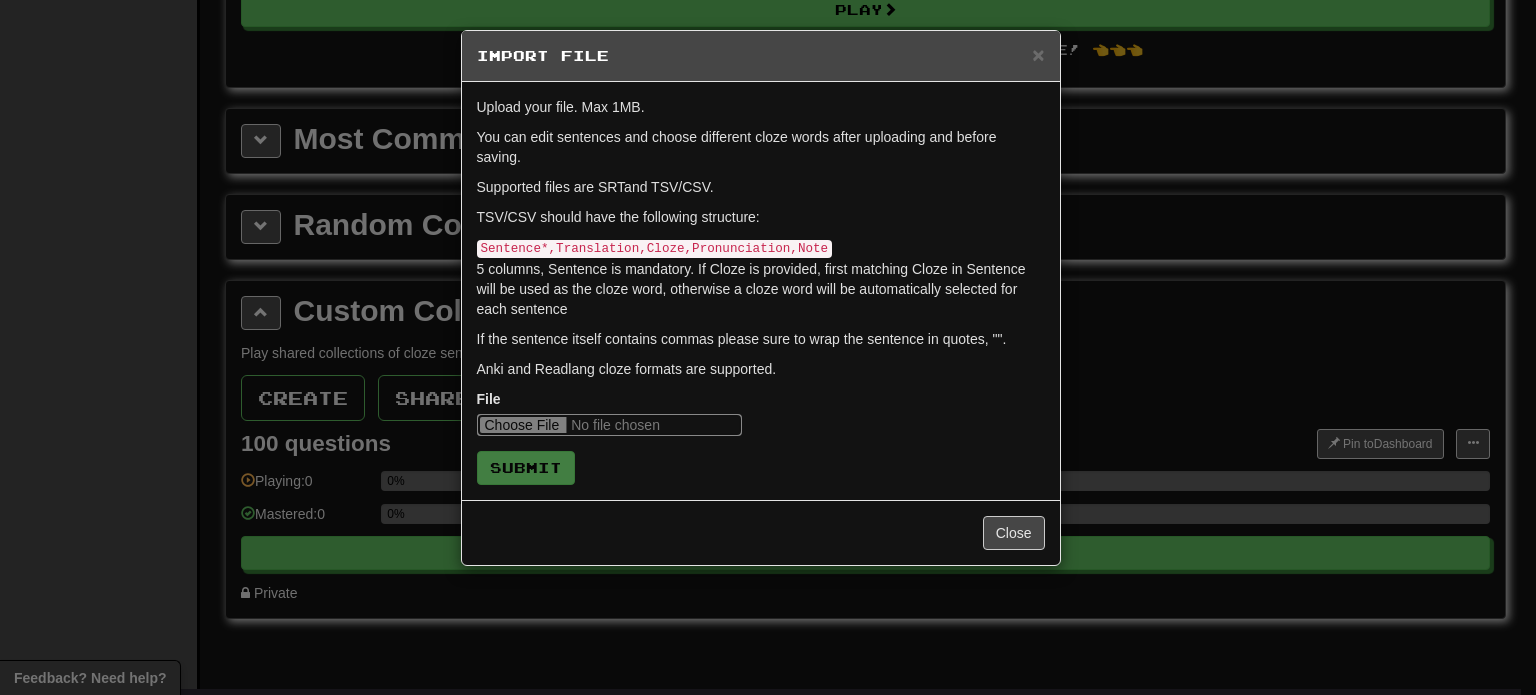 click at bounding box center (609, 425) 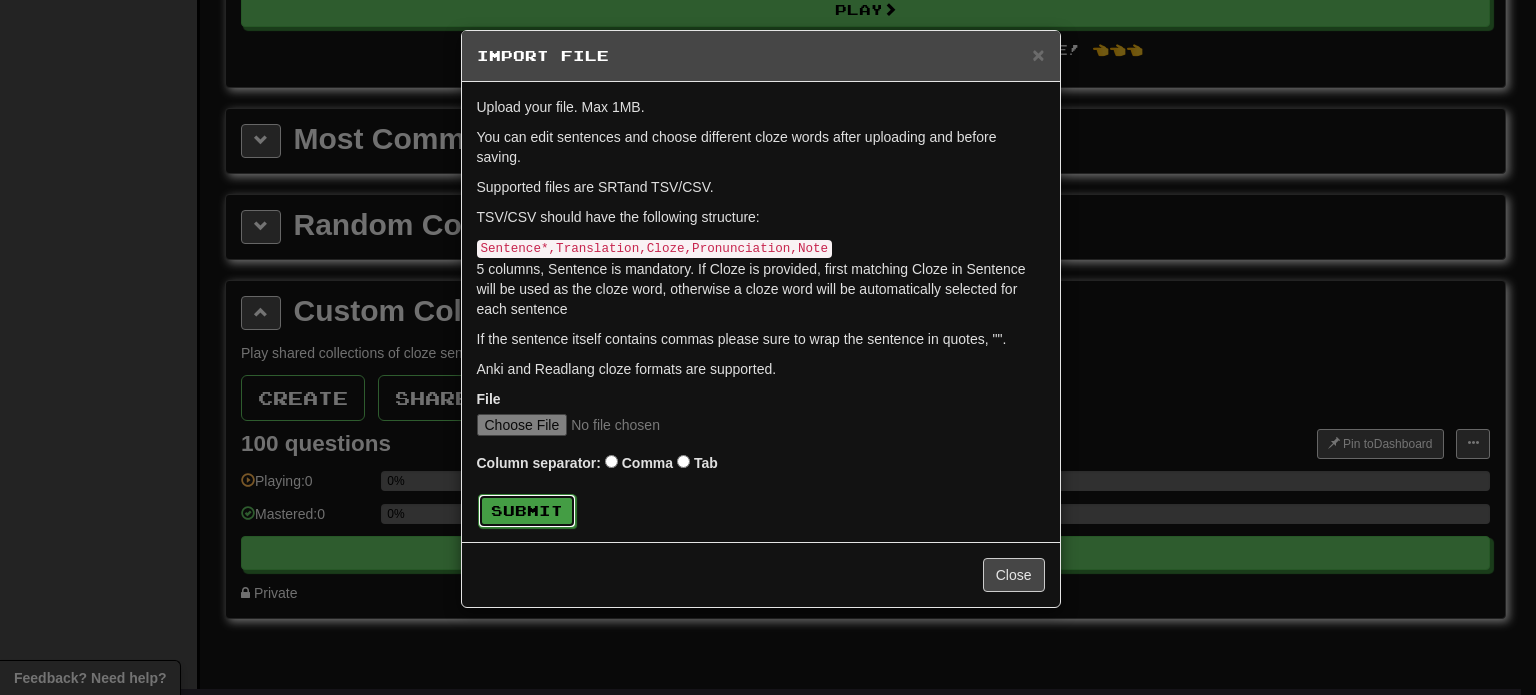 click on "Submit" at bounding box center (527, 511) 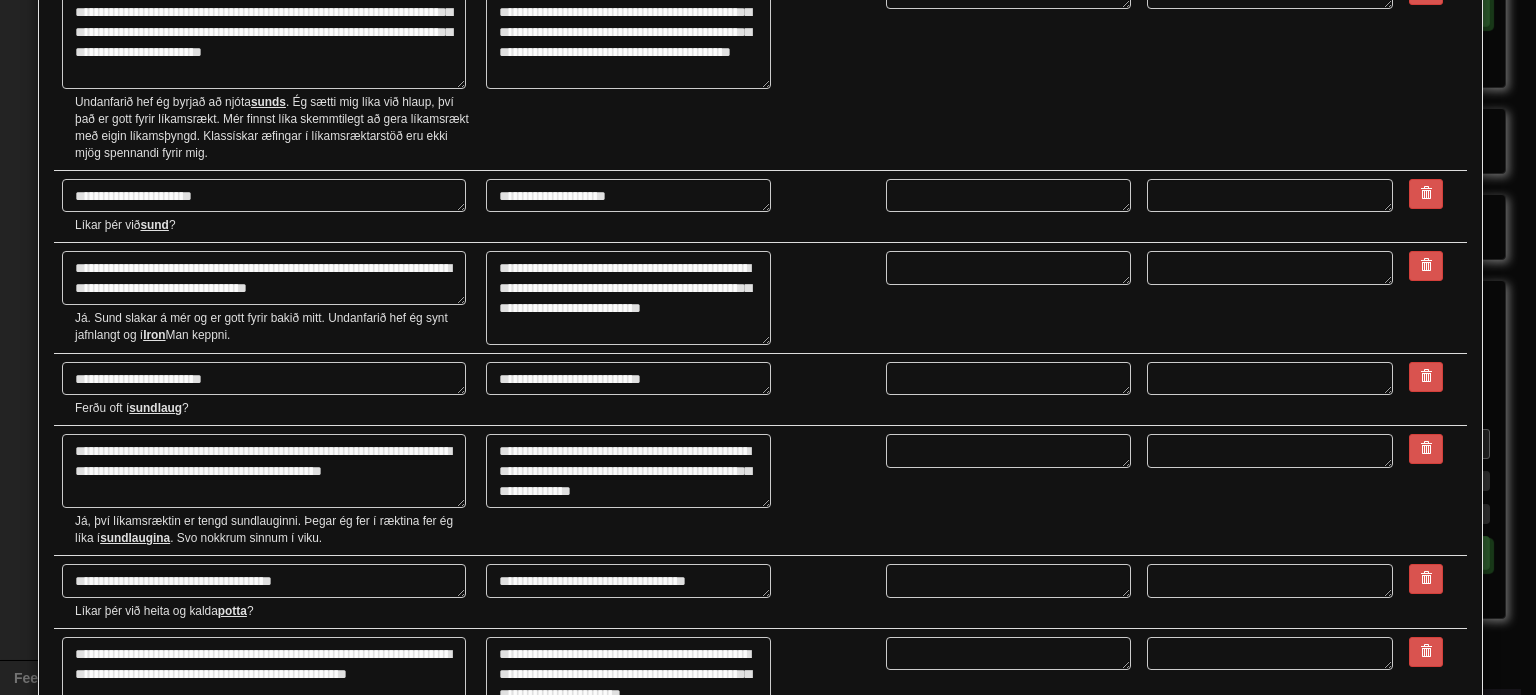 scroll, scrollTop: 4068, scrollLeft: 0, axis: vertical 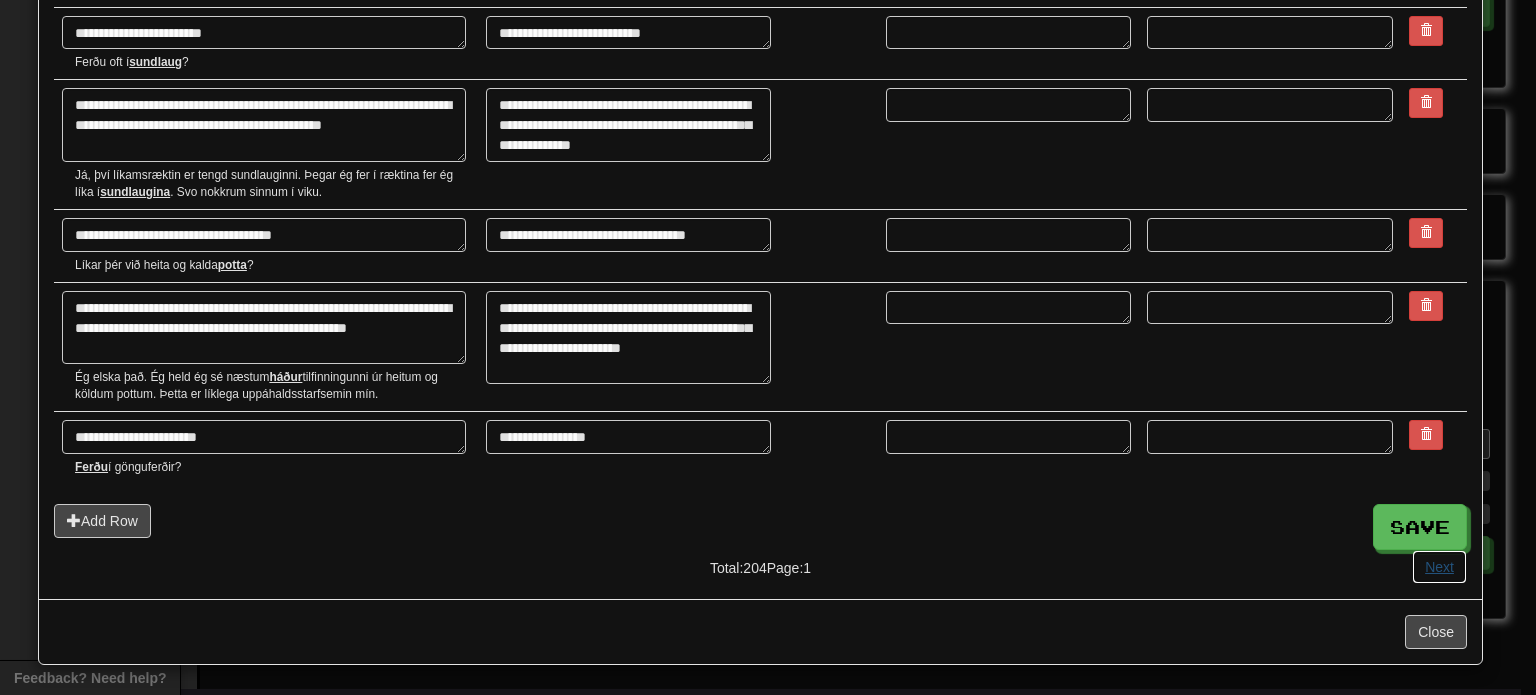 click on "Next" at bounding box center [1439, 567] 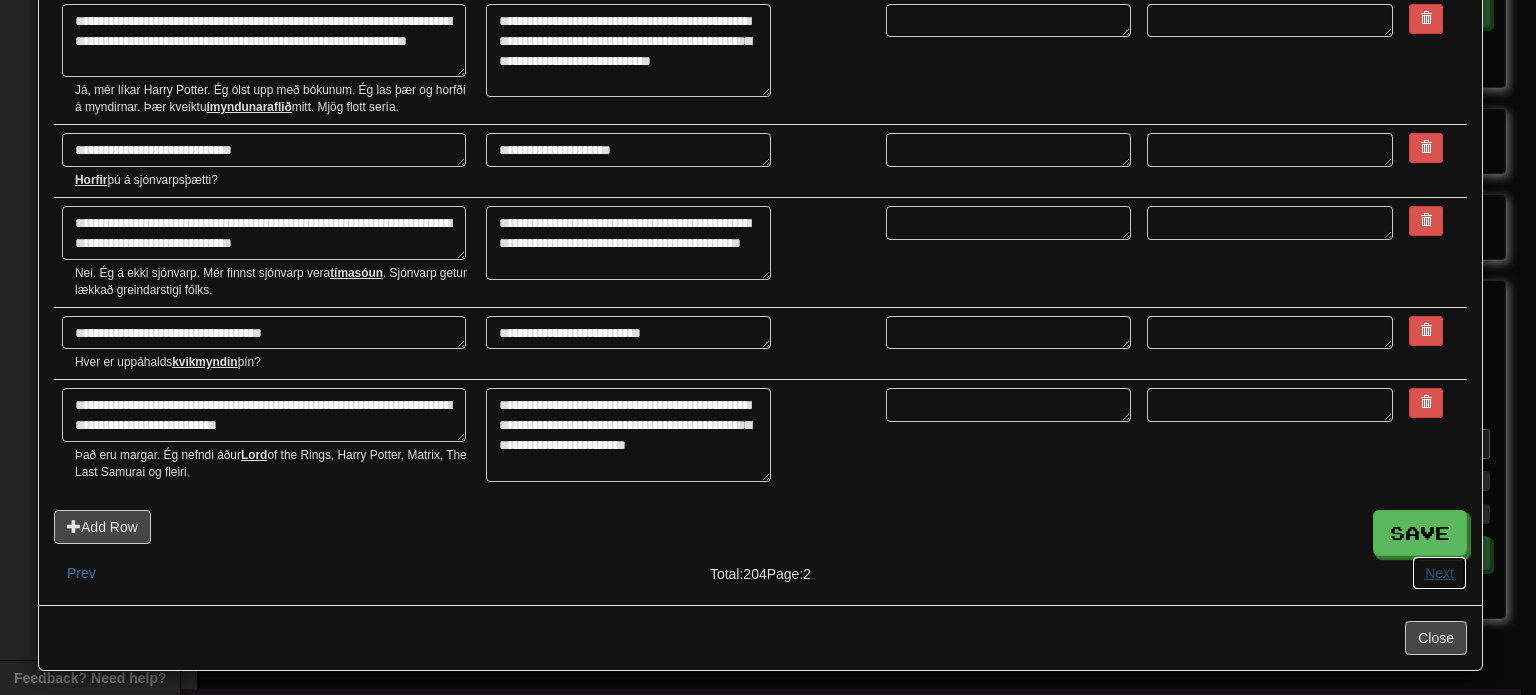 scroll, scrollTop: 4603, scrollLeft: 0, axis: vertical 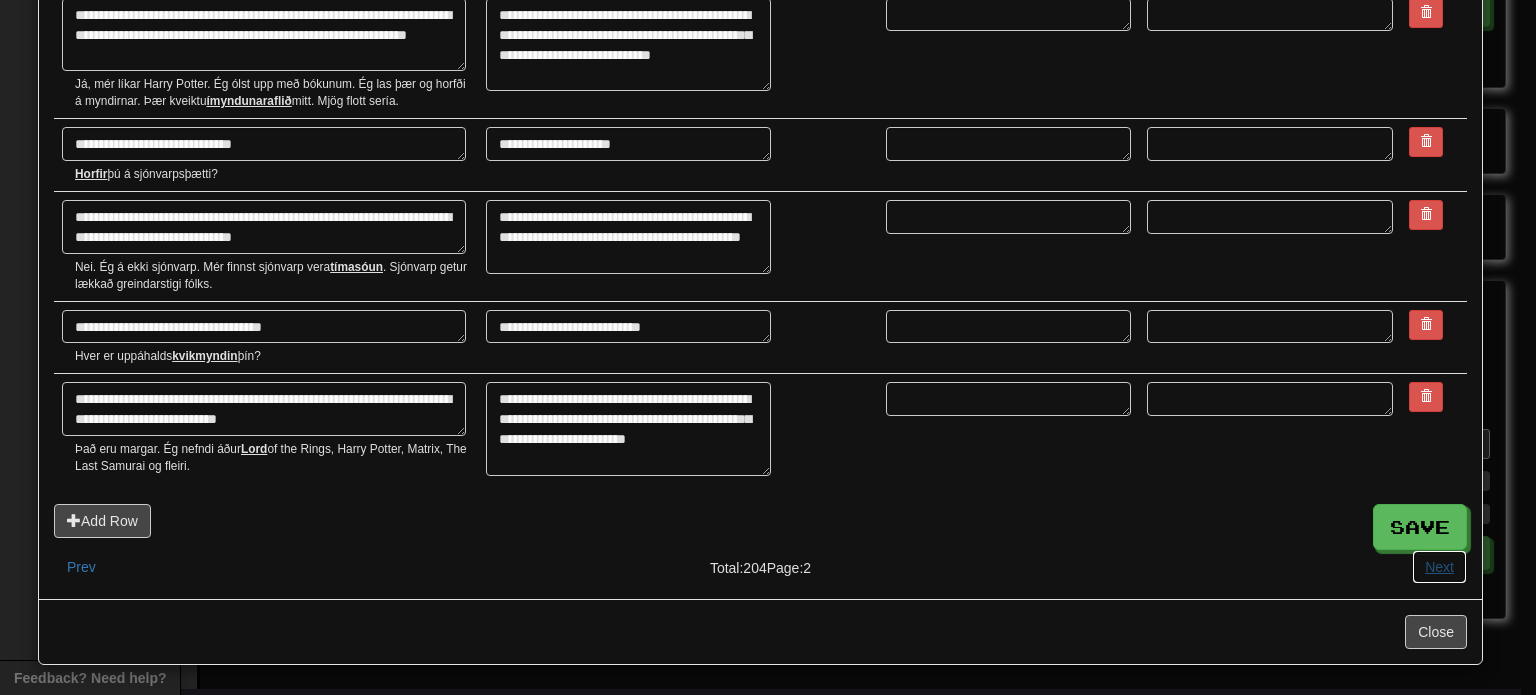 click on "Next" at bounding box center [1439, 567] 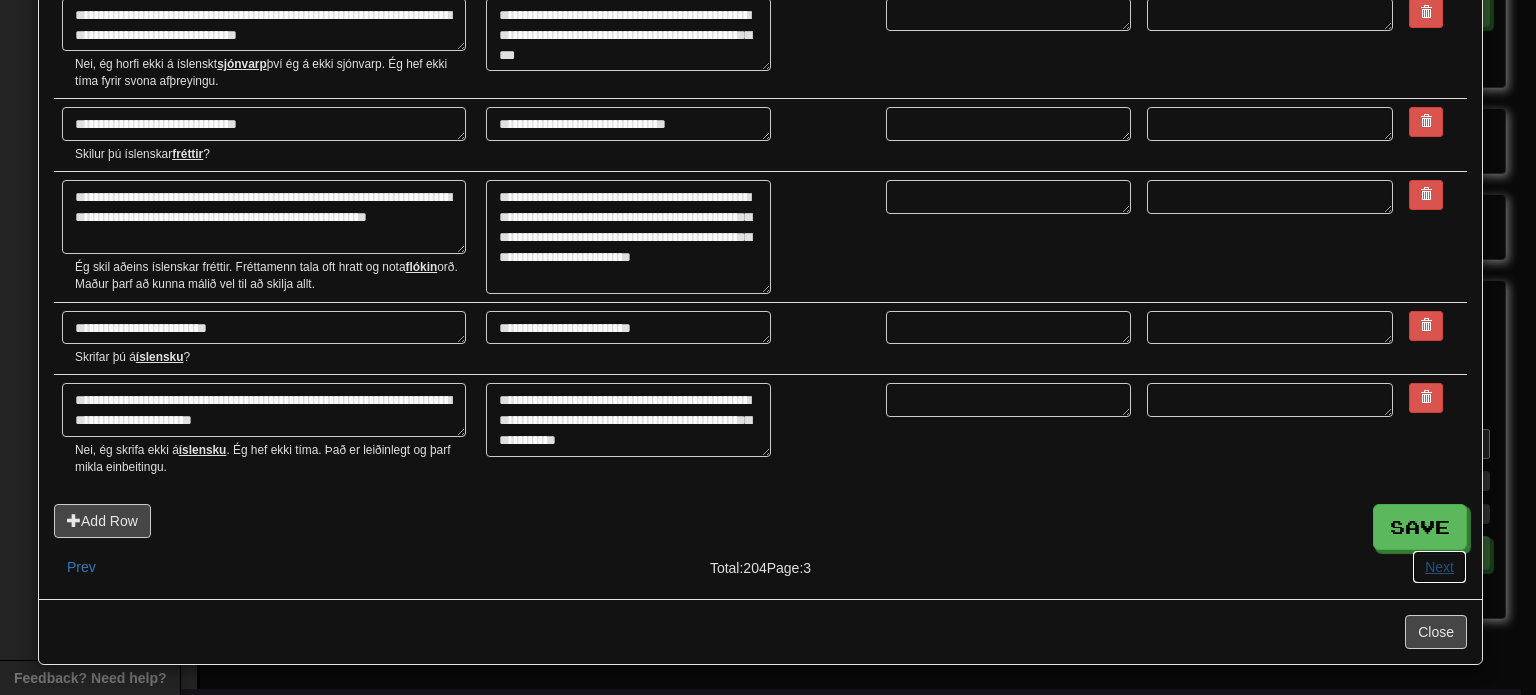 scroll, scrollTop: 4586, scrollLeft: 0, axis: vertical 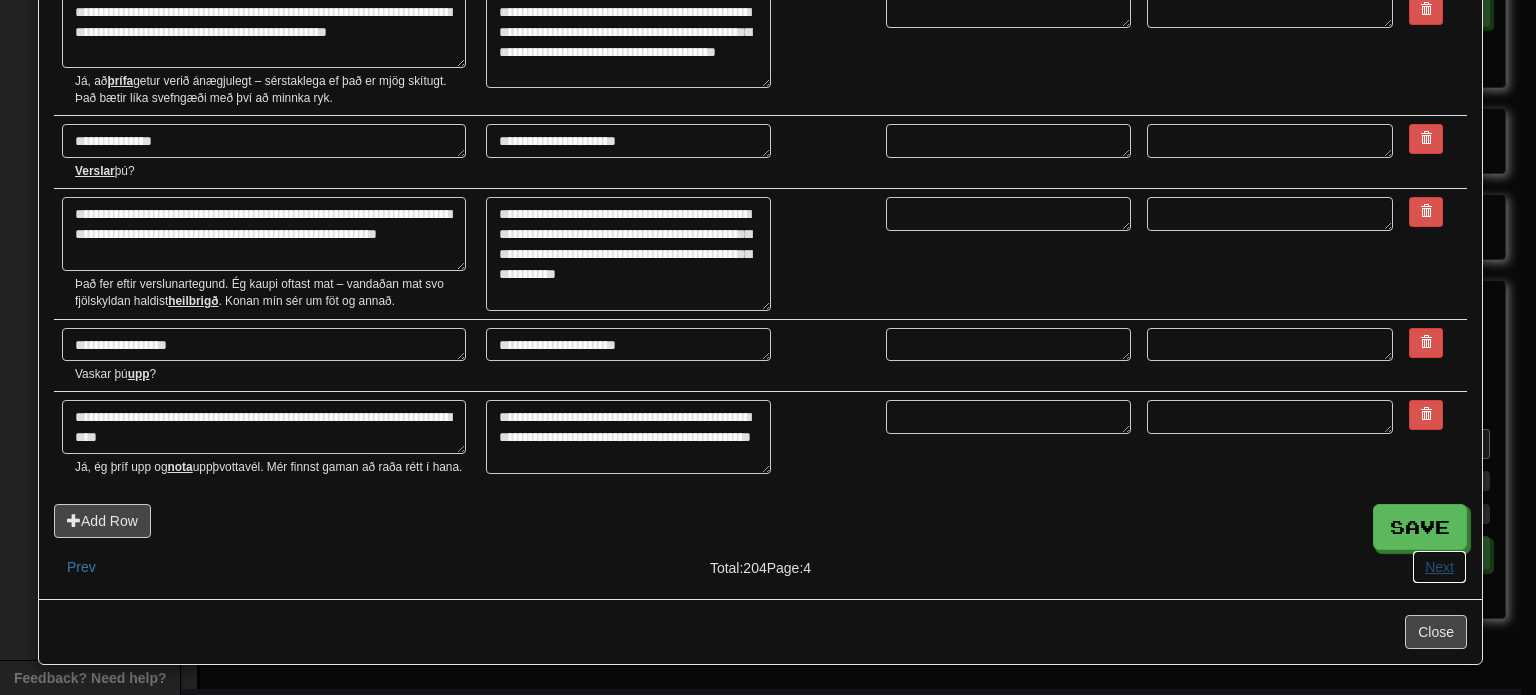 click on "Next" at bounding box center (1439, 567) 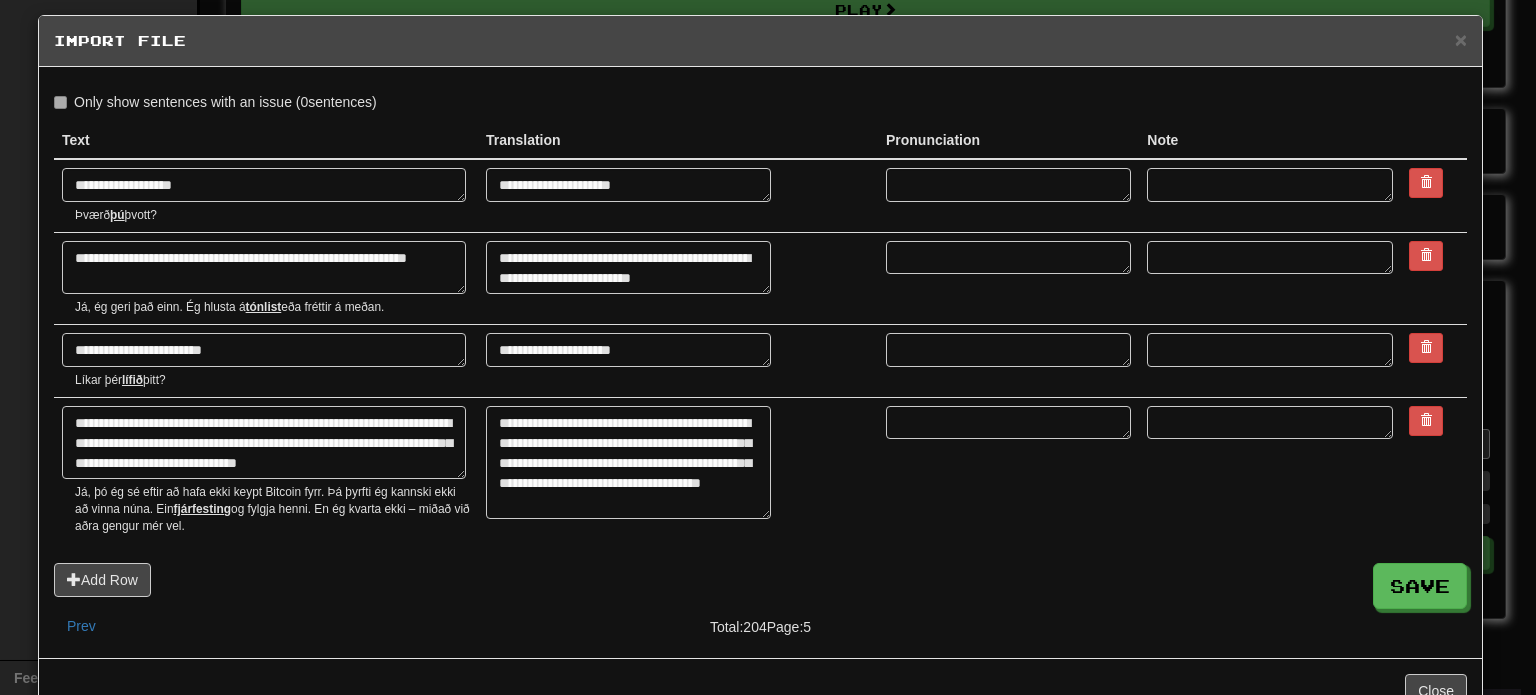 scroll, scrollTop: 0, scrollLeft: 0, axis: both 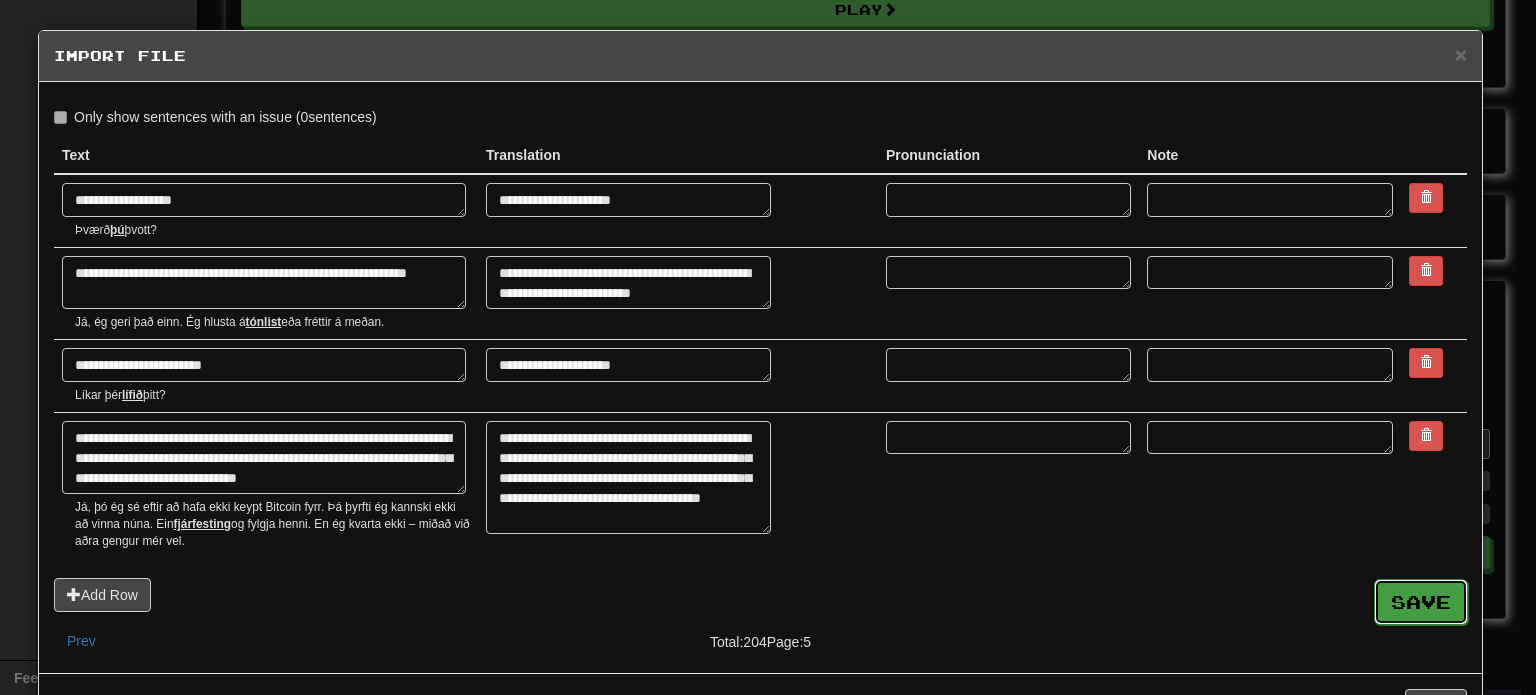 click on "Save" at bounding box center [1421, 602] 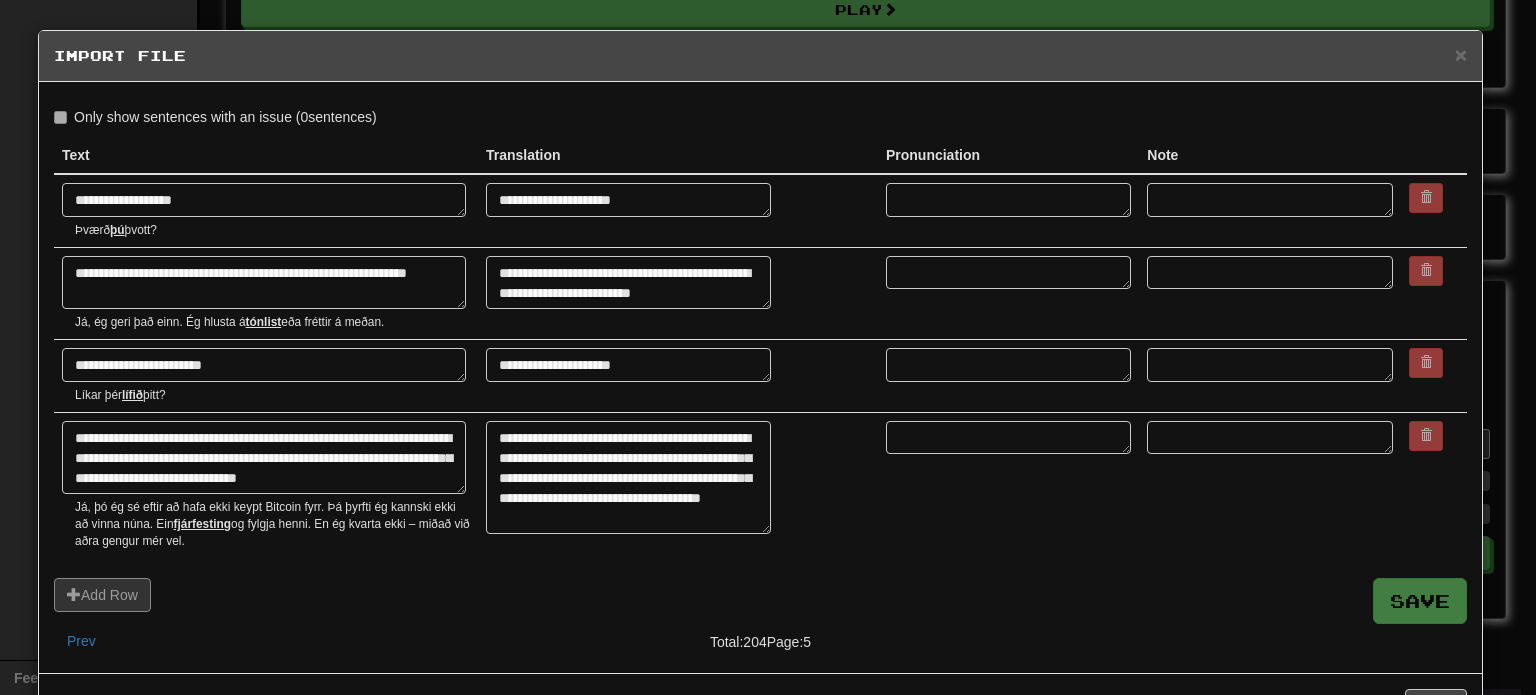 type on "*" 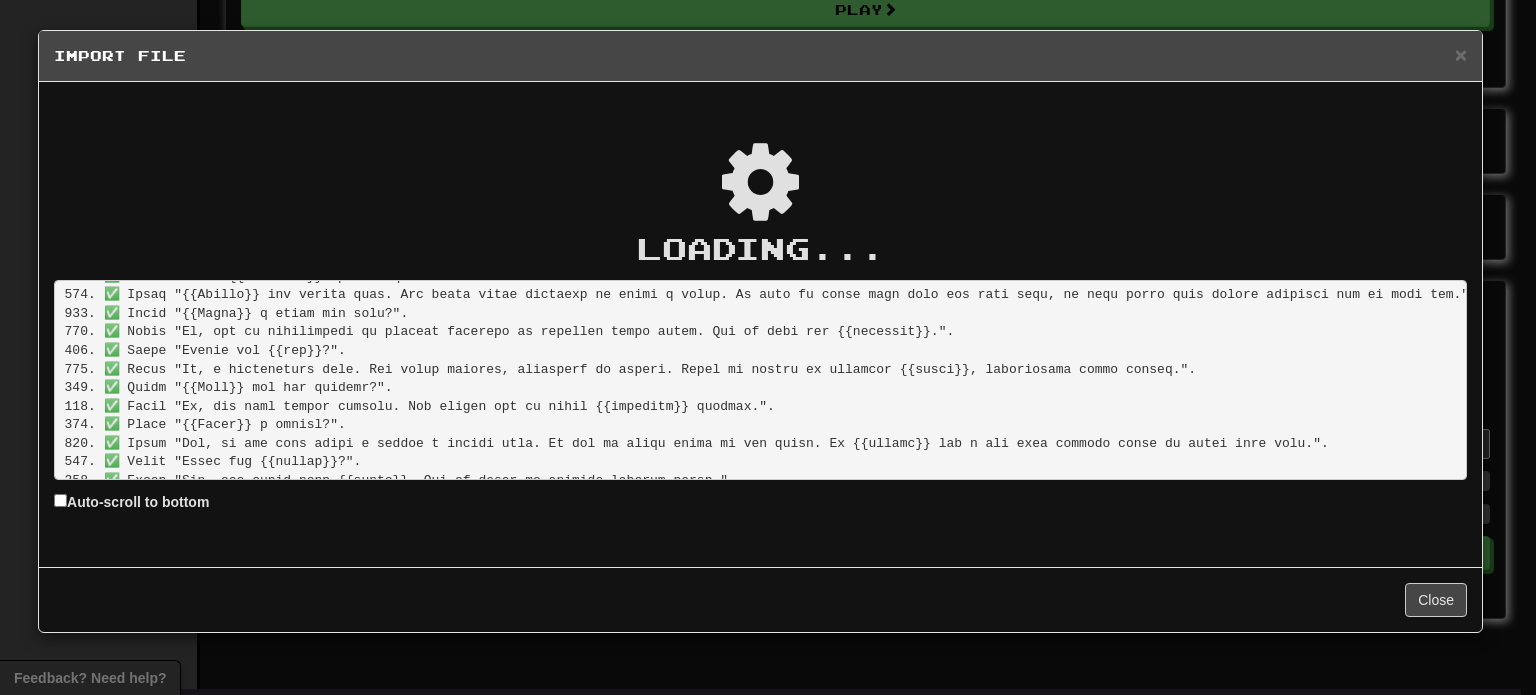 scroll, scrollTop: 3401, scrollLeft: 0, axis: vertical 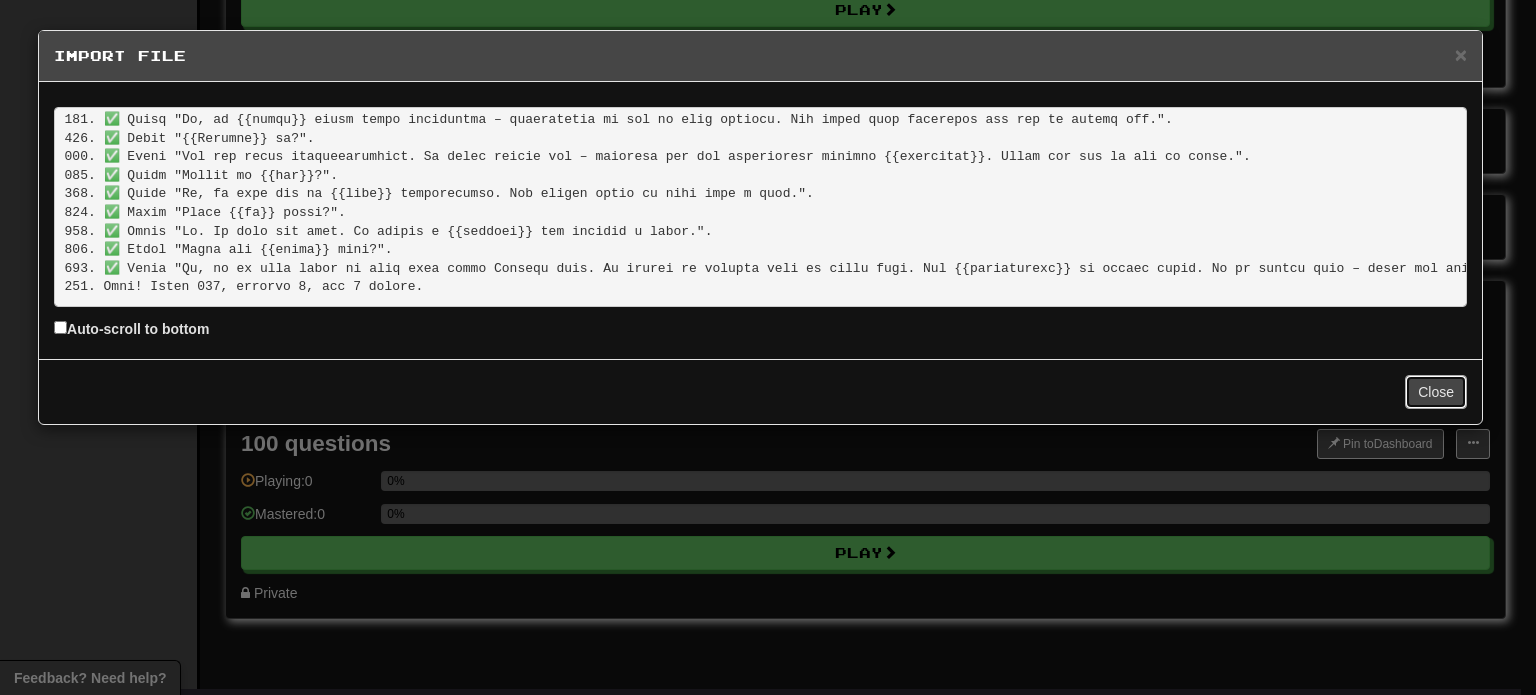 click on "Close" at bounding box center [1436, 392] 